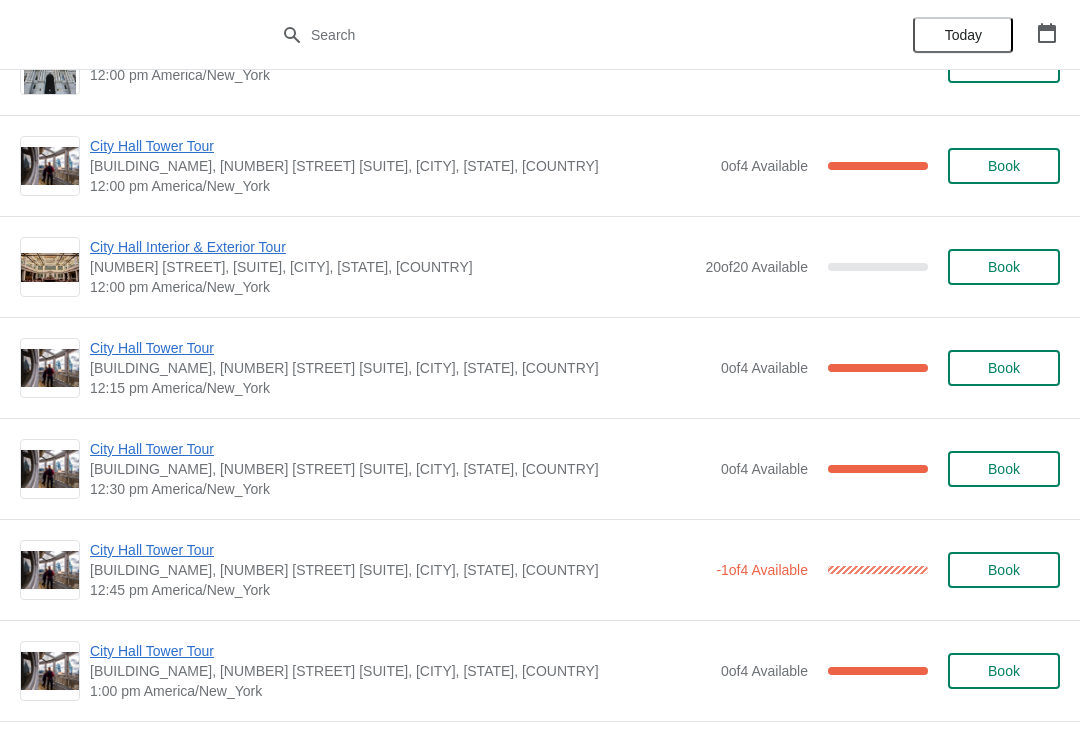 scroll, scrollTop: 869, scrollLeft: 0, axis: vertical 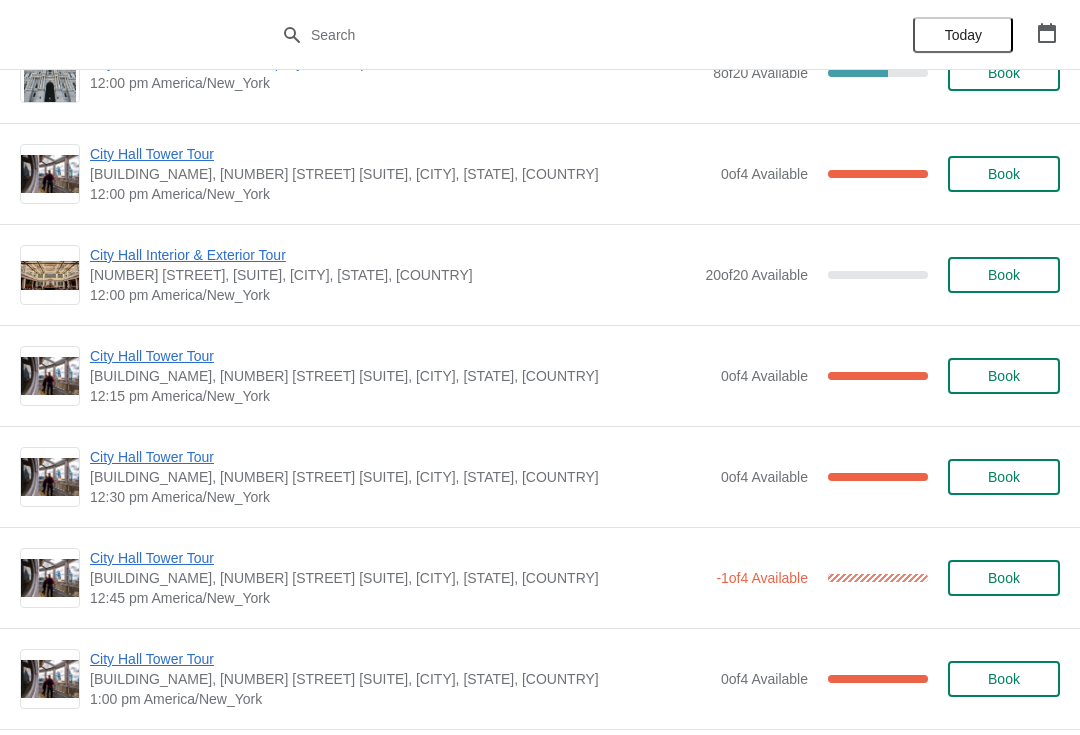 click on "City Hall Tower Tour" at bounding box center [400, 356] 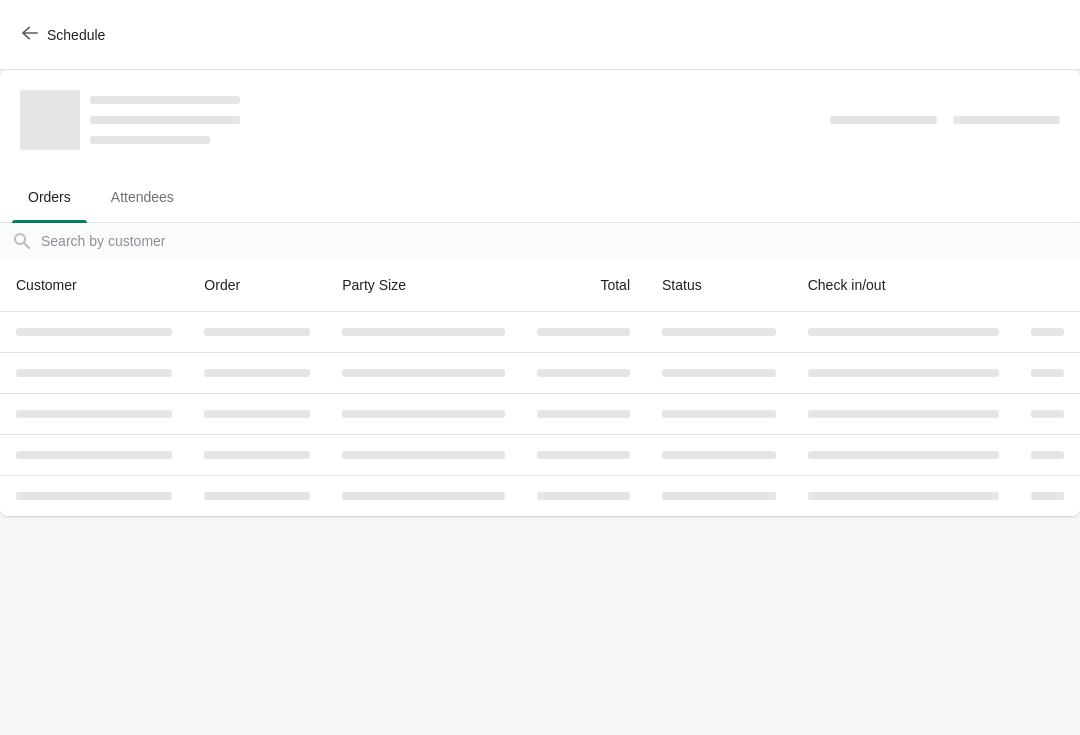 scroll, scrollTop: 0, scrollLeft: 0, axis: both 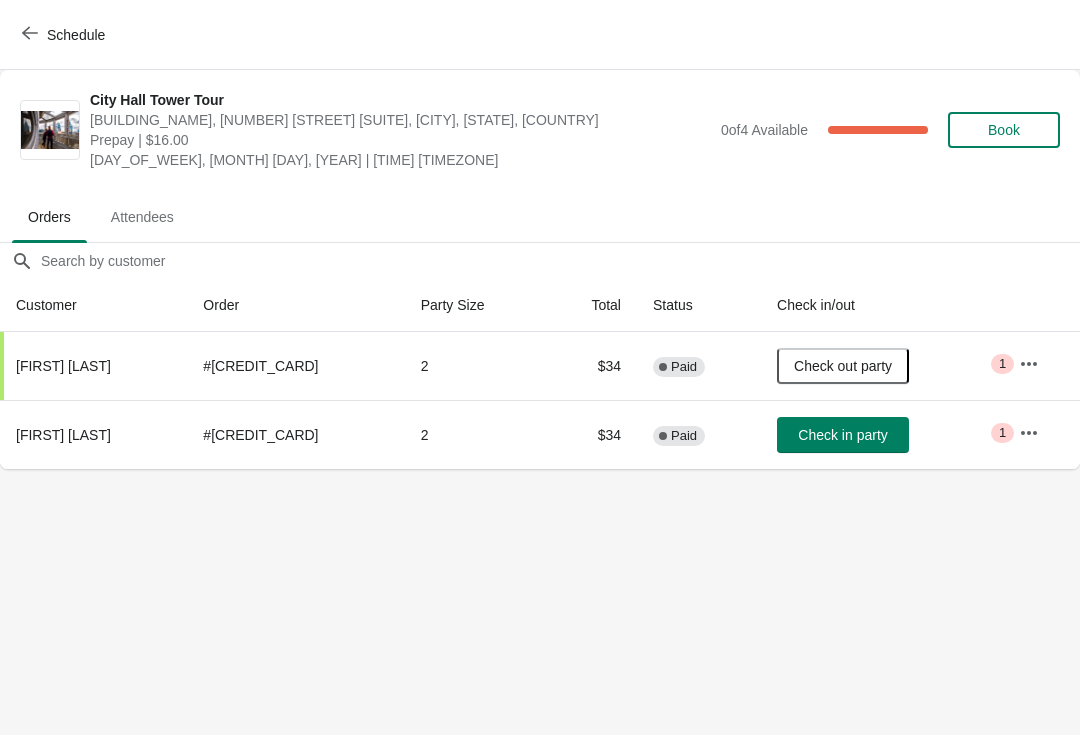 click on "Schedule" at bounding box center [65, 34] 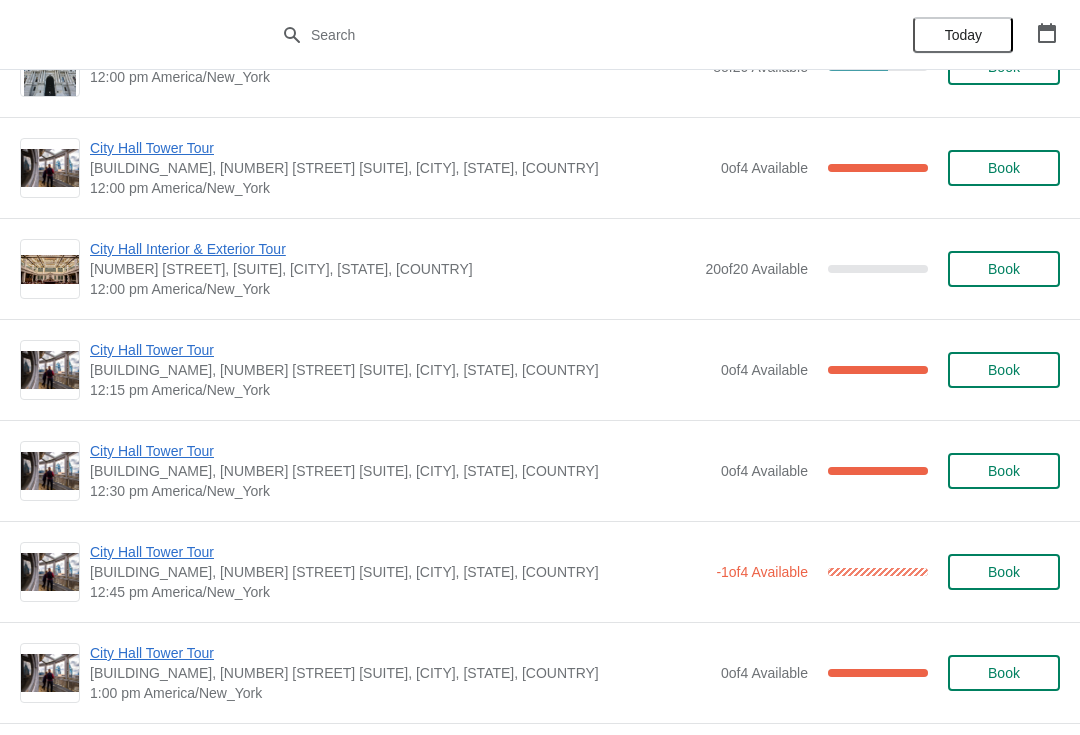 scroll, scrollTop: 911, scrollLeft: 0, axis: vertical 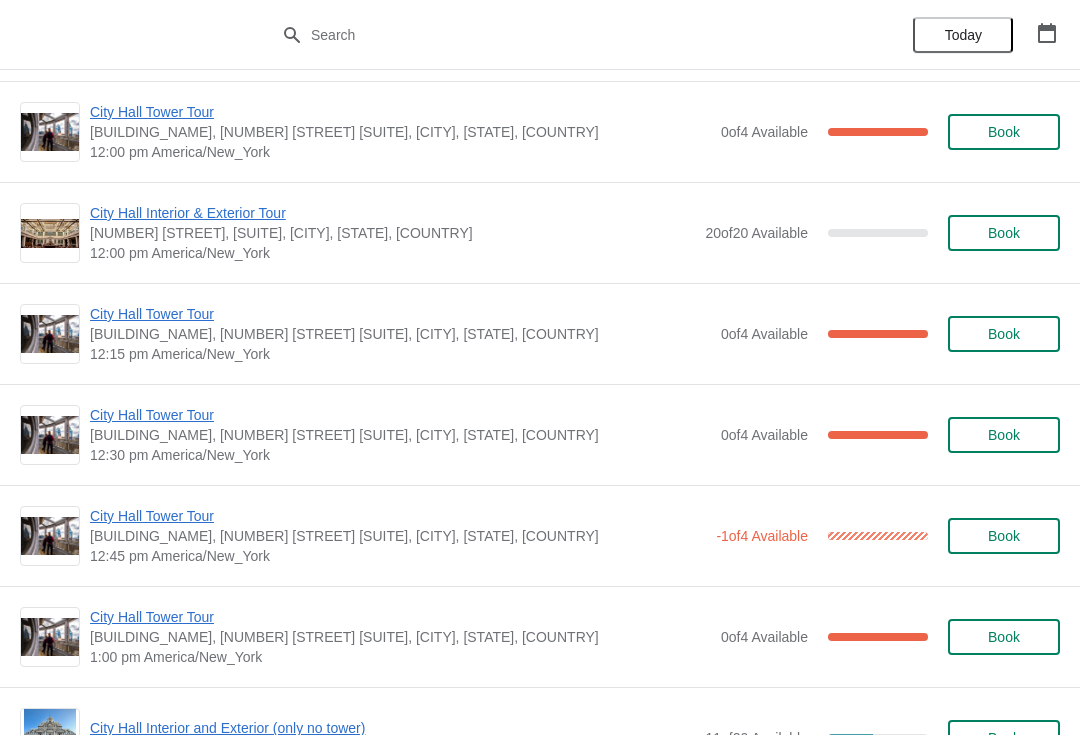 click on "City Hall Tower Tour" at bounding box center (400, 415) 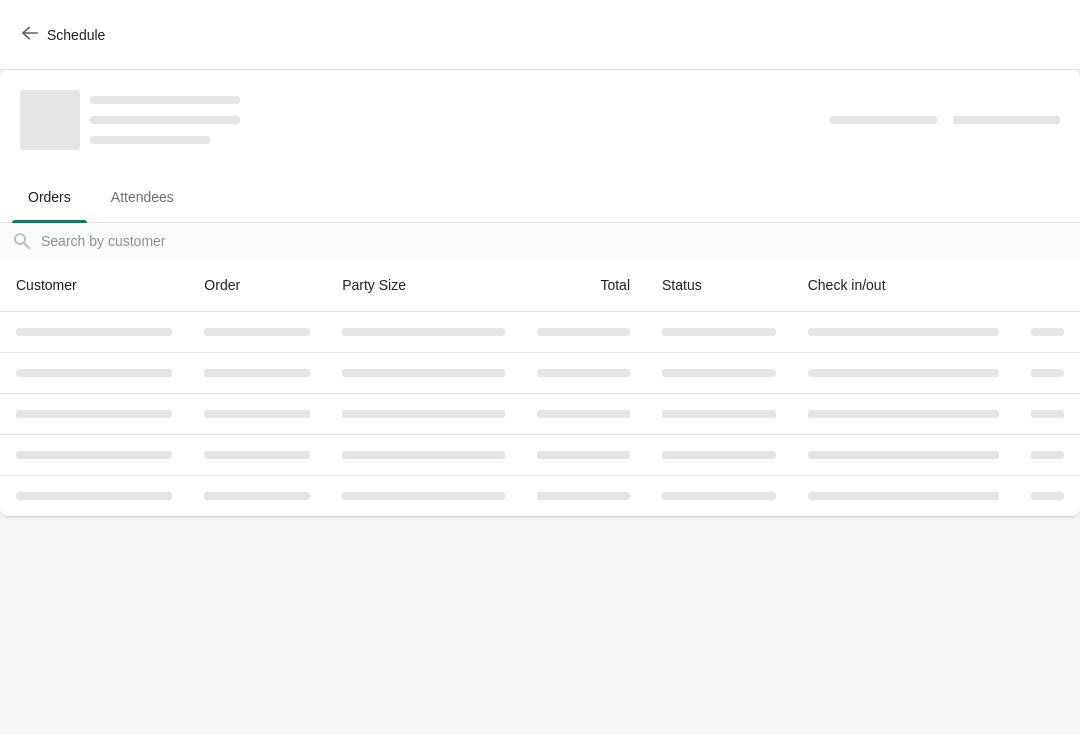 scroll, scrollTop: 0, scrollLeft: 0, axis: both 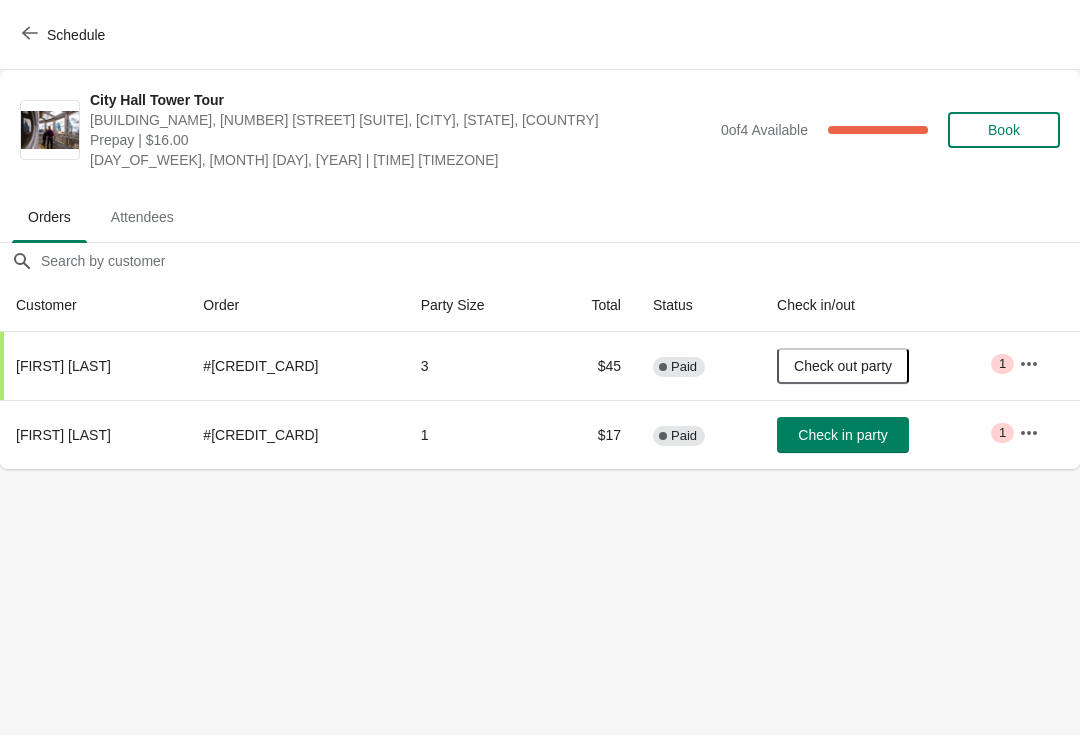 click 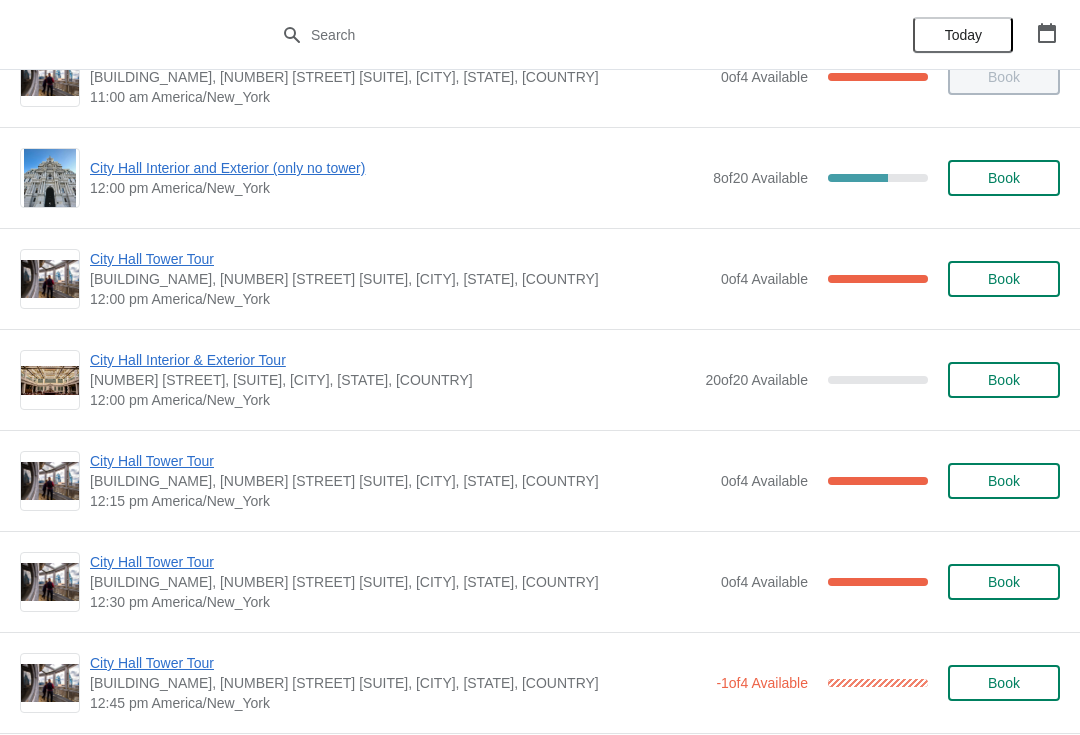 scroll, scrollTop: 785, scrollLeft: 0, axis: vertical 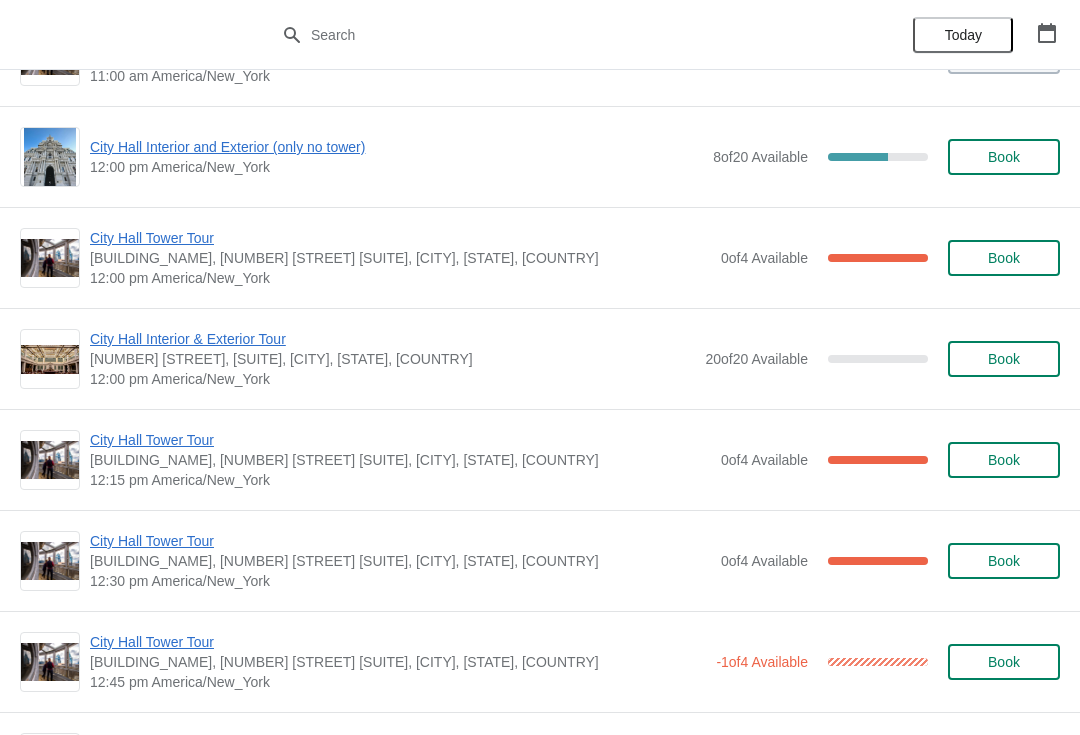 click on "City Hall Tower Tour" at bounding box center (400, 440) 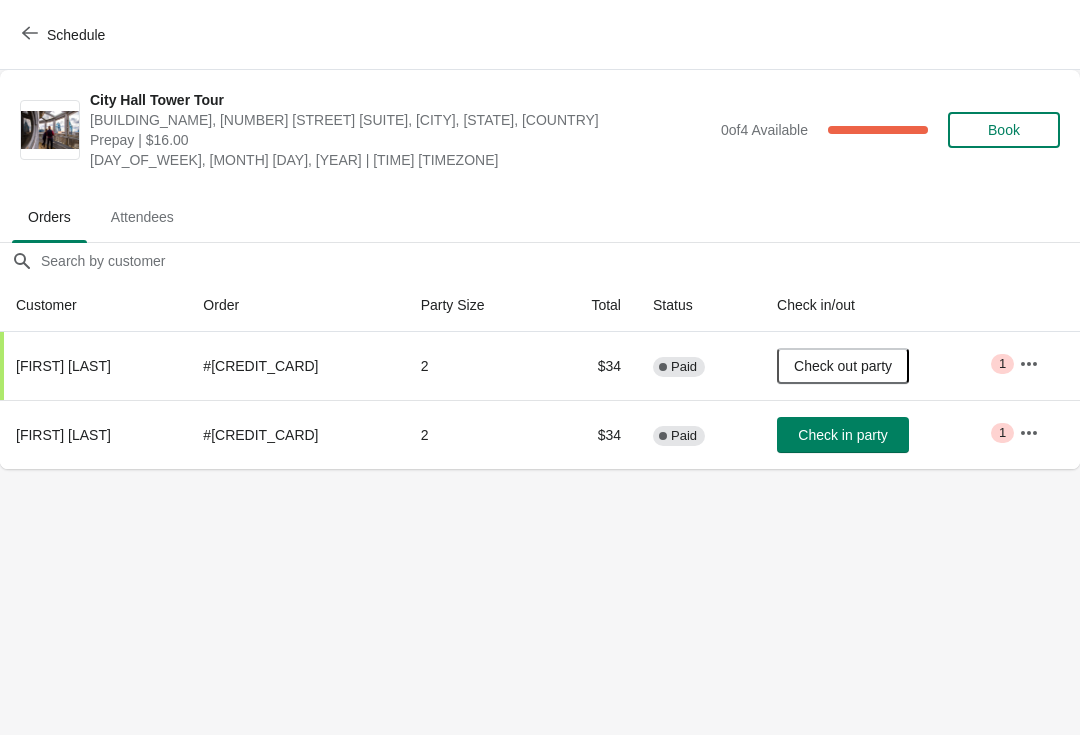 scroll, scrollTop: 0, scrollLeft: 0, axis: both 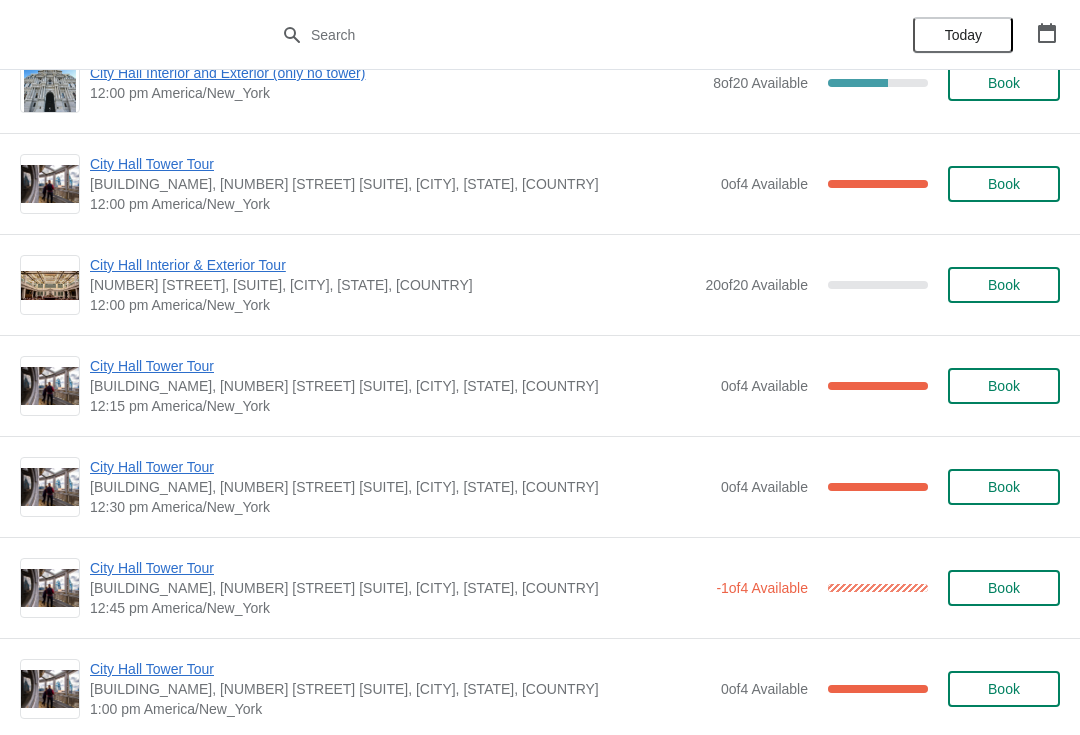 click on "City Hall Tower Tour" at bounding box center [400, 467] 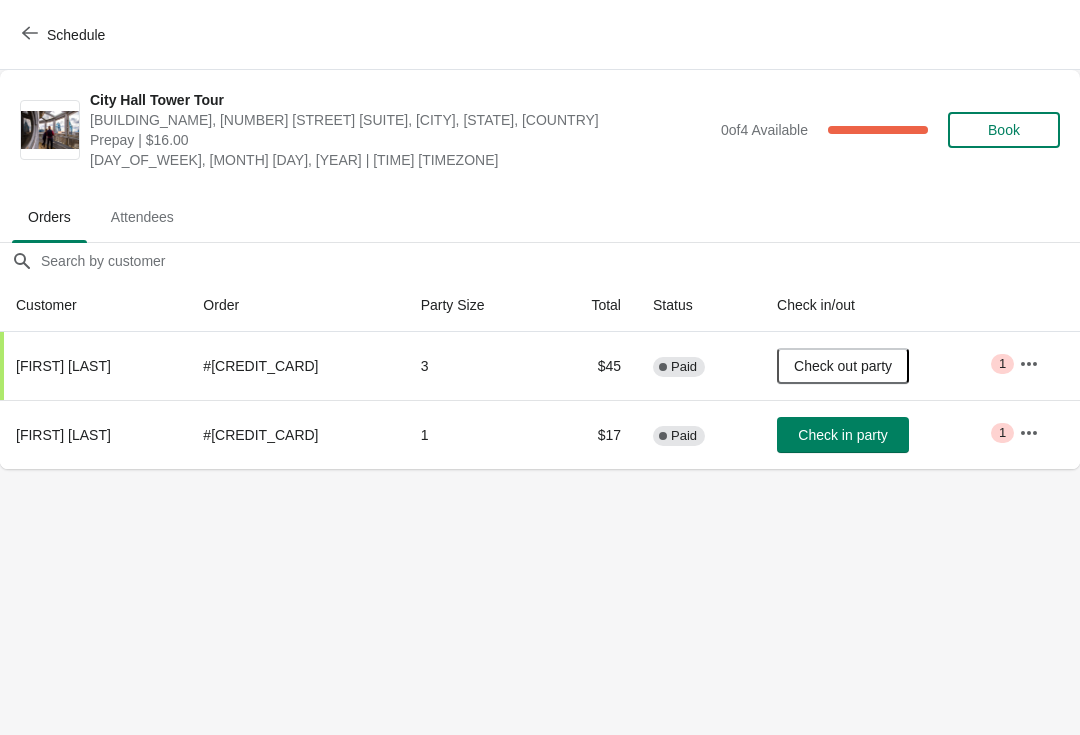 click 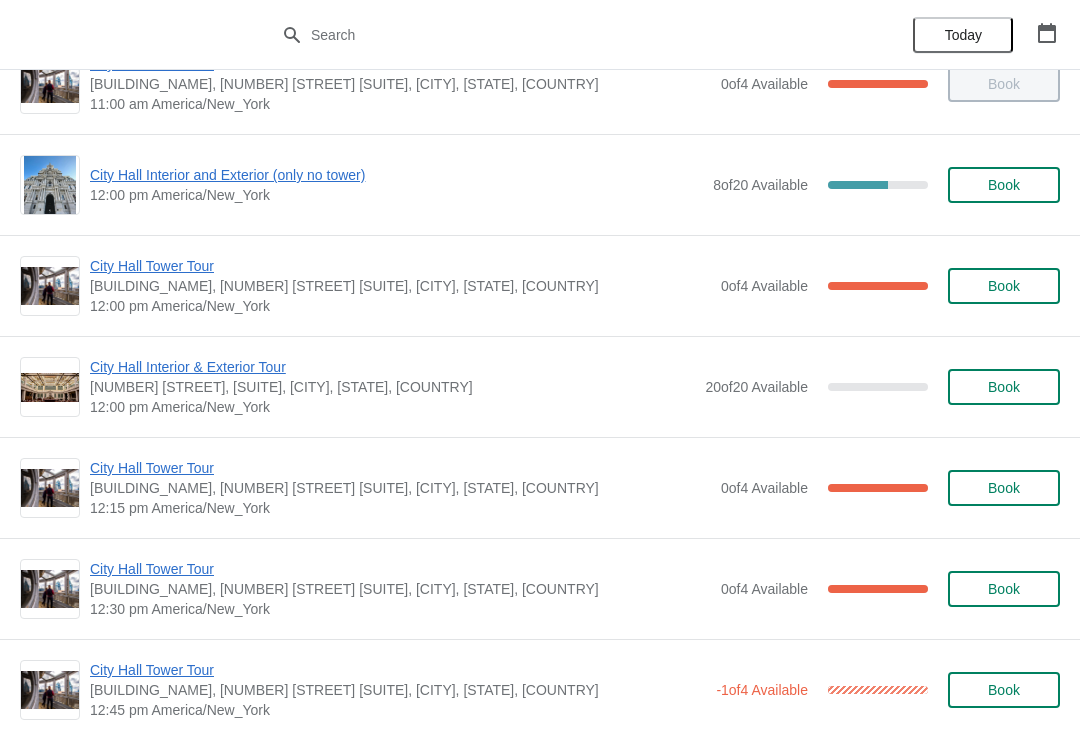 scroll, scrollTop: 773, scrollLeft: 0, axis: vertical 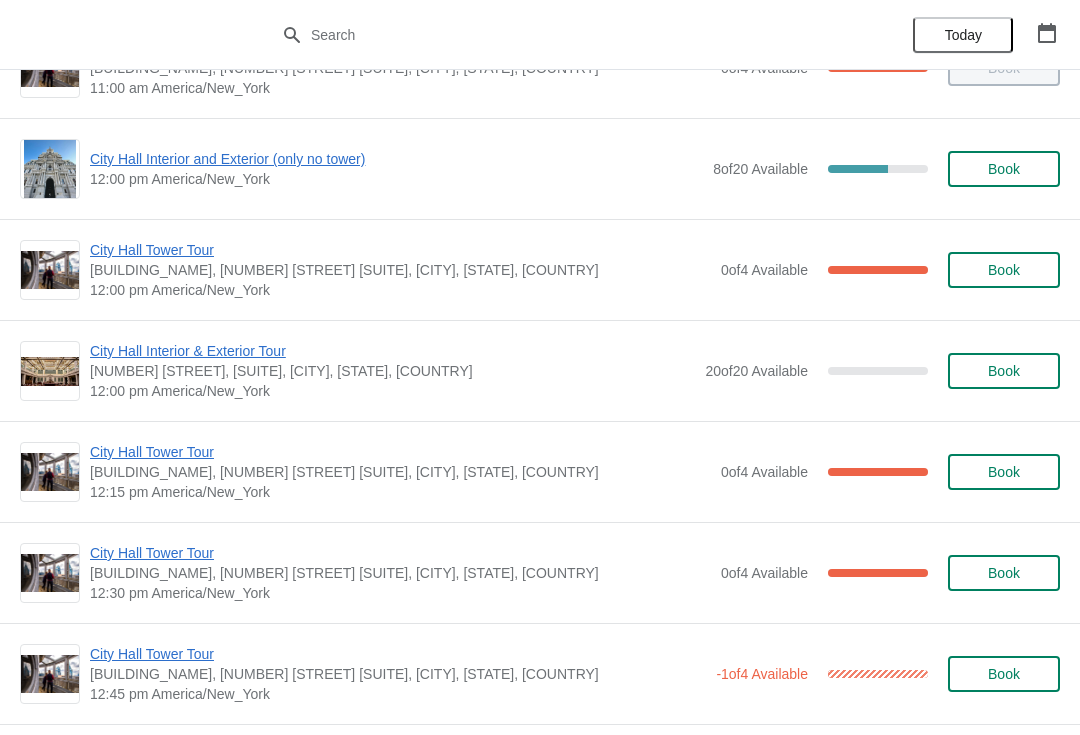 click on "City Hall Tower Tour" at bounding box center [400, 452] 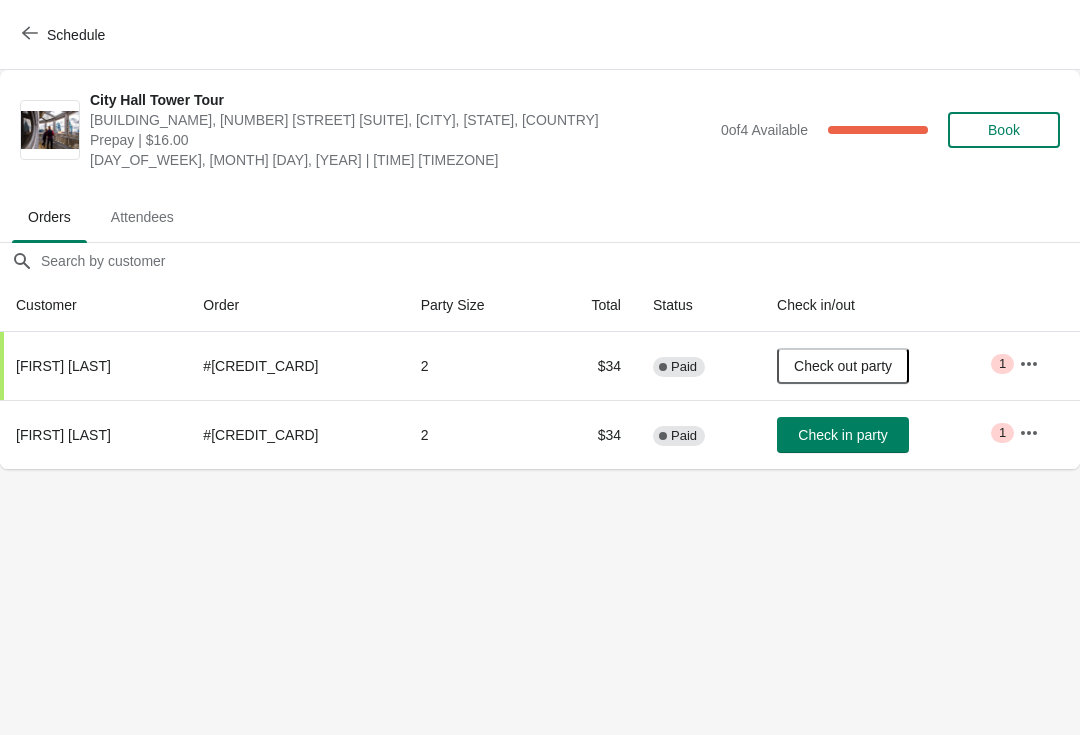 click at bounding box center (30, 34) 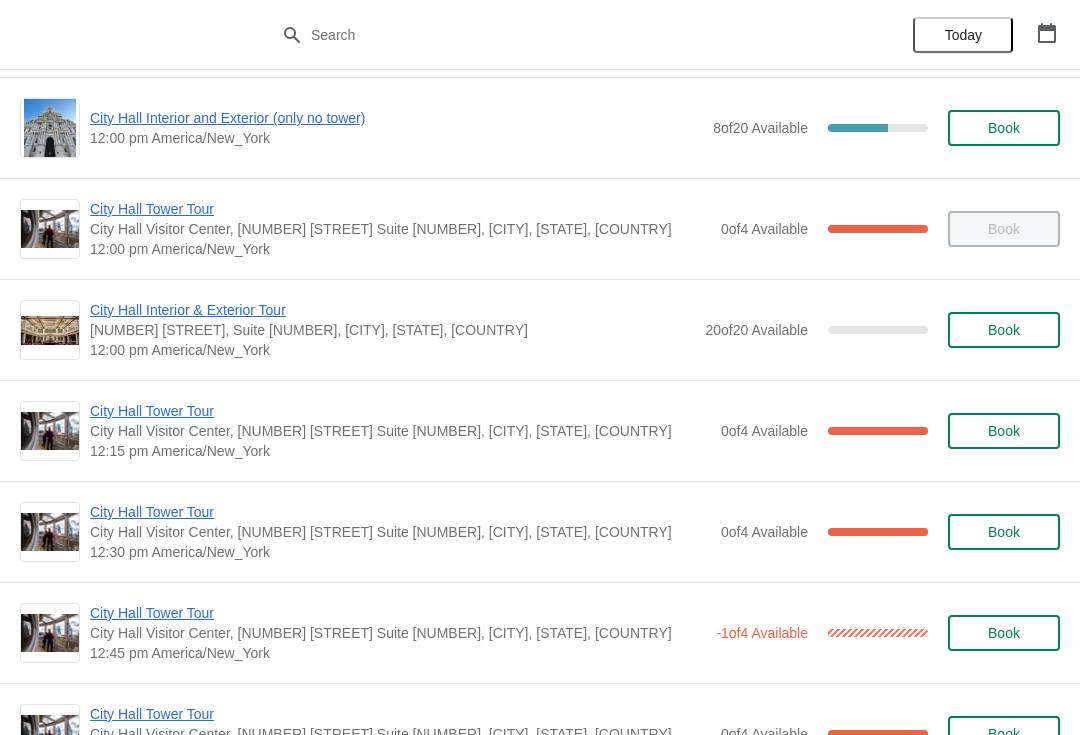 scroll, scrollTop: 816, scrollLeft: 0, axis: vertical 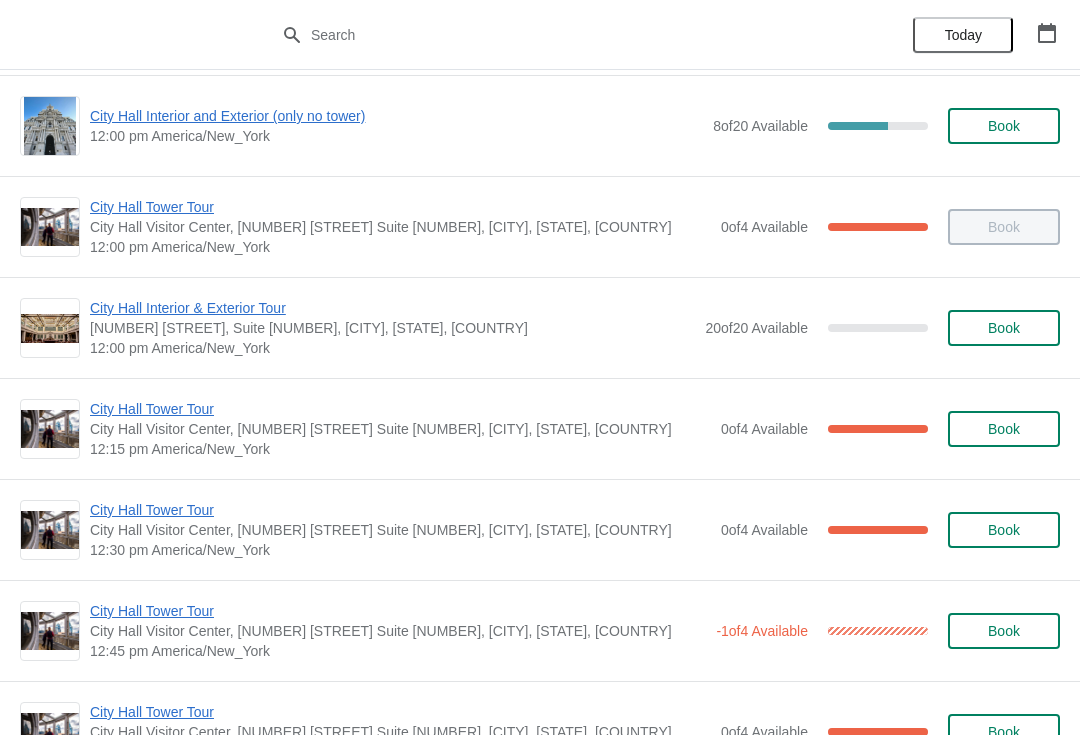 click on "City Hall Tower Tour" at bounding box center (400, 409) 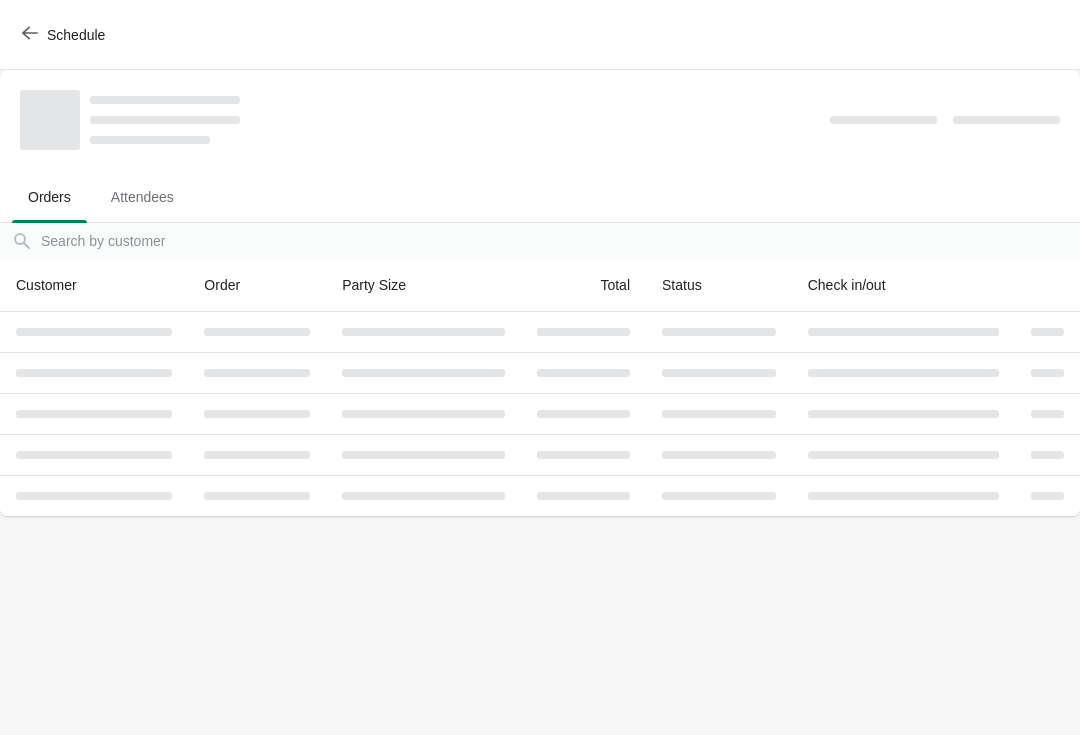 scroll, scrollTop: 0, scrollLeft: 0, axis: both 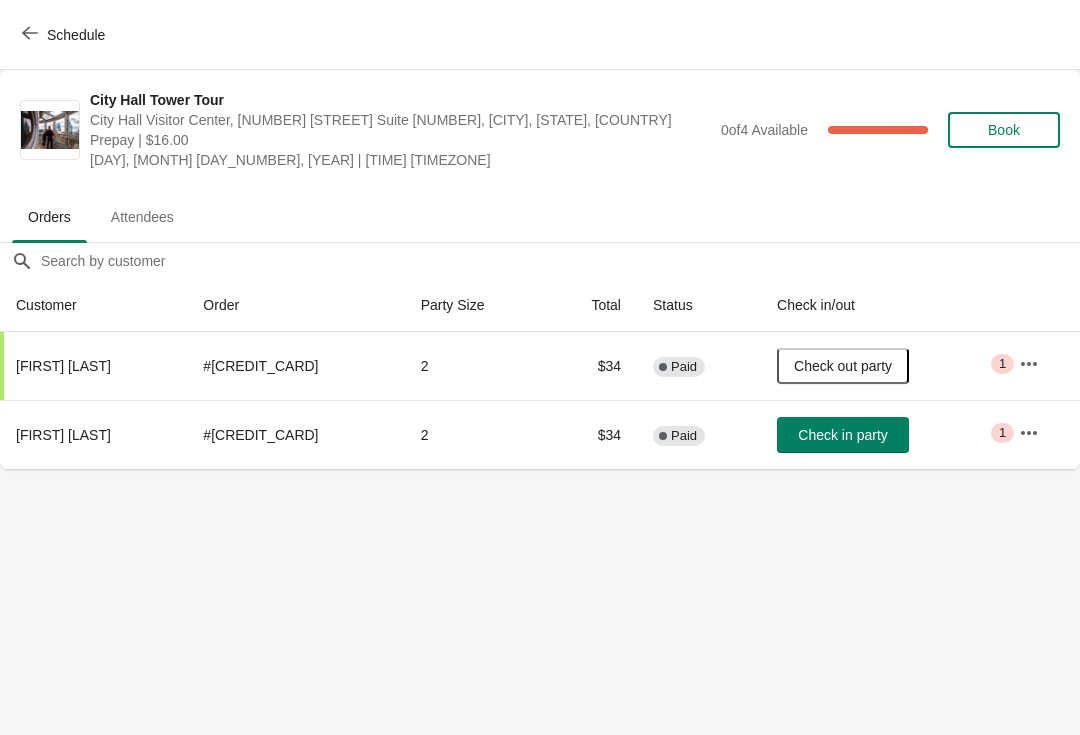 click on "Schedule" at bounding box center (65, 34) 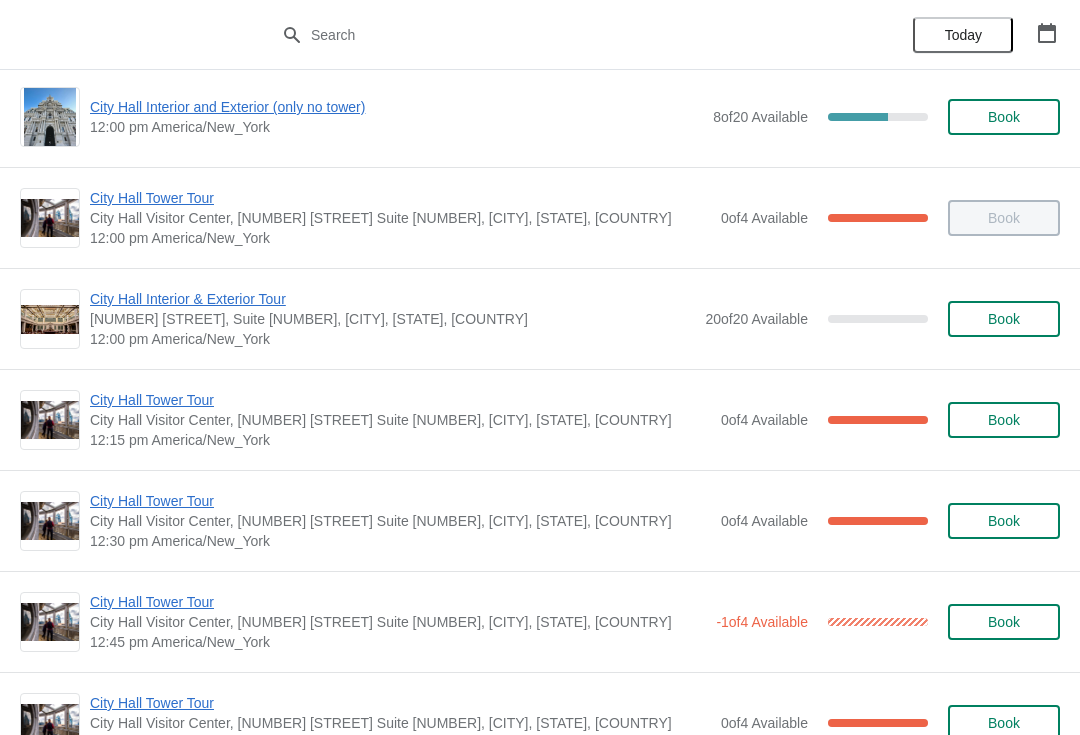 scroll, scrollTop: 869, scrollLeft: 0, axis: vertical 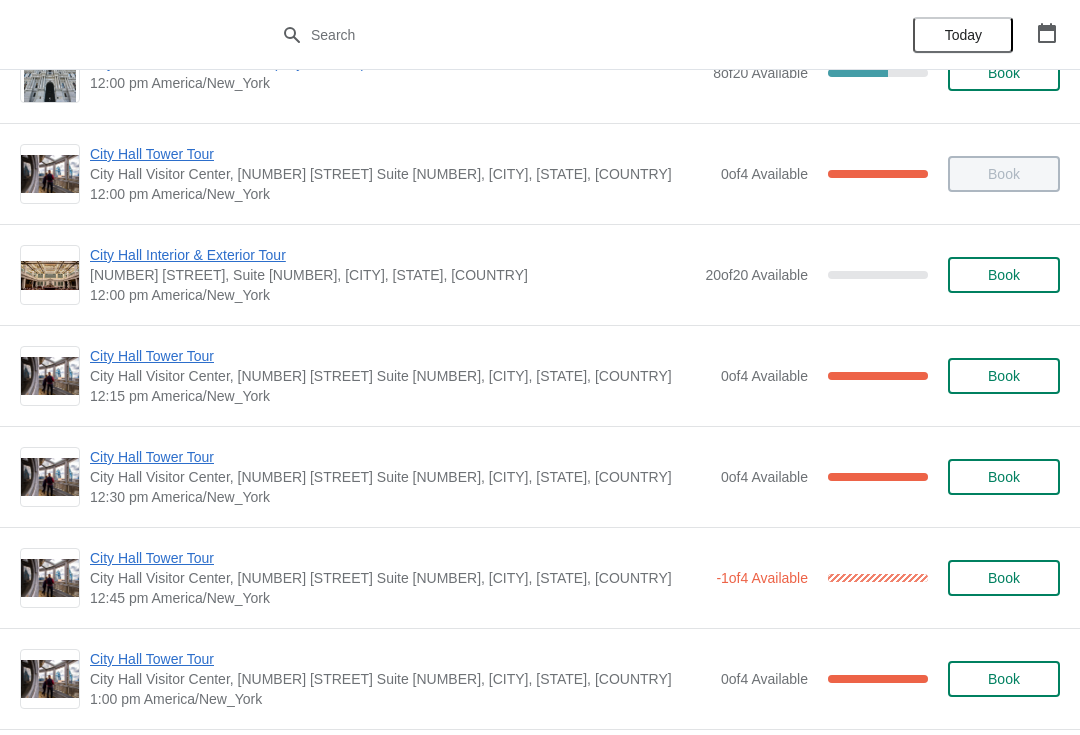 click on "City Hall Tower Tour" at bounding box center [400, 457] 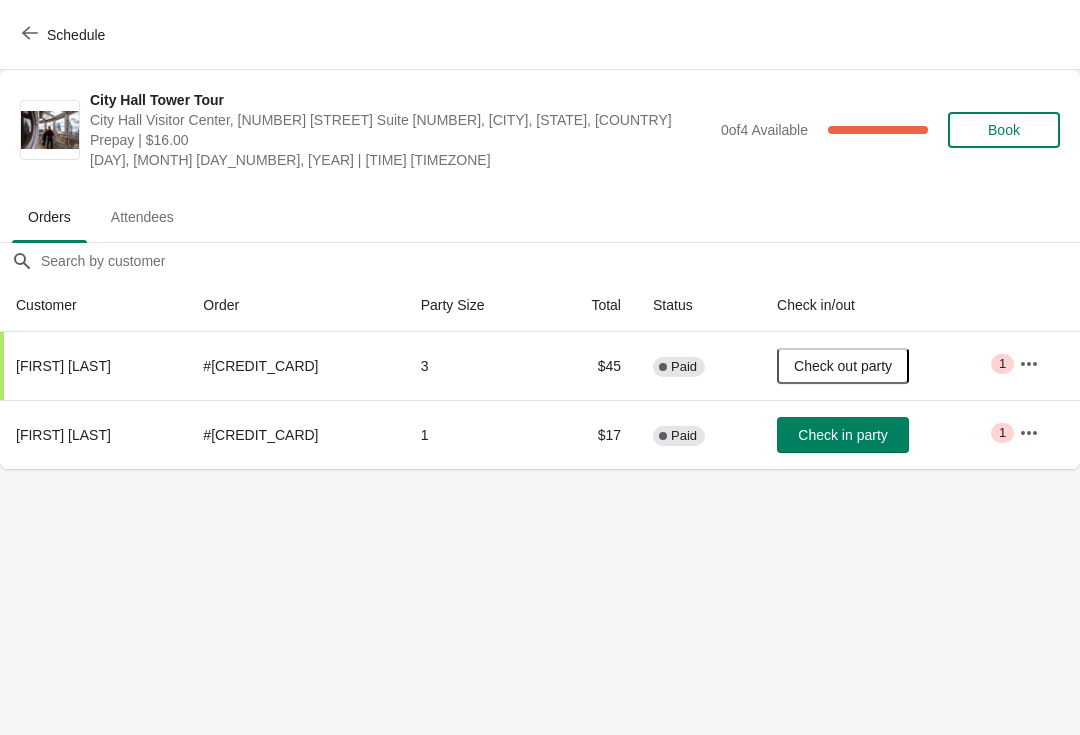 click 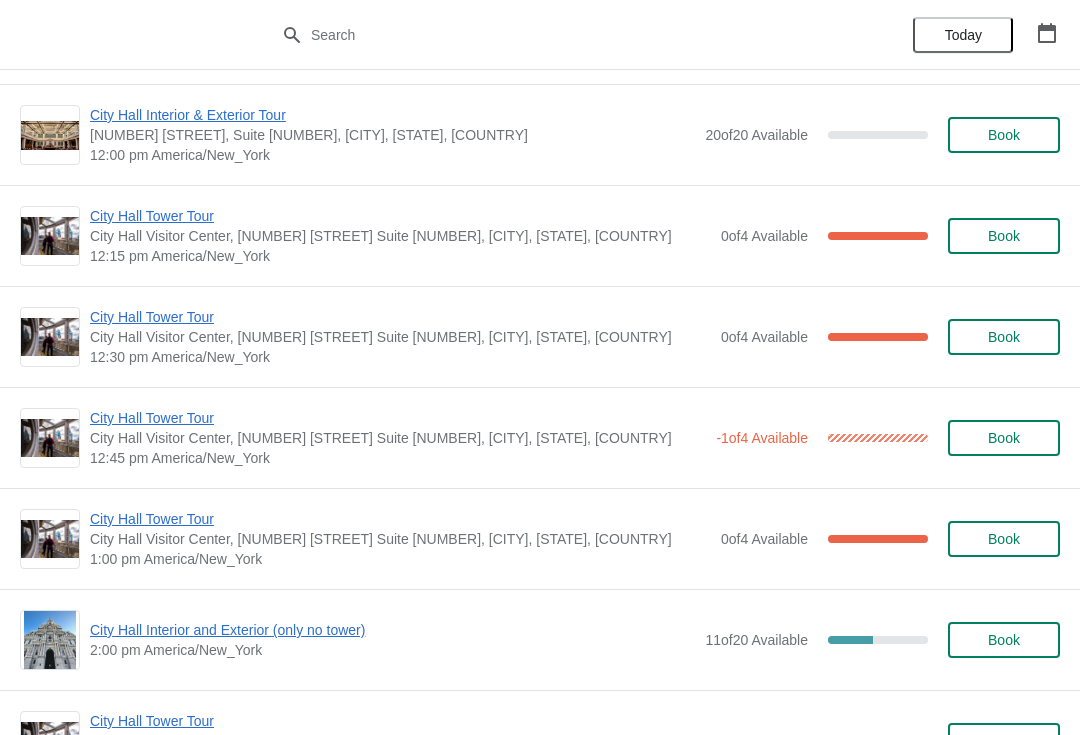 scroll, scrollTop: 971, scrollLeft: 0, axis: vertical 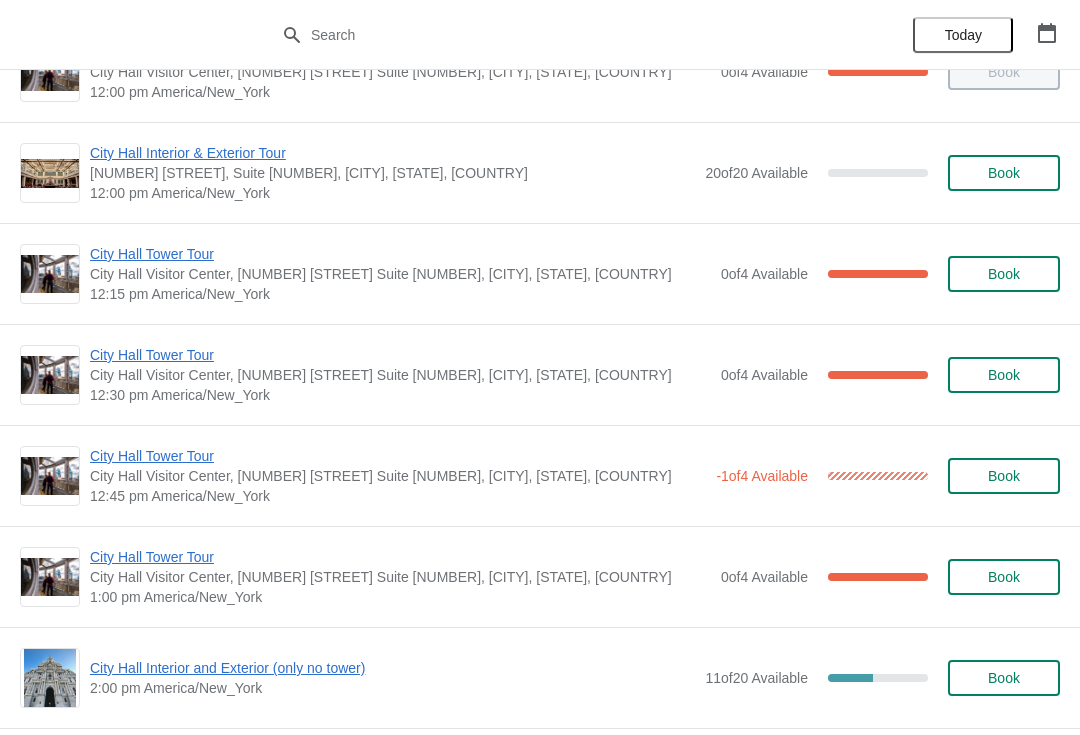 click on "City Hall Tower Tour" at bounding box center [400, 254] 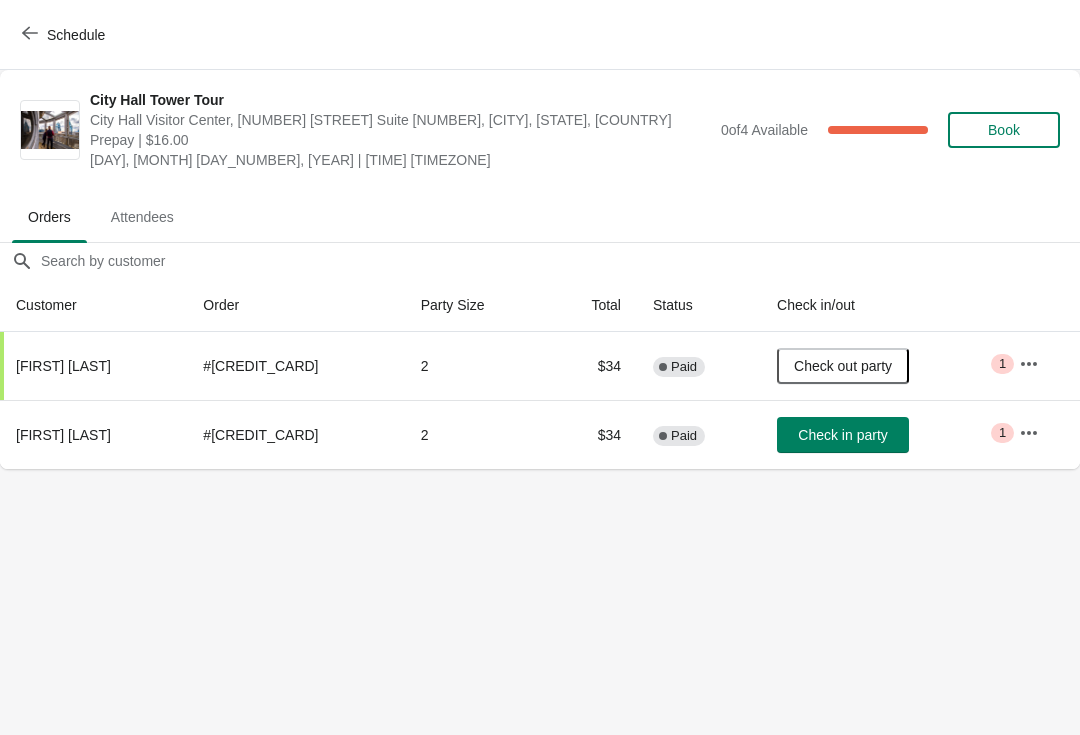 scroll, scrollTop: 0, scrollLeft: 0, axis: both 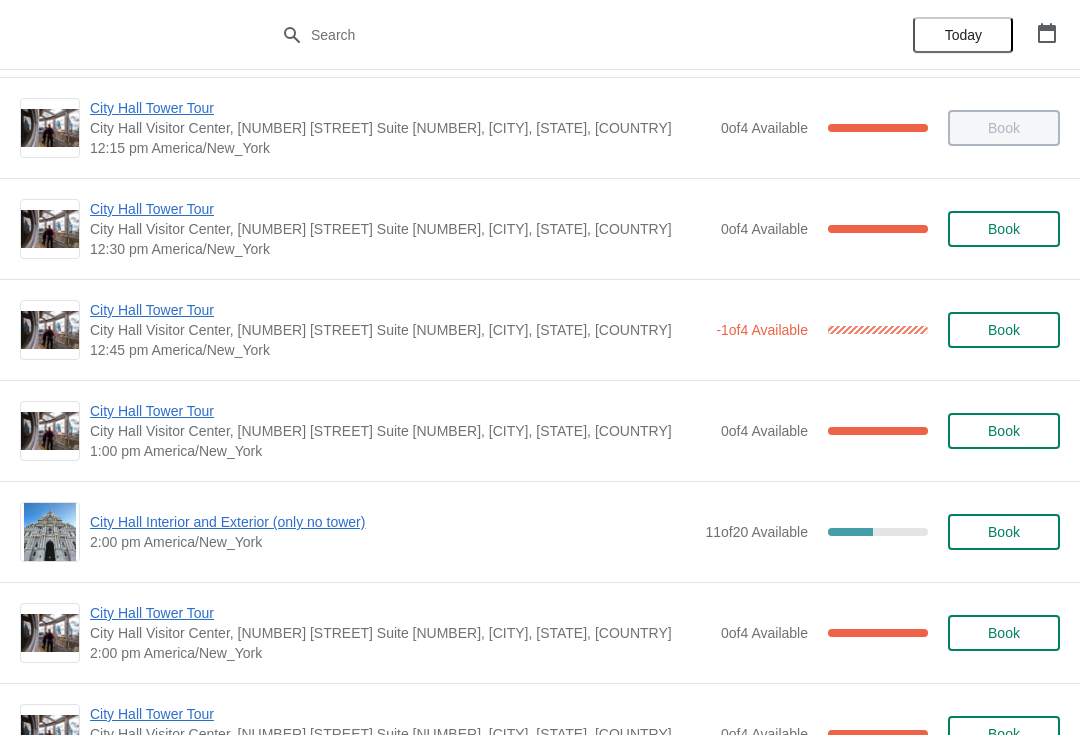 click on "City Hall Tower Tour" at bounding box center [398, 310] 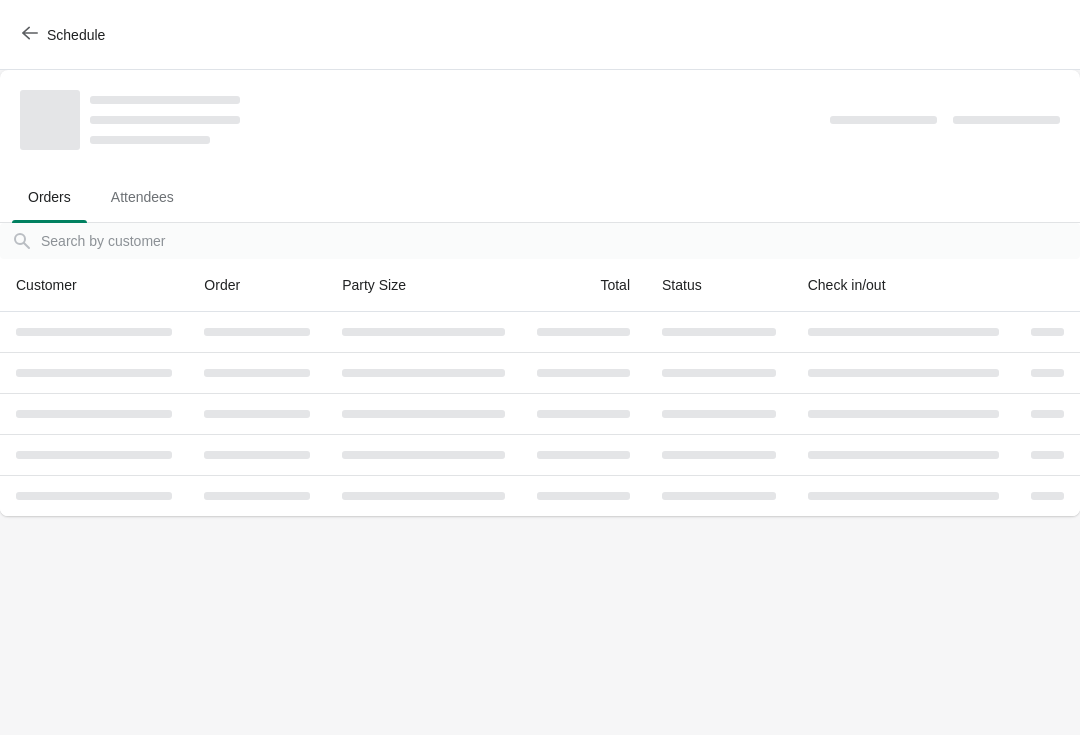scroll, scrollTop: 0, scrollLeft: 0, axis: both 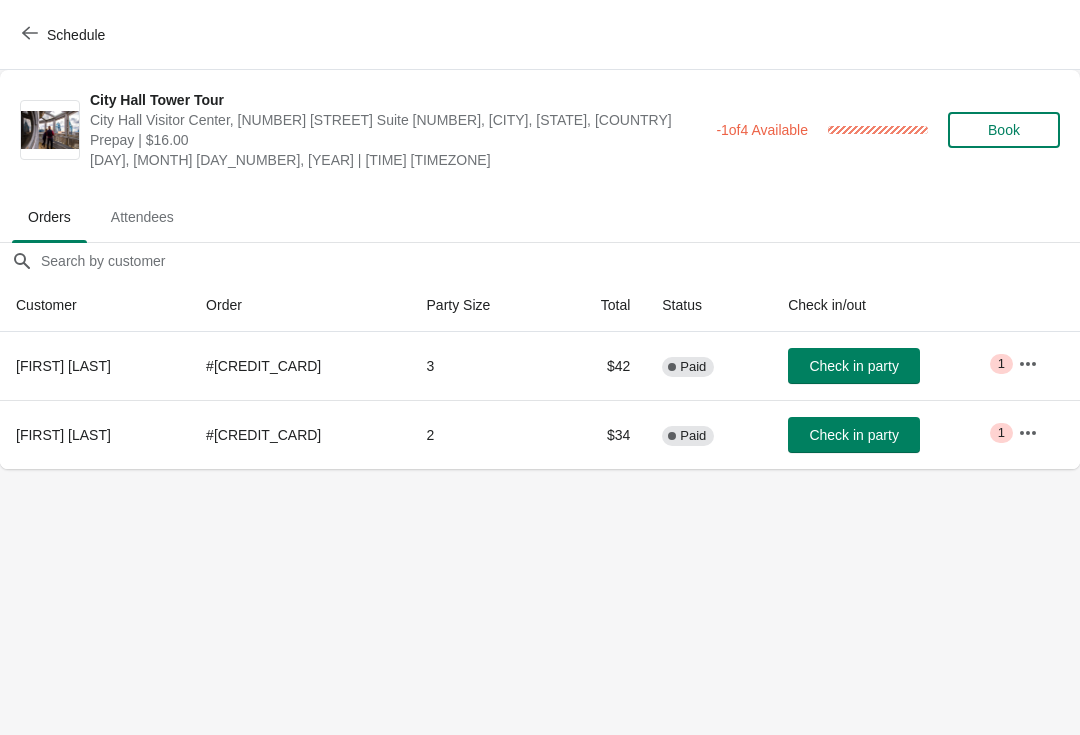 click on "Check in party" at bounding box center (853, 366) 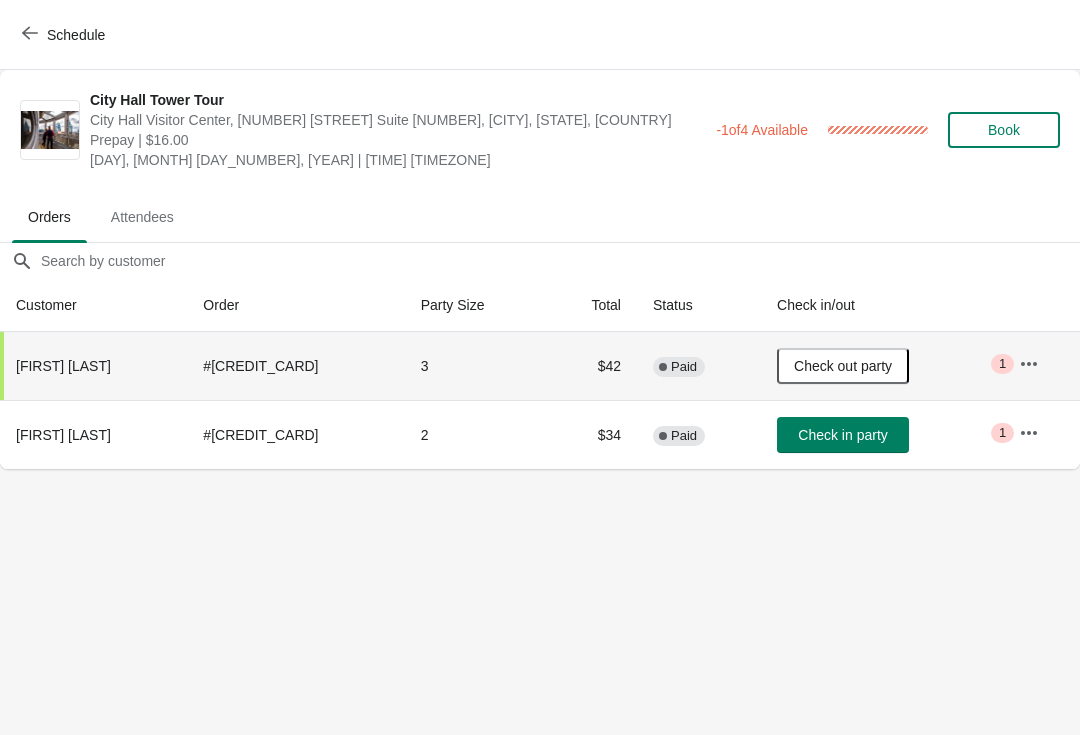 click on "Check in party" at bounding box center (842, 435) 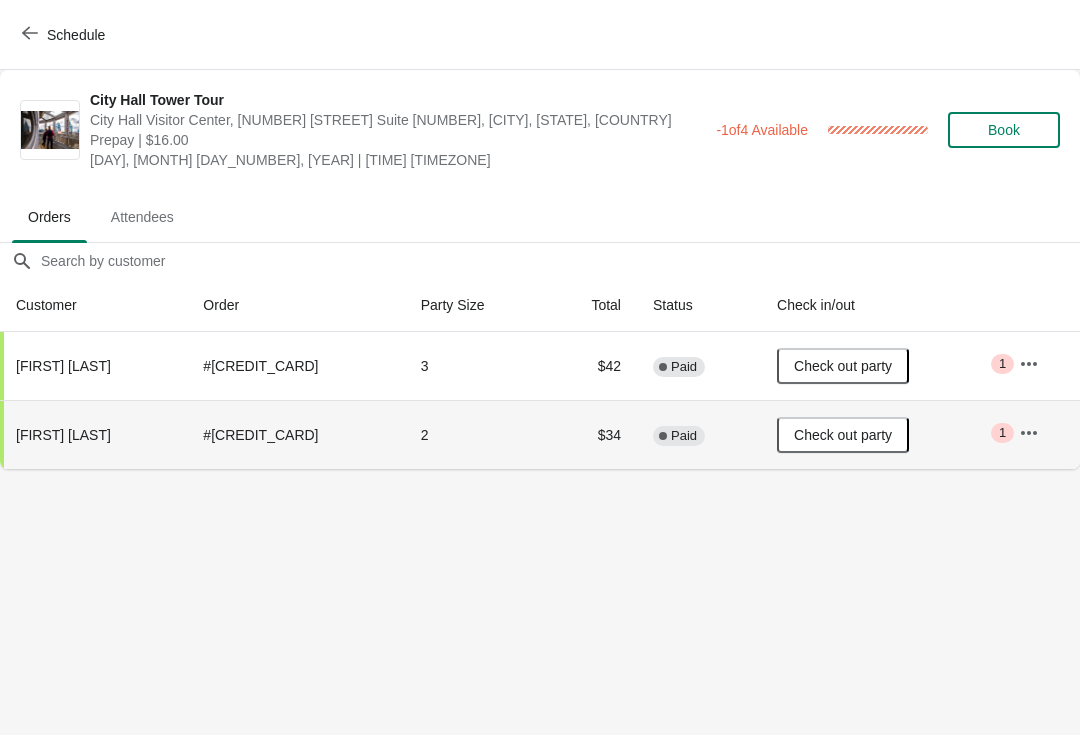 click on "Schedule" at bounding box center [65, 35] 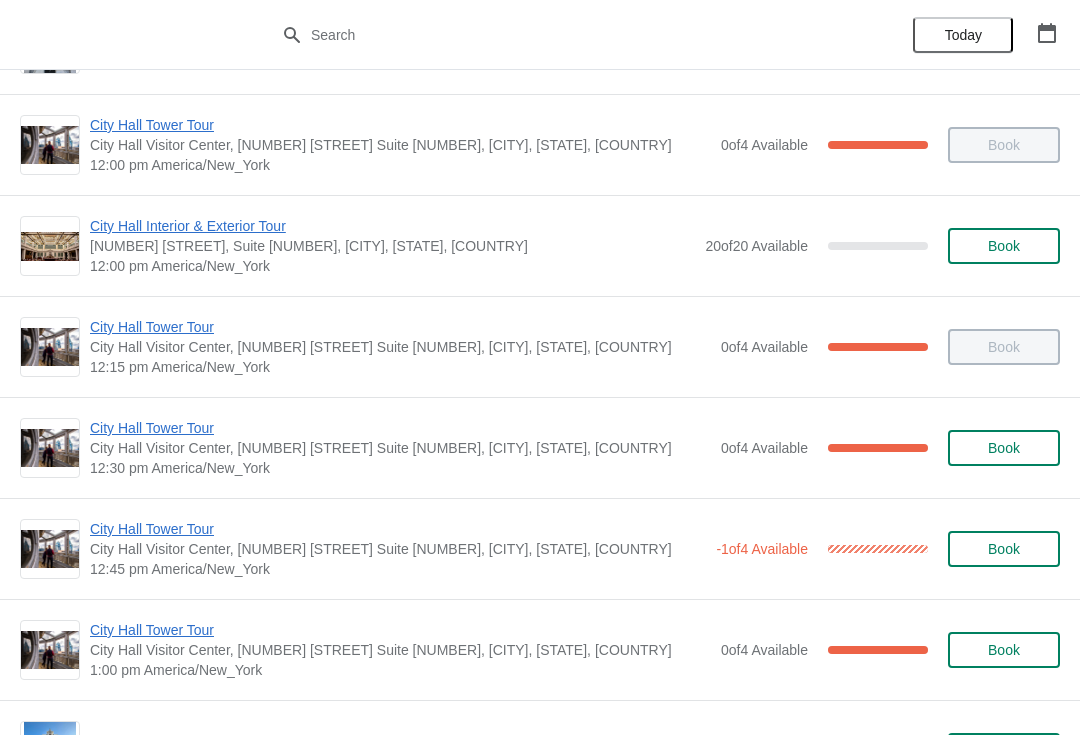scroll, scrollTop: 902, scrollLeft: 0, axis: vertical 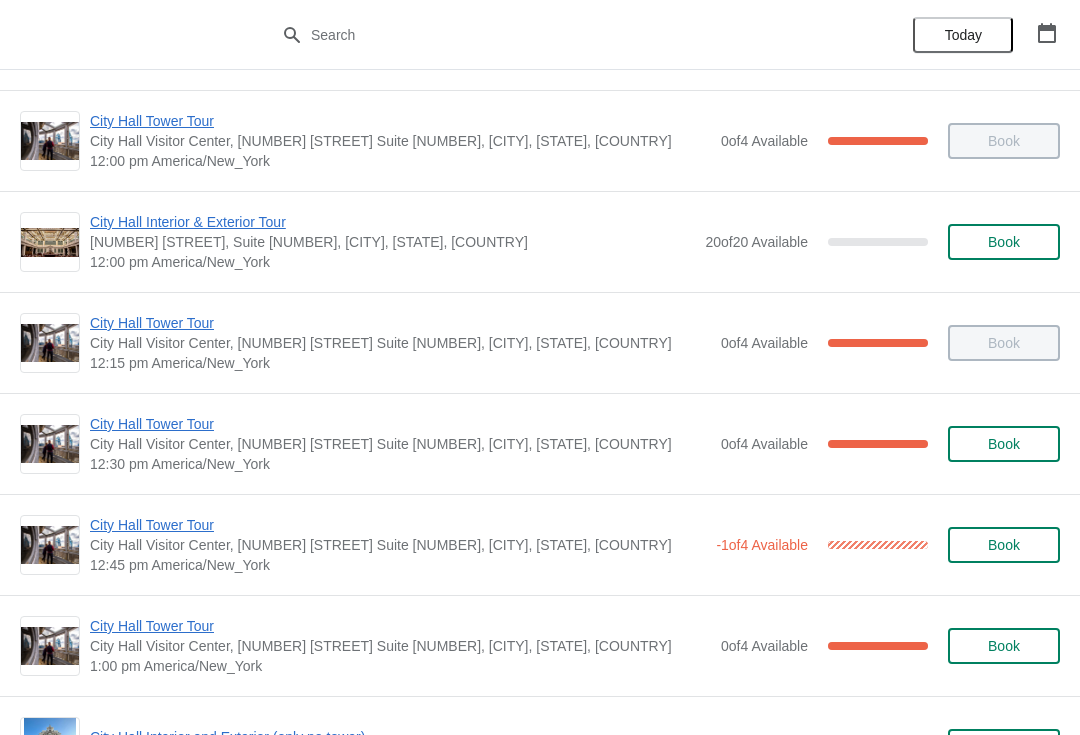 click on "City Hall Tower Tour" at bounding box center [400, 424] 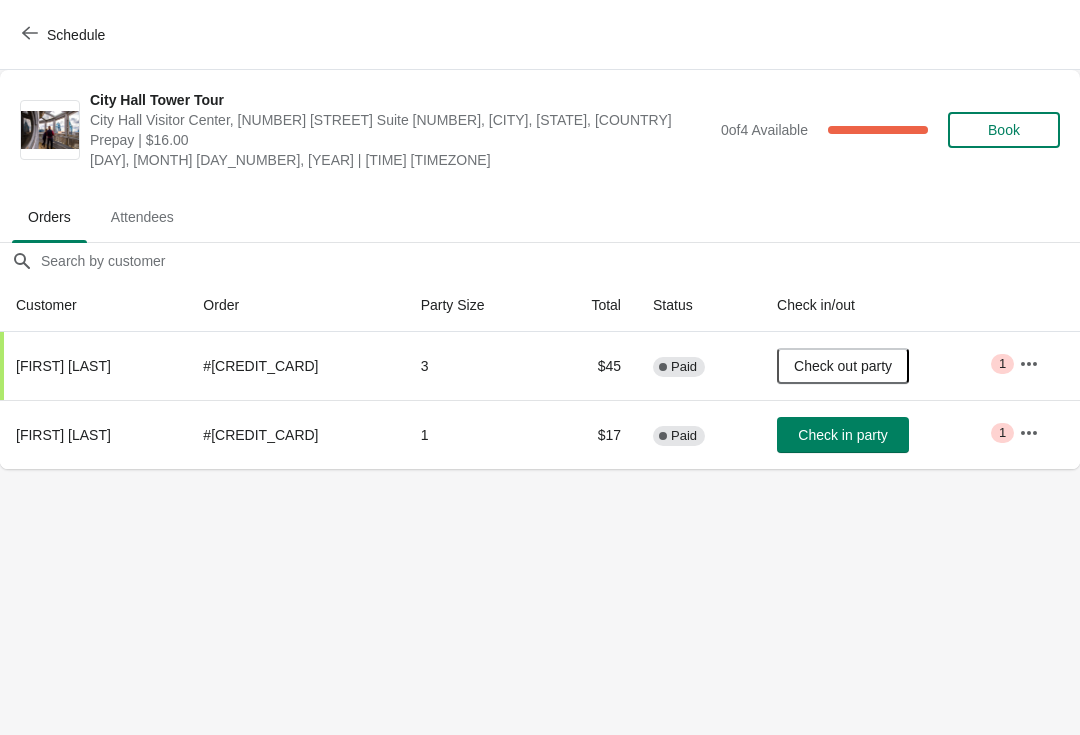 scroll, scrollTop: 0, scrollLeft: 0, axis: both 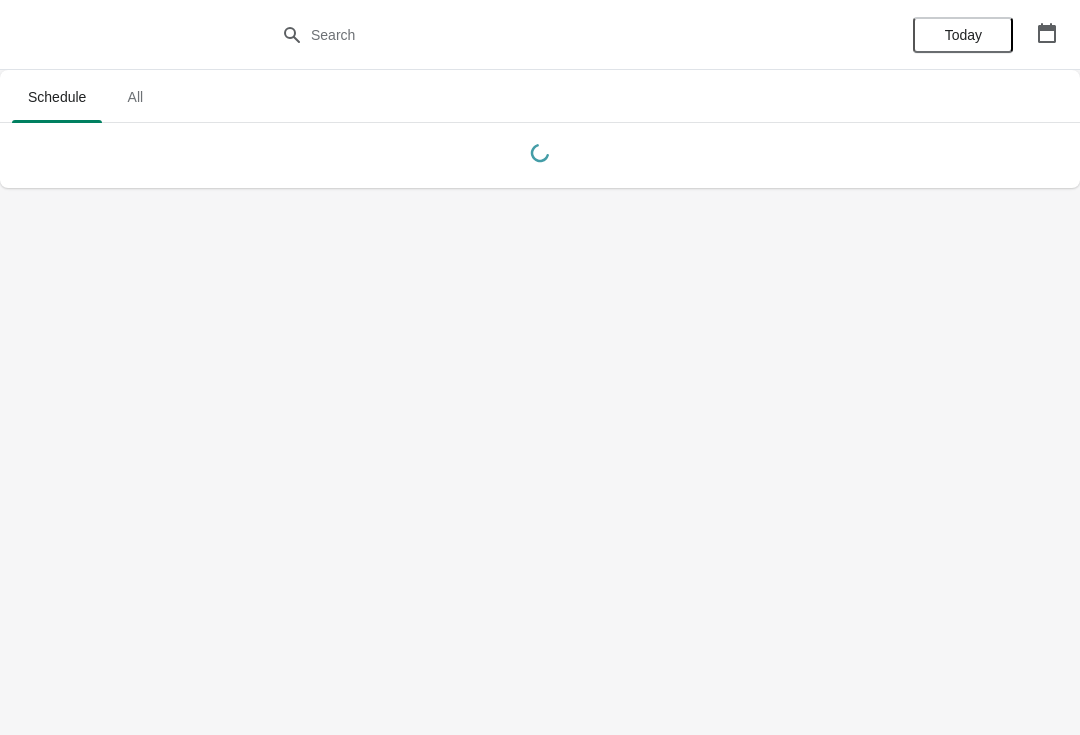 click on "Schedule All Schedule All Today" at bounding box center (540, 367) 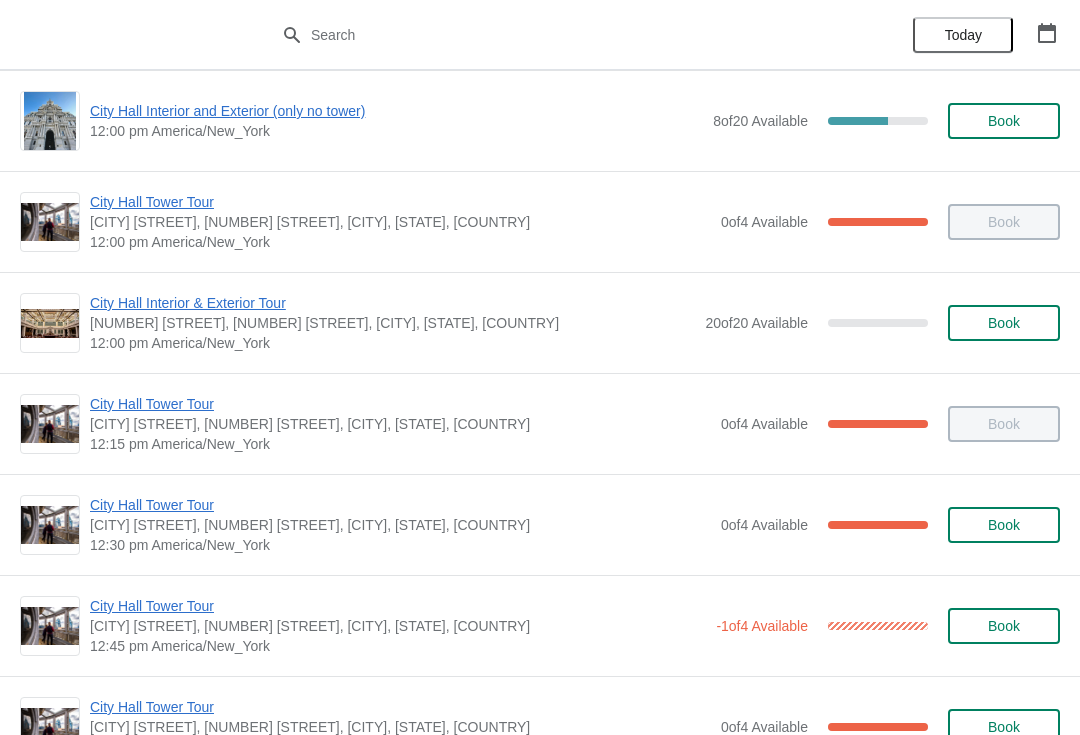 scroll, scrollTop: 843, scrollLeft: 0, axis: vertical 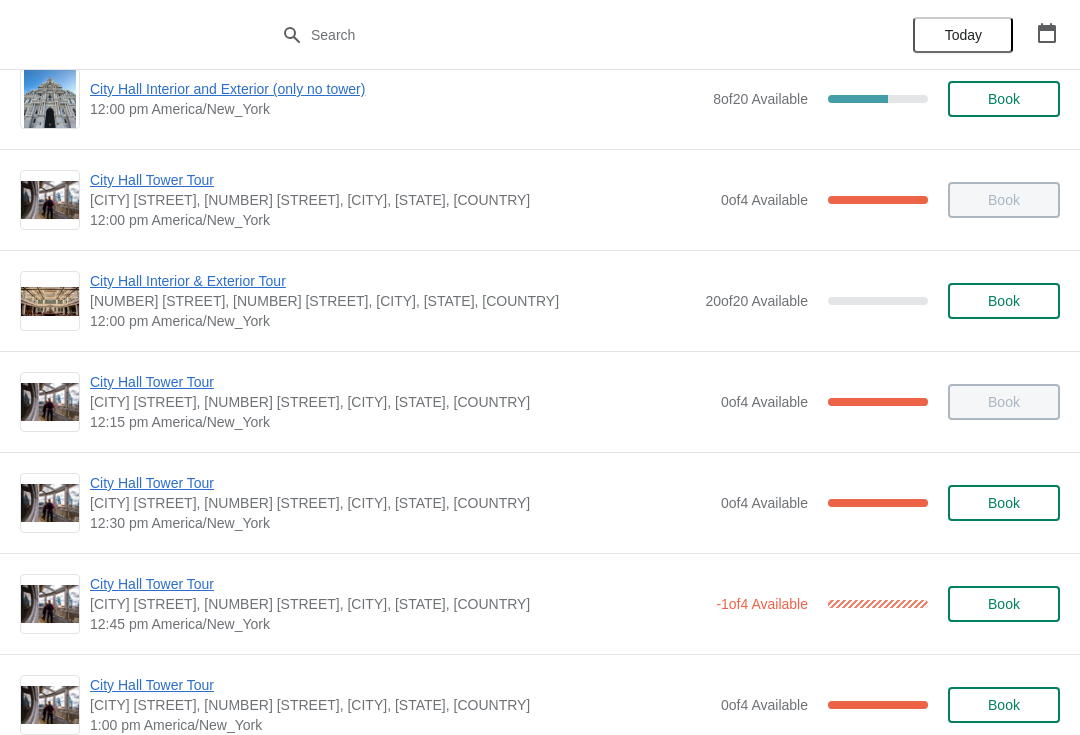 click on "City Hall Tower Tour" at bounding box center [400, 483] 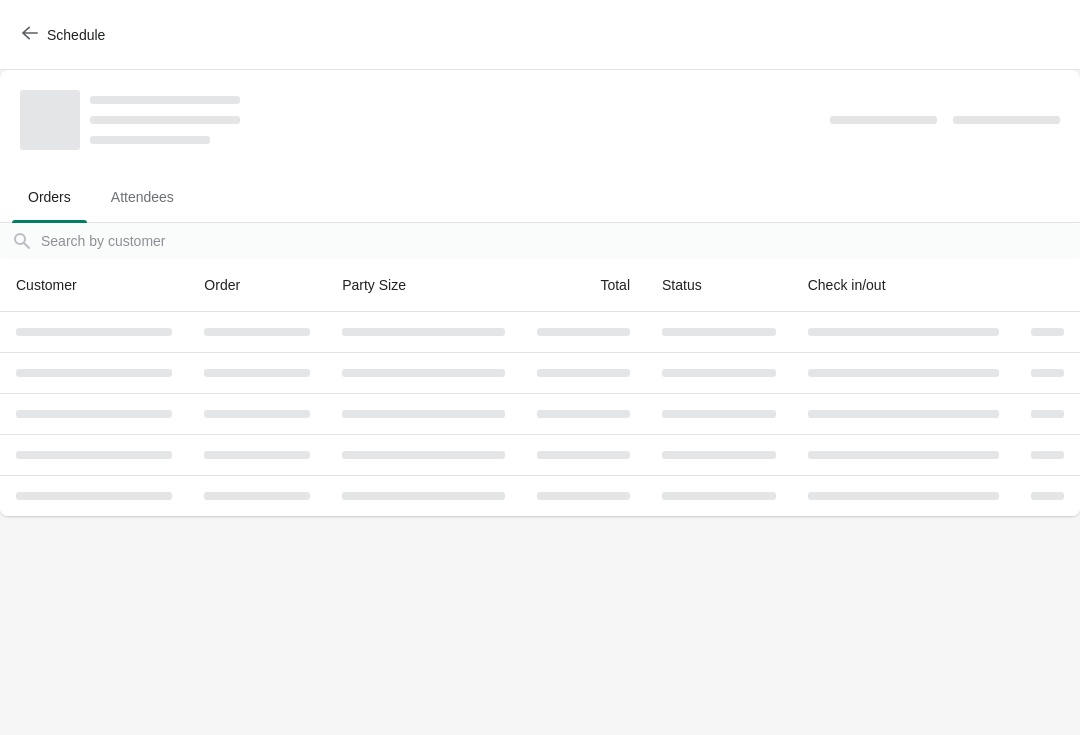 scroll, scrollTop: 0, scrollLeft: 0, axis: both 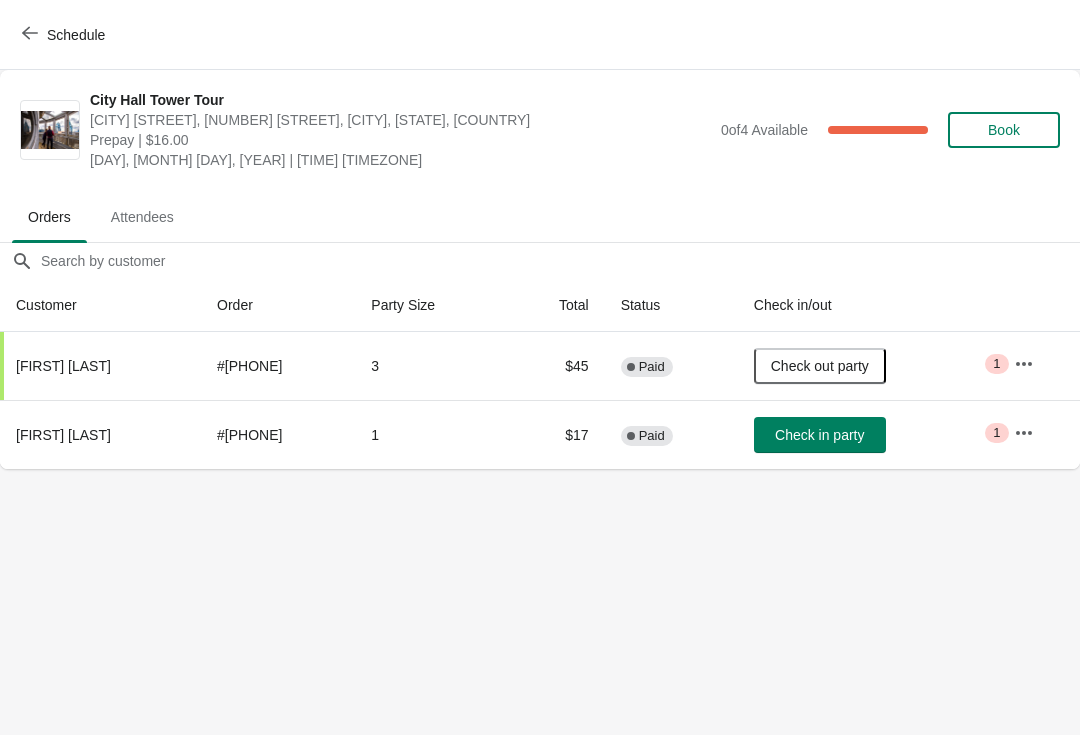 click 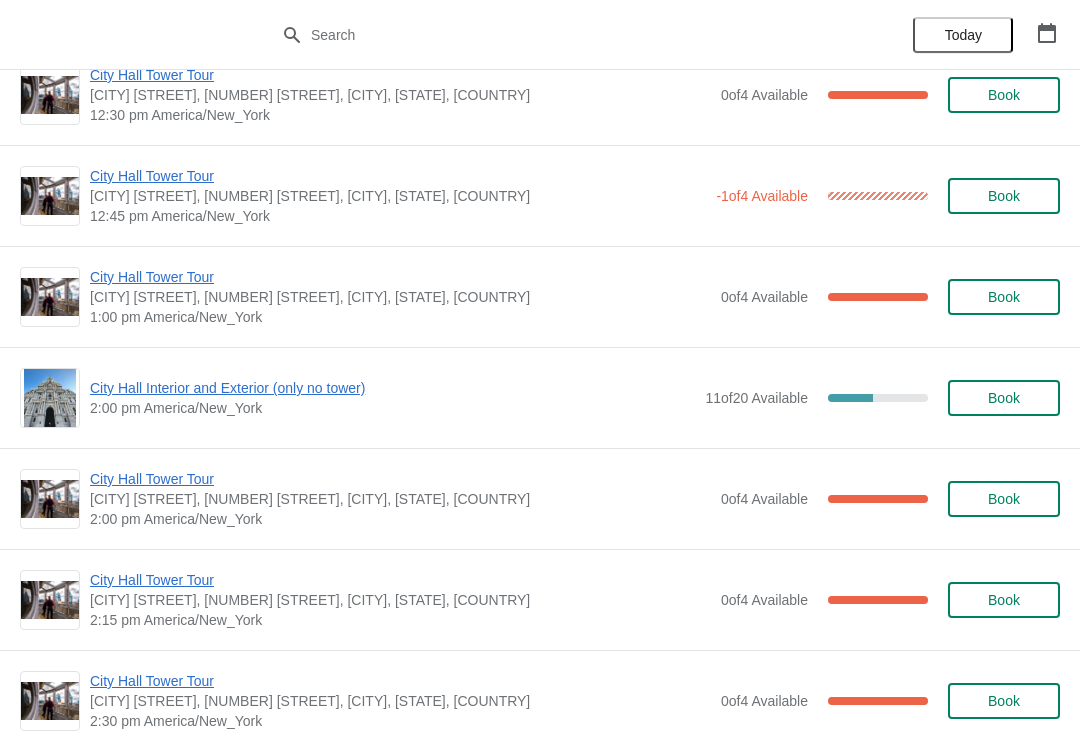 scroll, scrollTop: 1221, scrollLeft: 0, axis: vertical 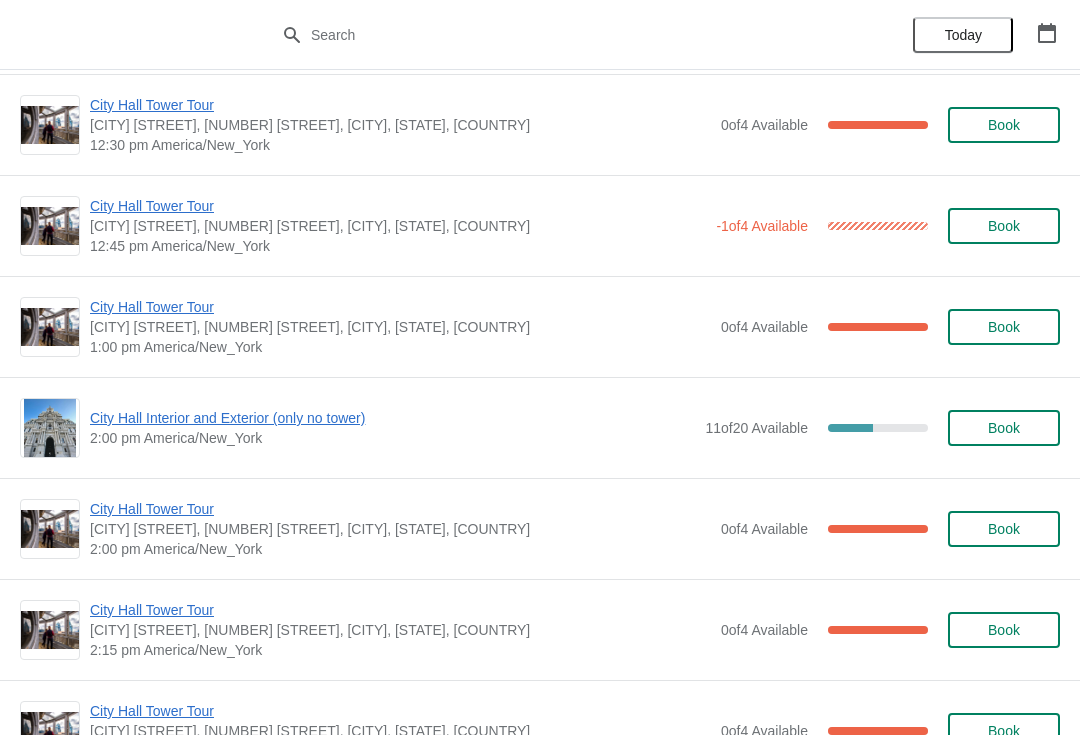 click on "City Hall Tower Tour" at bounding box center [398, 206] 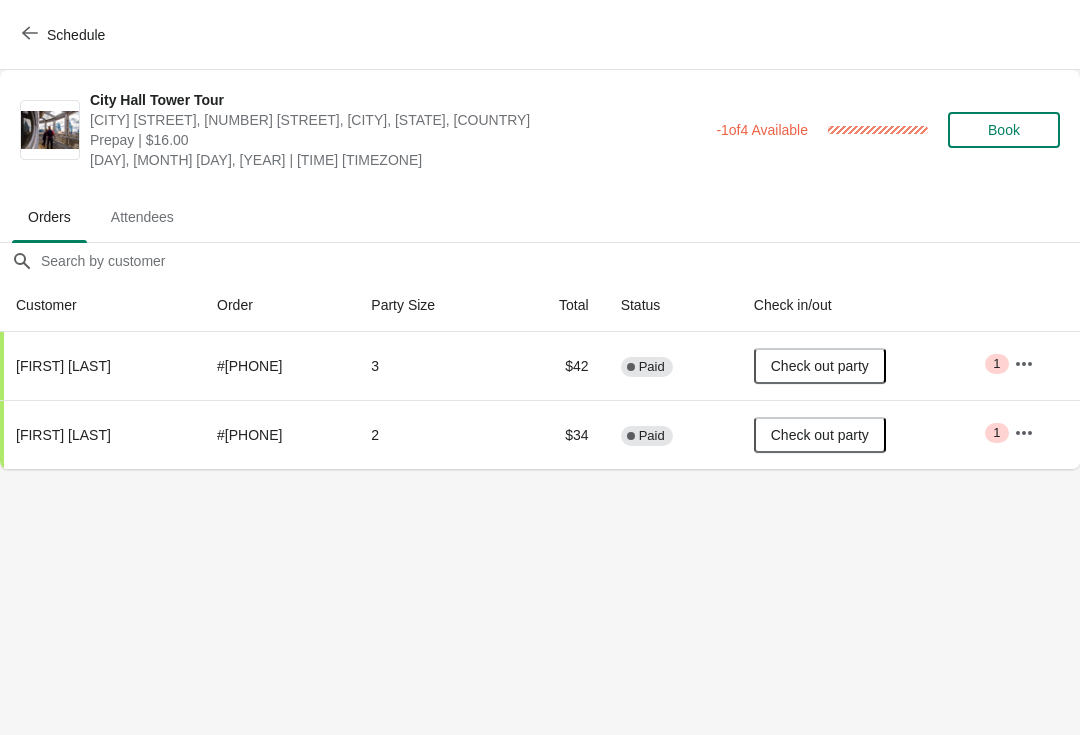 click on "Schedule" at bounding box center (65, 34) 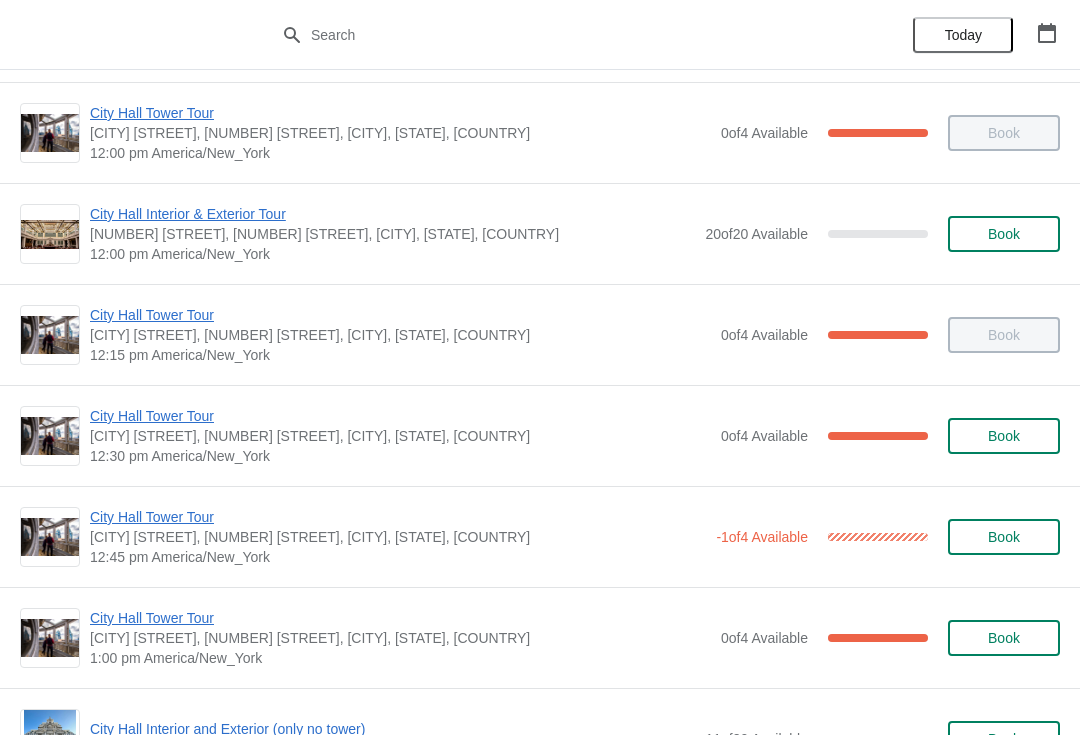 scroll, scrollTop: 1001, scrollLeft: 0, axis: vertical 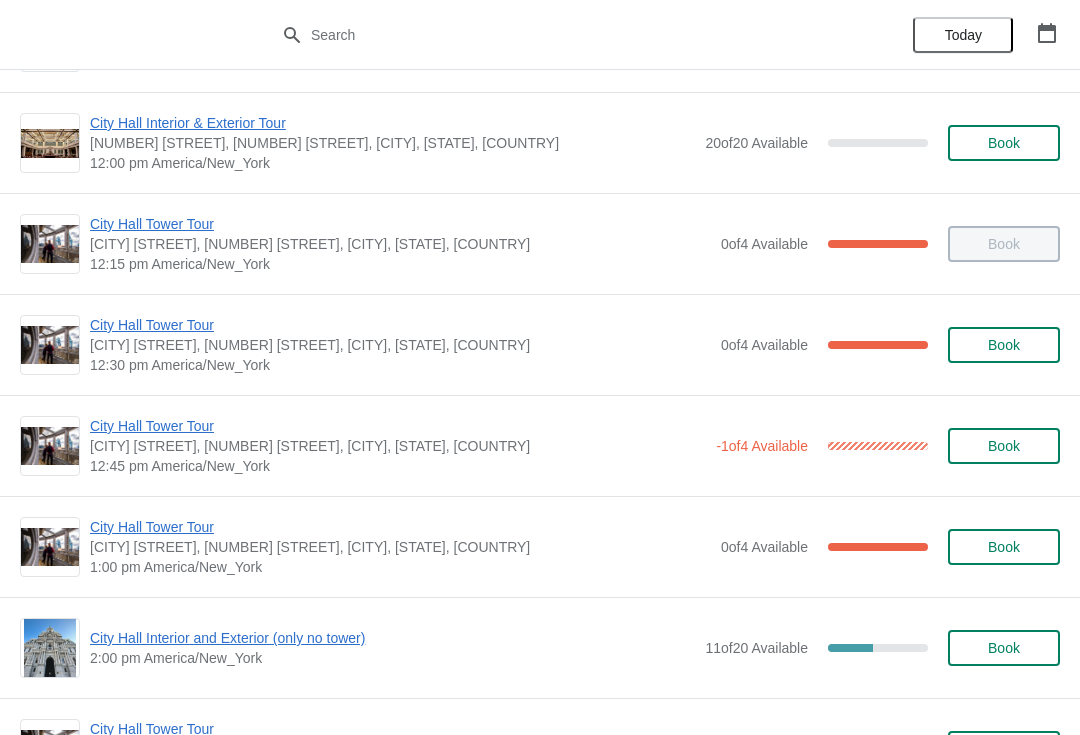 click on "City Hall Tower Tour" at bounding box center [400, 325] 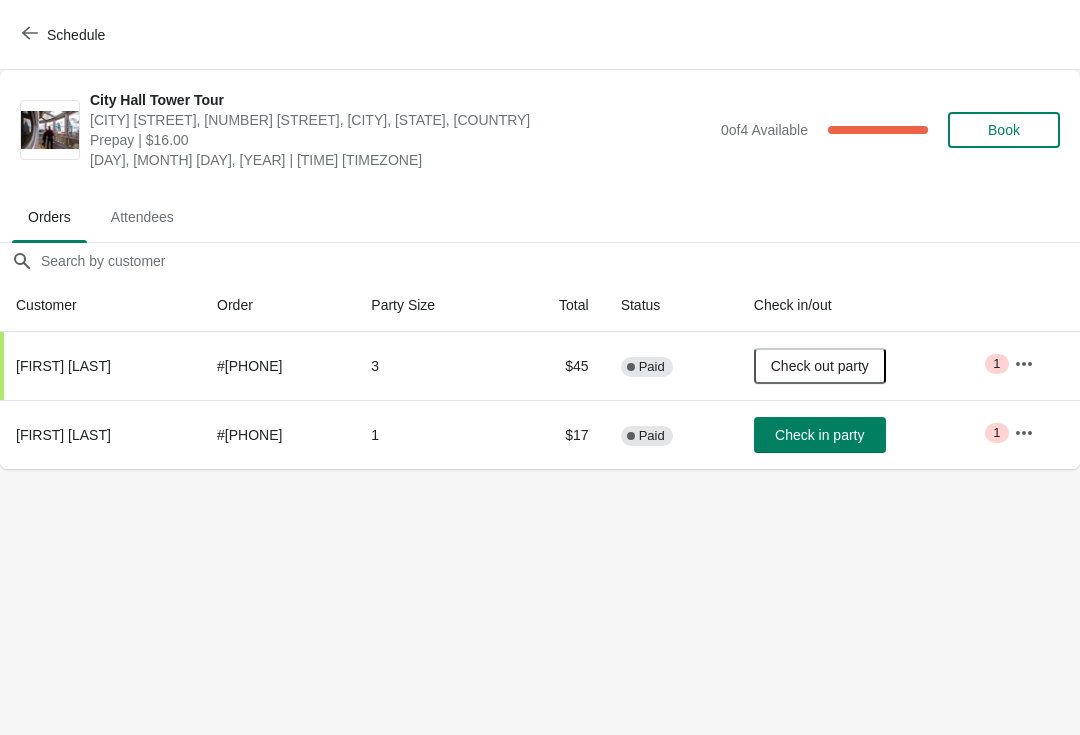 click on "Schedule" at bounding box center [65, 35] 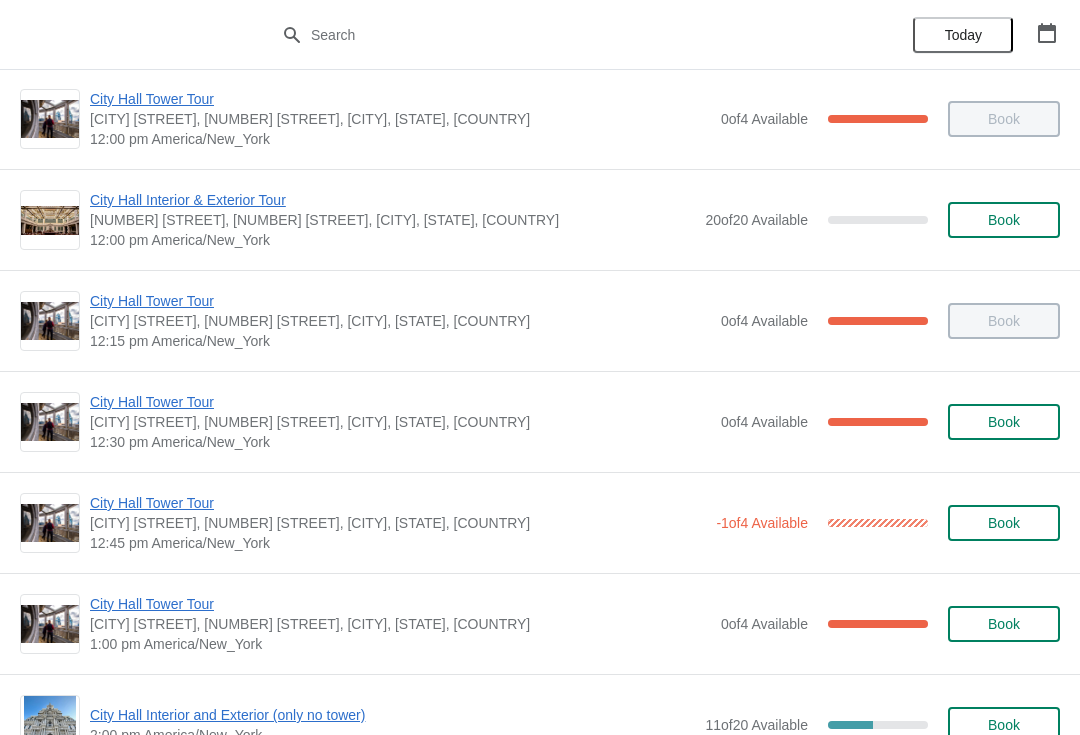 scroll, scrollTop: 923, scrollLeft: 0, axis: vertical 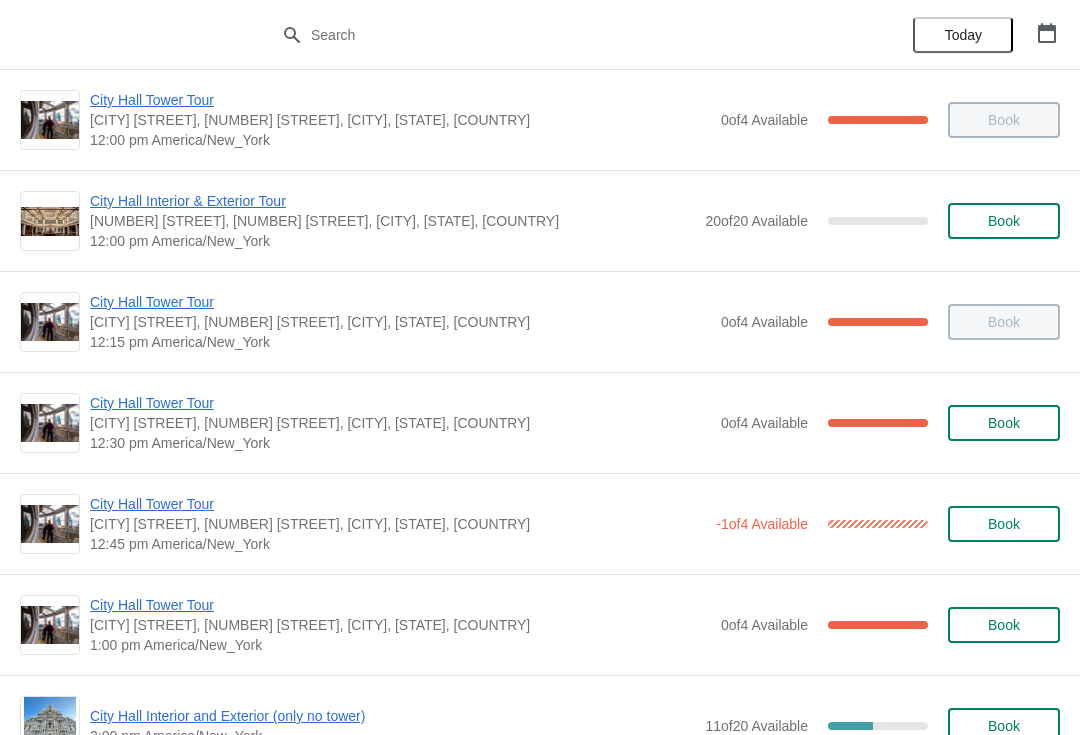 click on "City Hall Tower Tour" at bounding box center (398, 504) 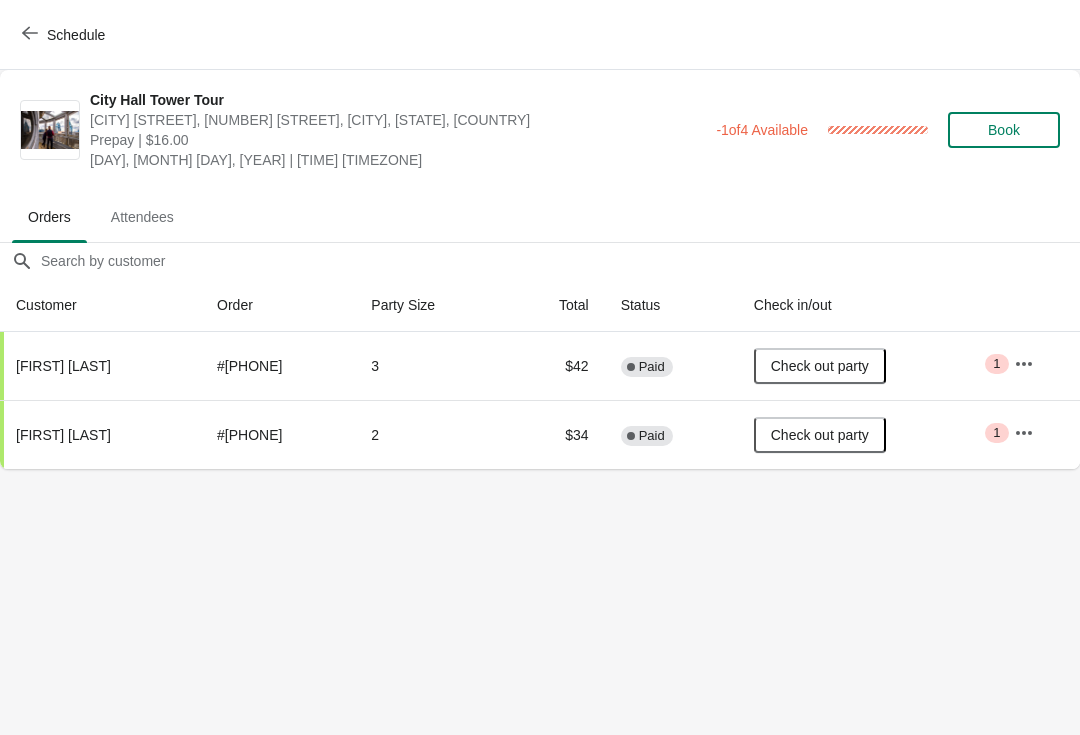 click on "Schedule" at bounding box center (65, 34) 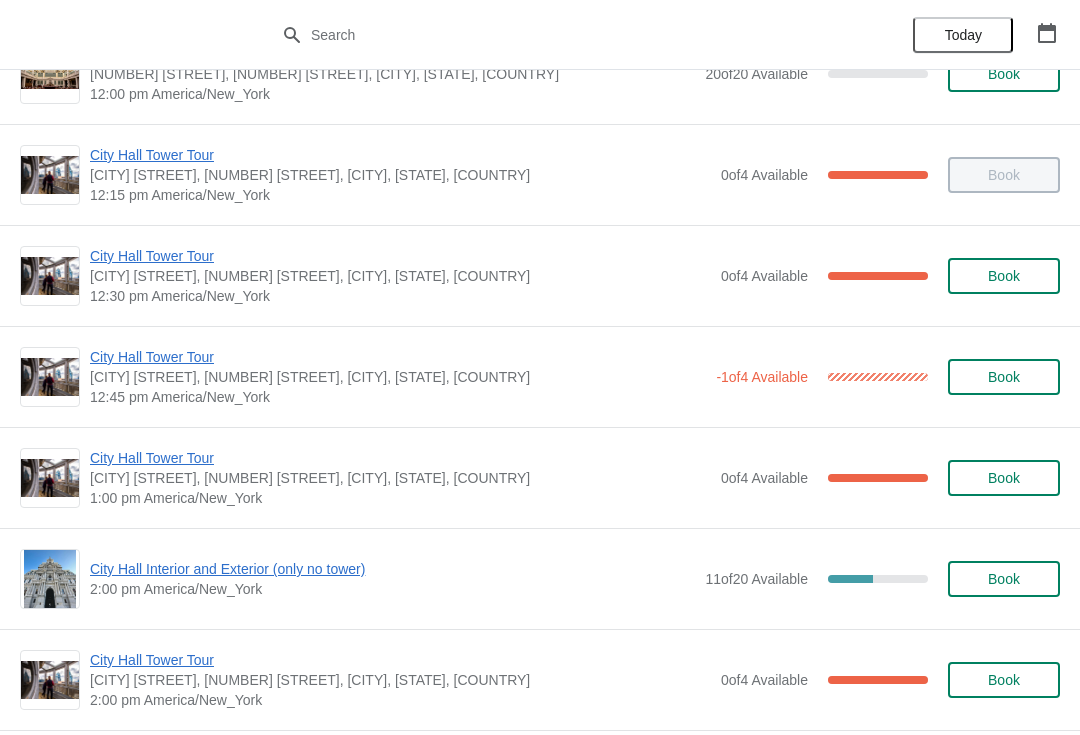 scroll, scrollTop: 1042, scrollLeft: 0, axis: vertical 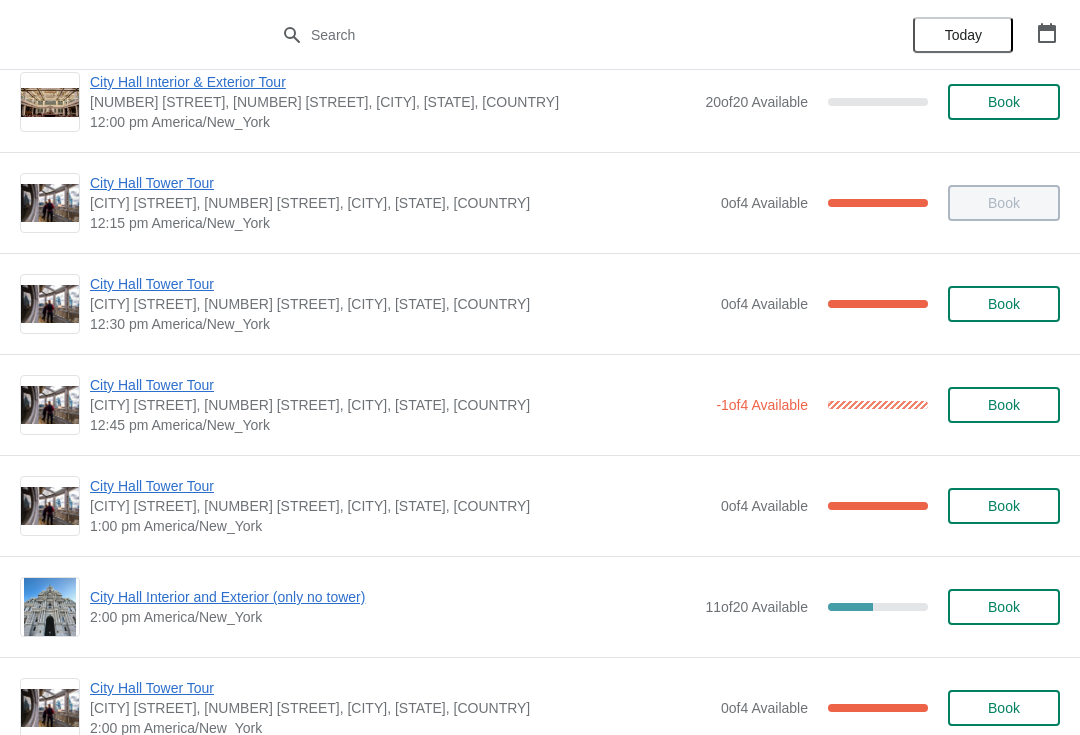 click on "City Hall Tower Tour" at bounding box center (398, 385) 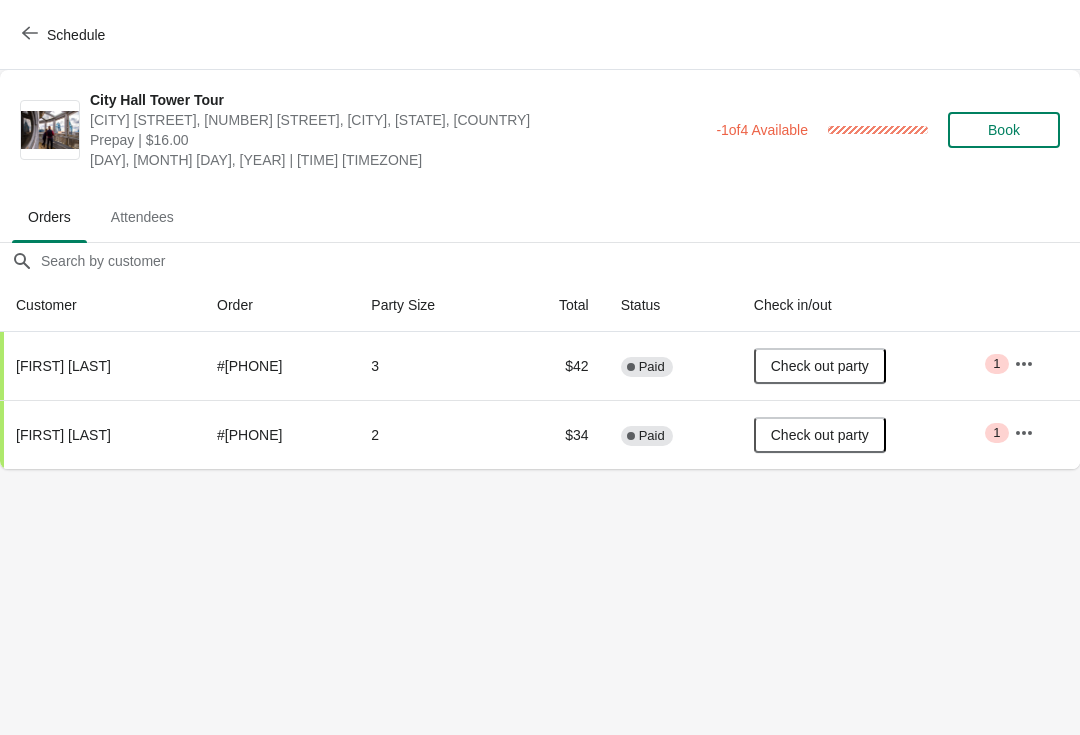 scroll, scrollTop: 0, scrollLeft: 0, axis: both 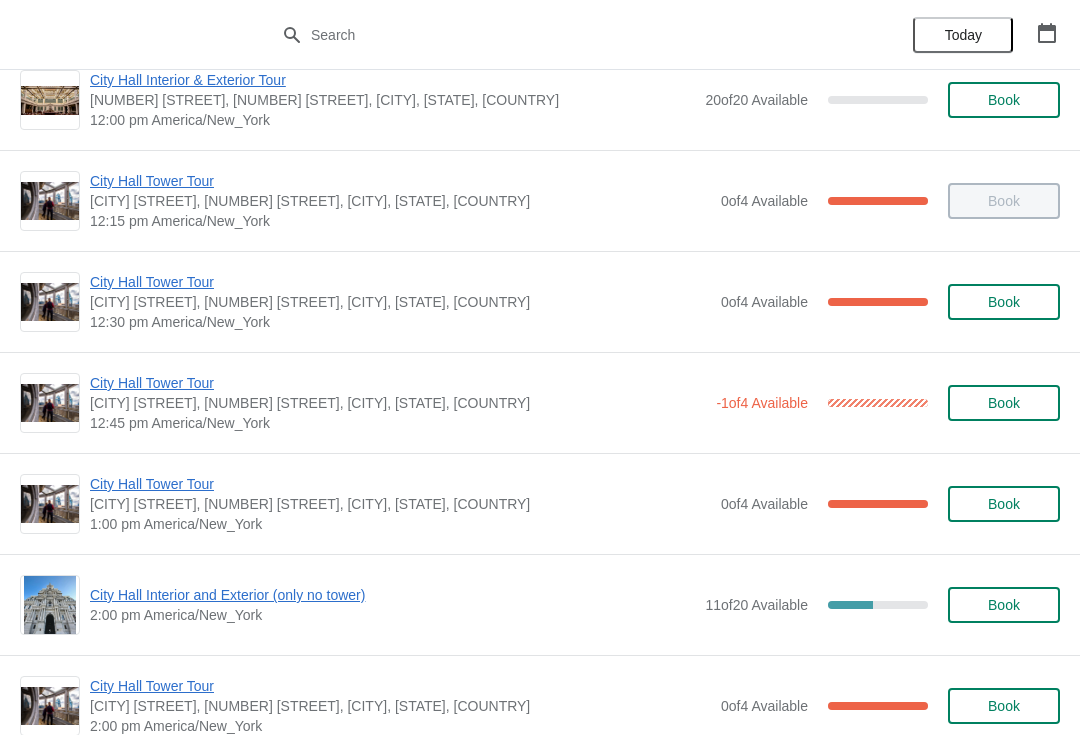 click on "City Hall Tower Tour" at bounding box center (400, 484) 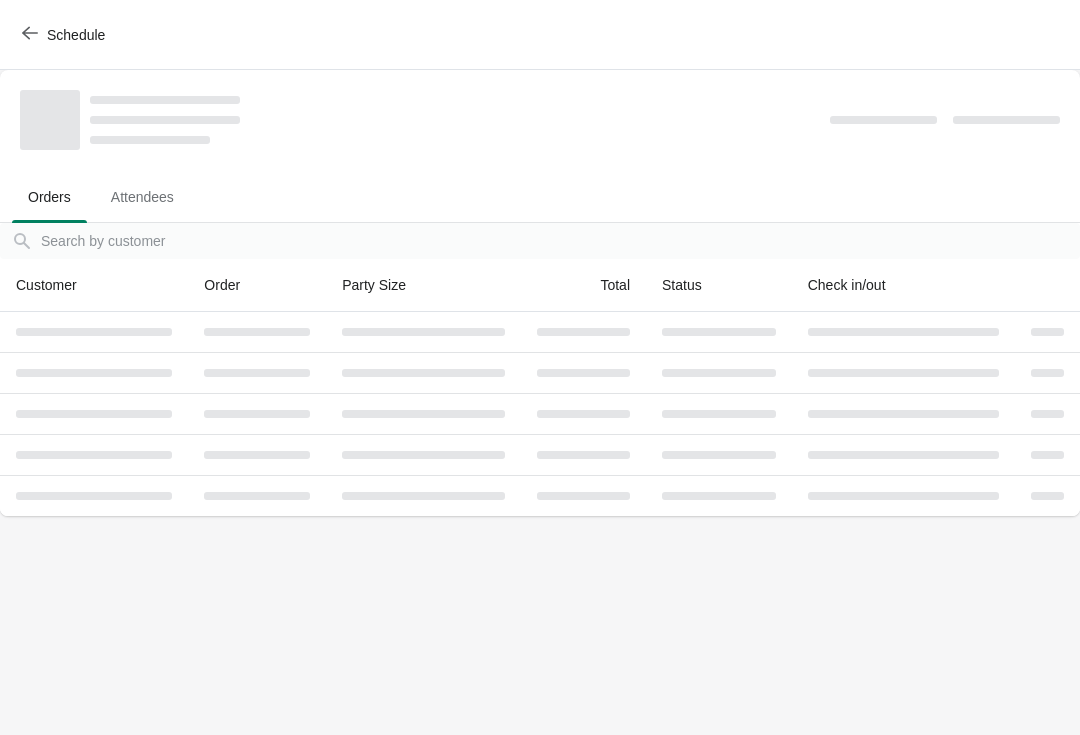 scroll, scrollTop: 0, scrollLeft: 0, axis: both 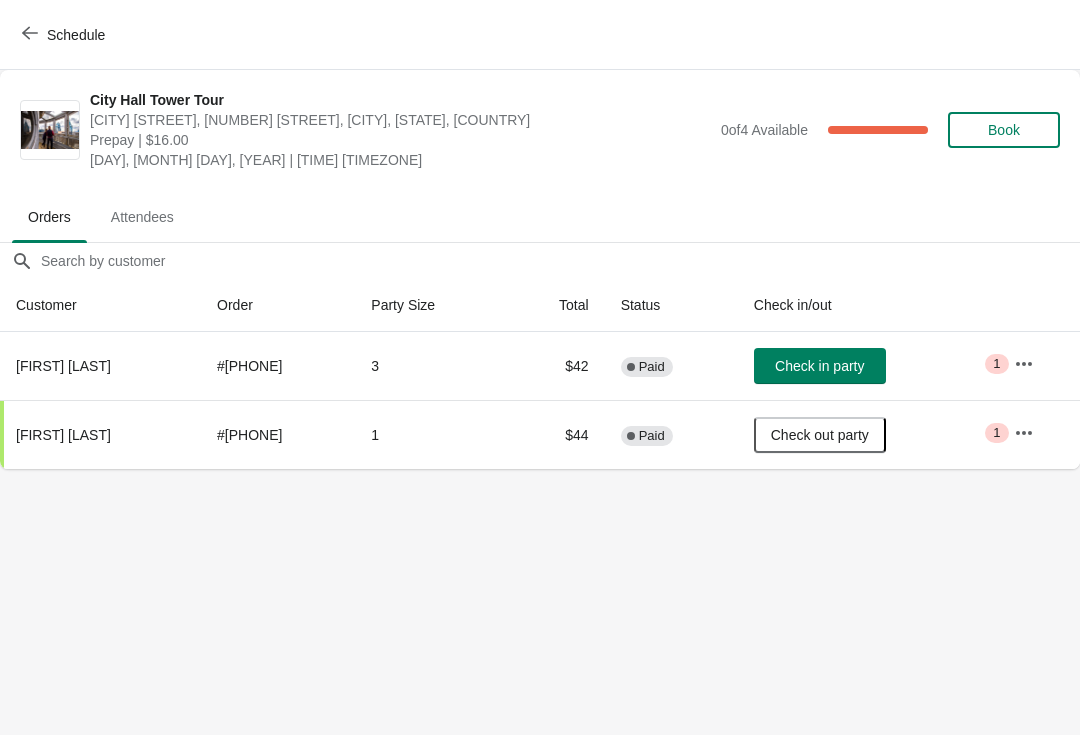 click 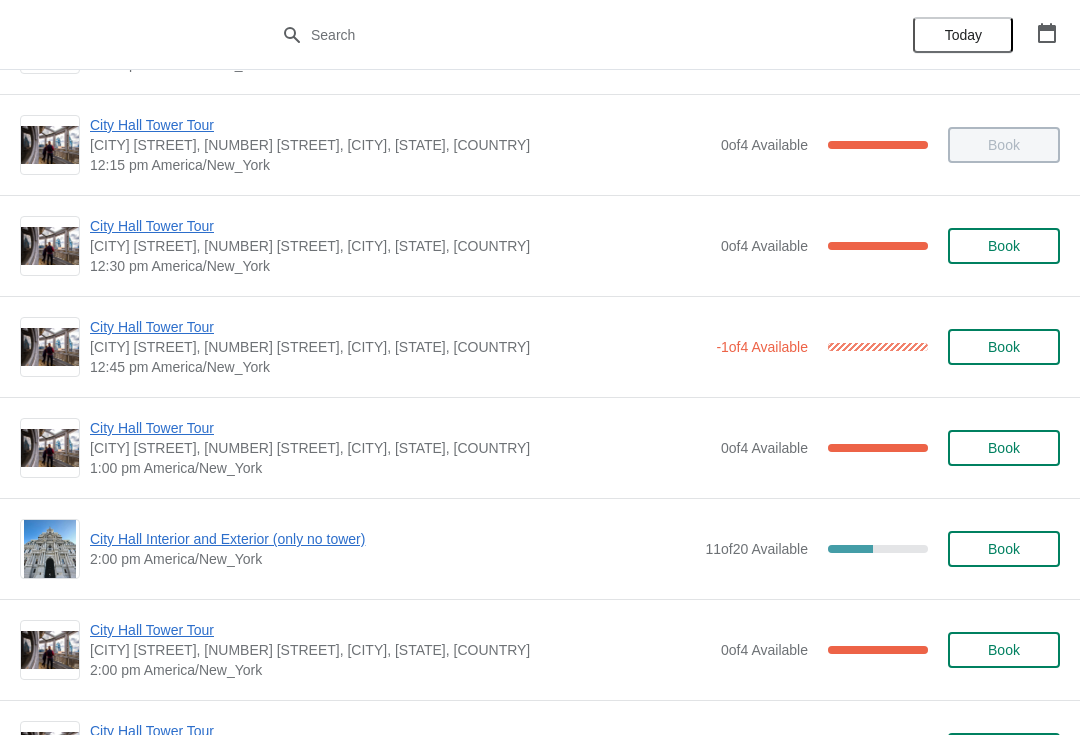 scroll, scrollTop: 1094, scrollLeft: 0, axis: vertical 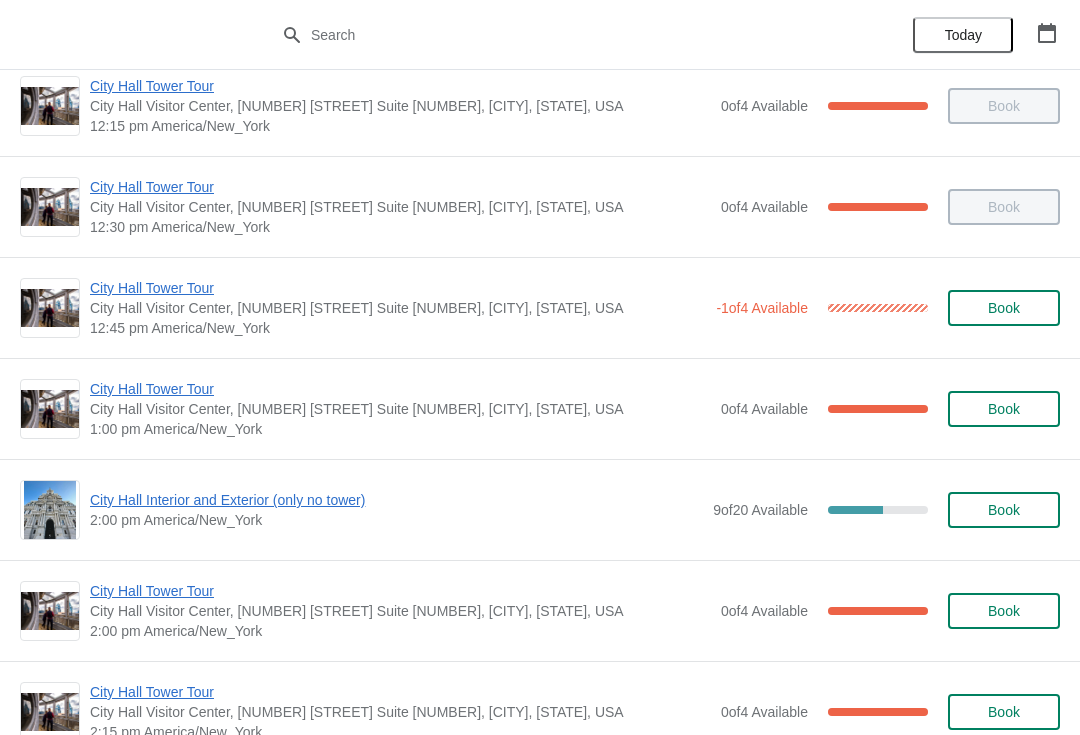 click on "City Hall Tower Tour" at bounding box center (400, 389) 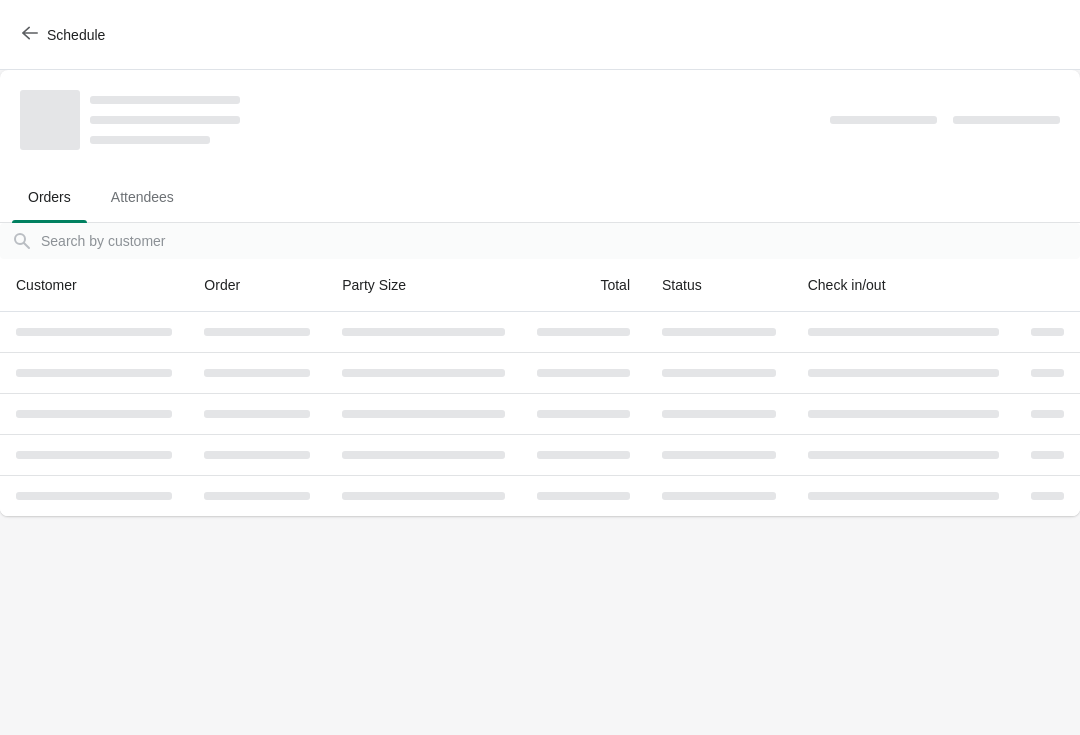 scroll, scrollTop: 0, scrollLeft: 0, axis: both 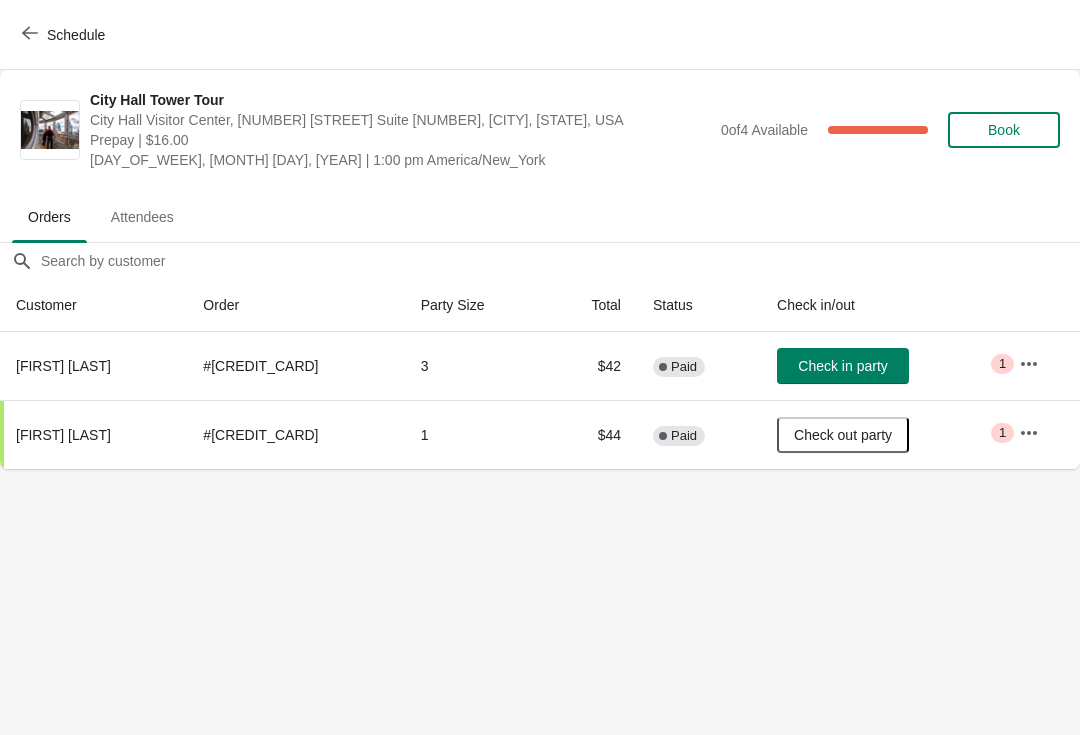 click on "Check in party" at bounding box center (843, 366) 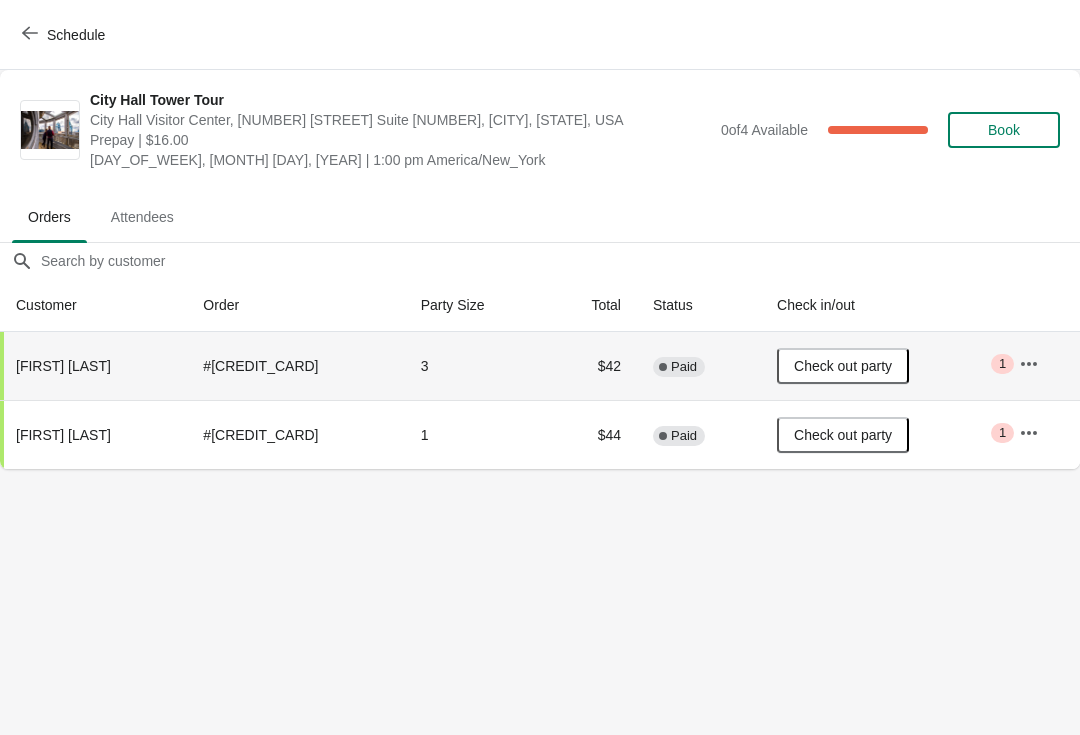 click on "Schedule" at bounding box center [65, 34] 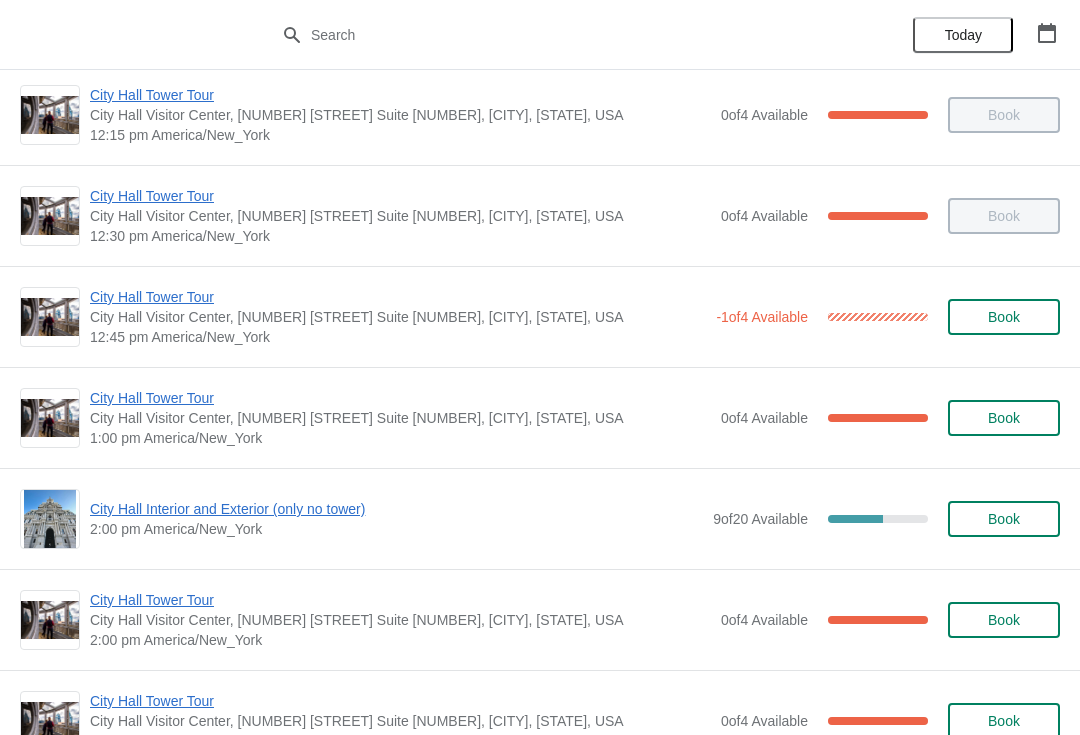 scroll, scrollTop: 1077, scrollLeft: 0, axis: vertical 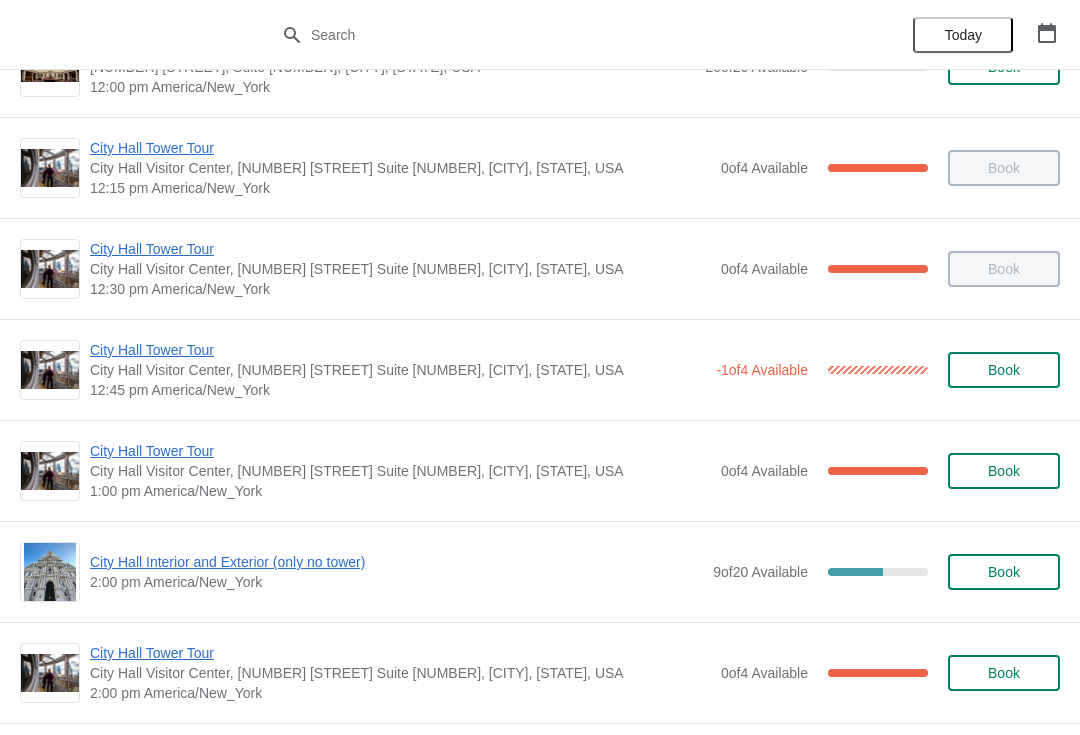 click on "City Hall Tower Tour" at bounding box center [398, 350] 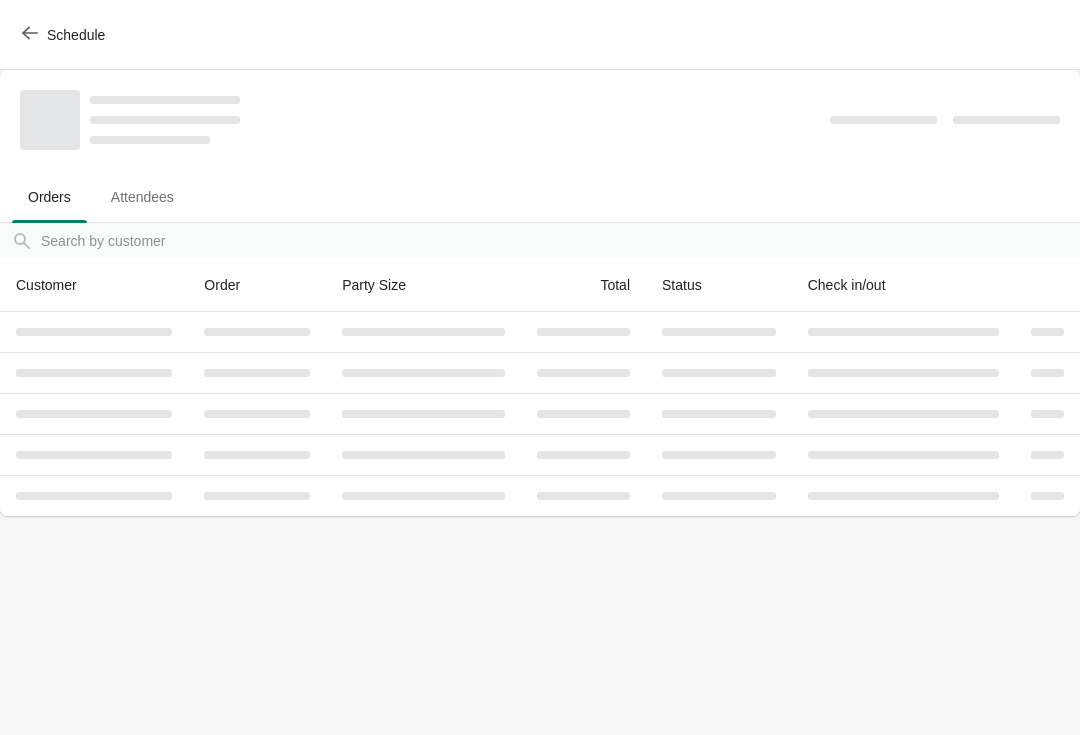 scroll, scrollTop: 0, scrollLeft: 0, axis: both 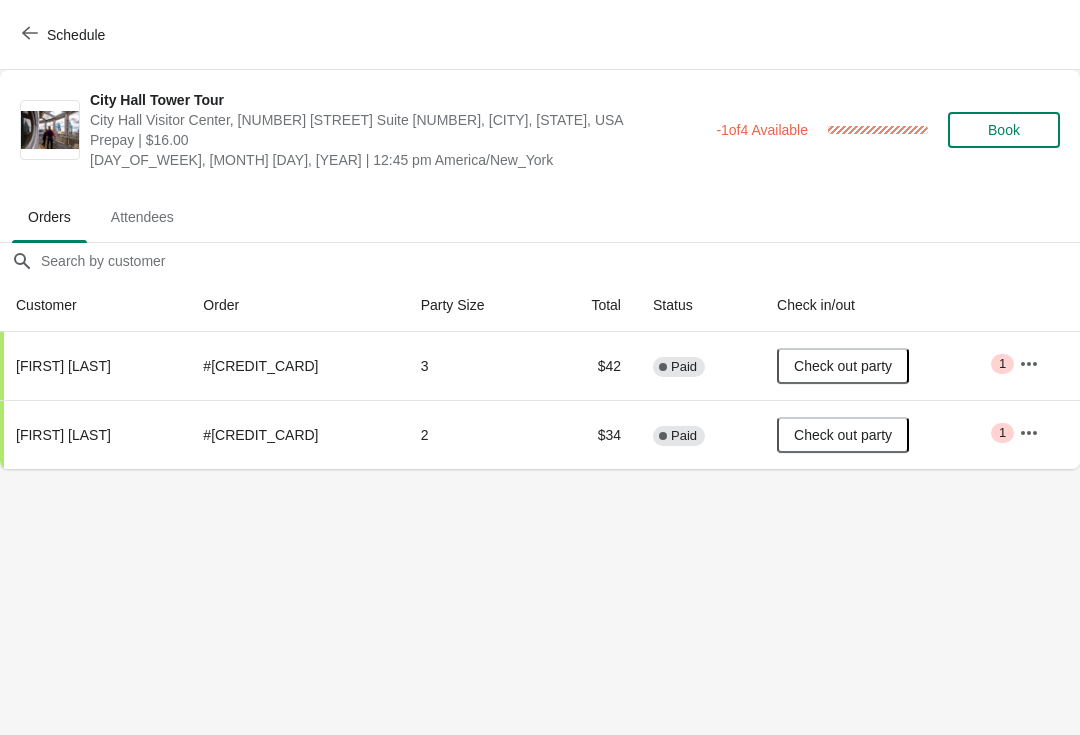 click on "Schedule" at bounding box center [65, 35] 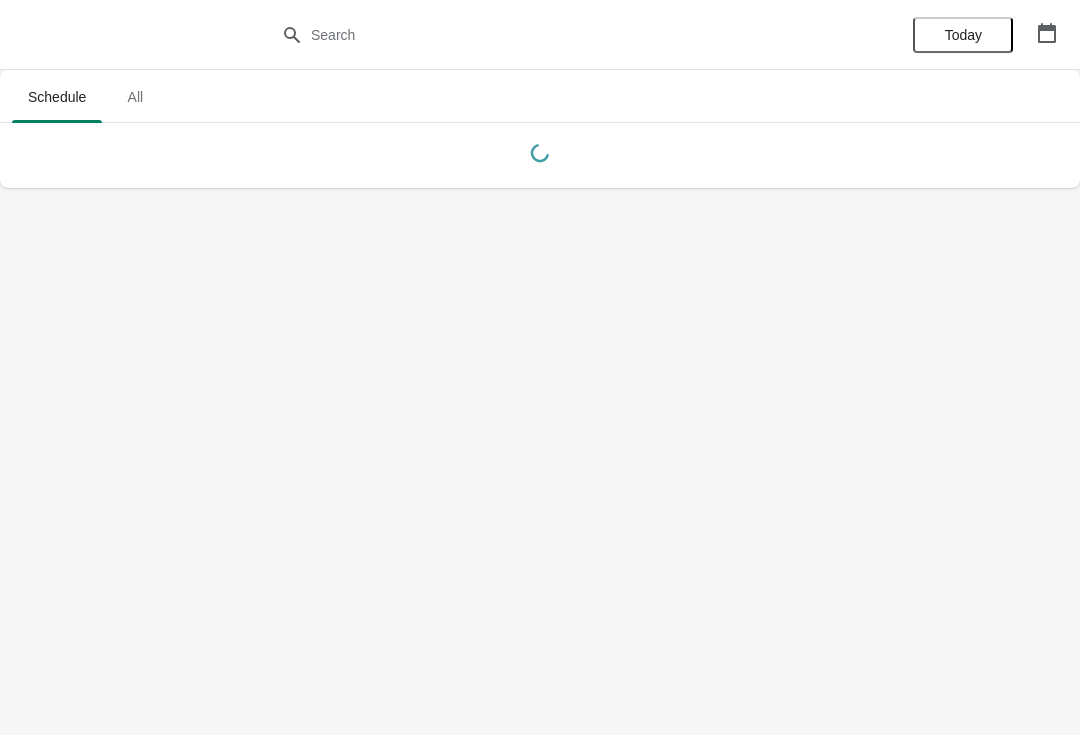 click at bounding box center (540, 35) 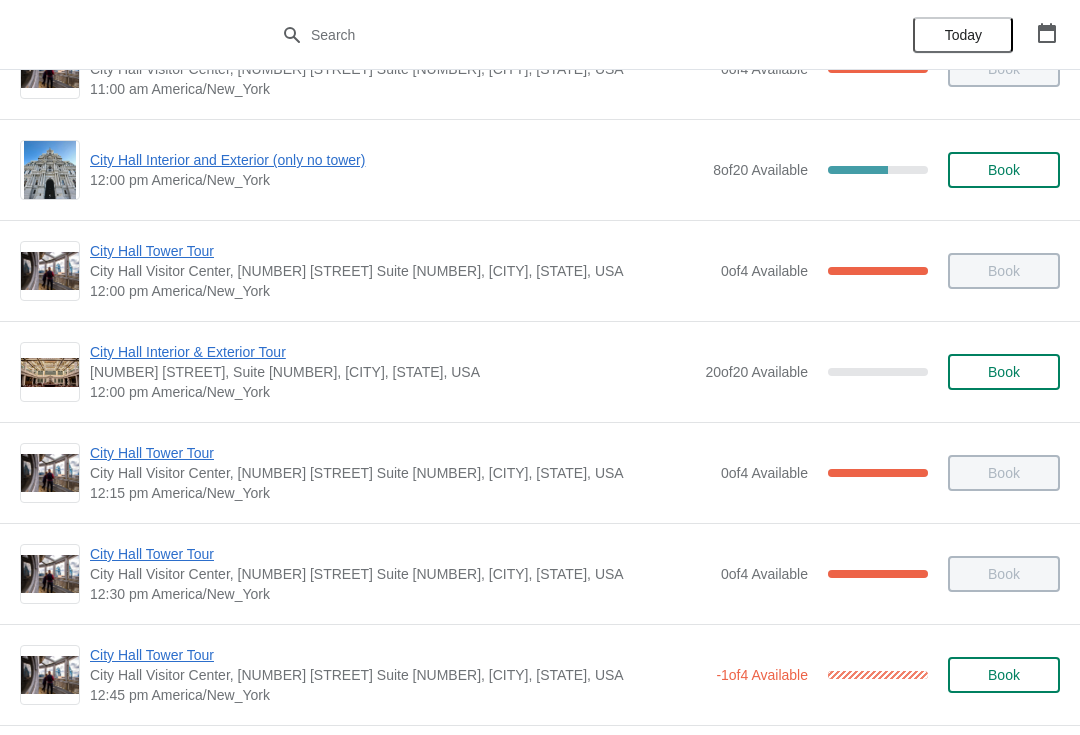 scroll, scrollTop: 789, scrollLeft: 0, axis: vertical 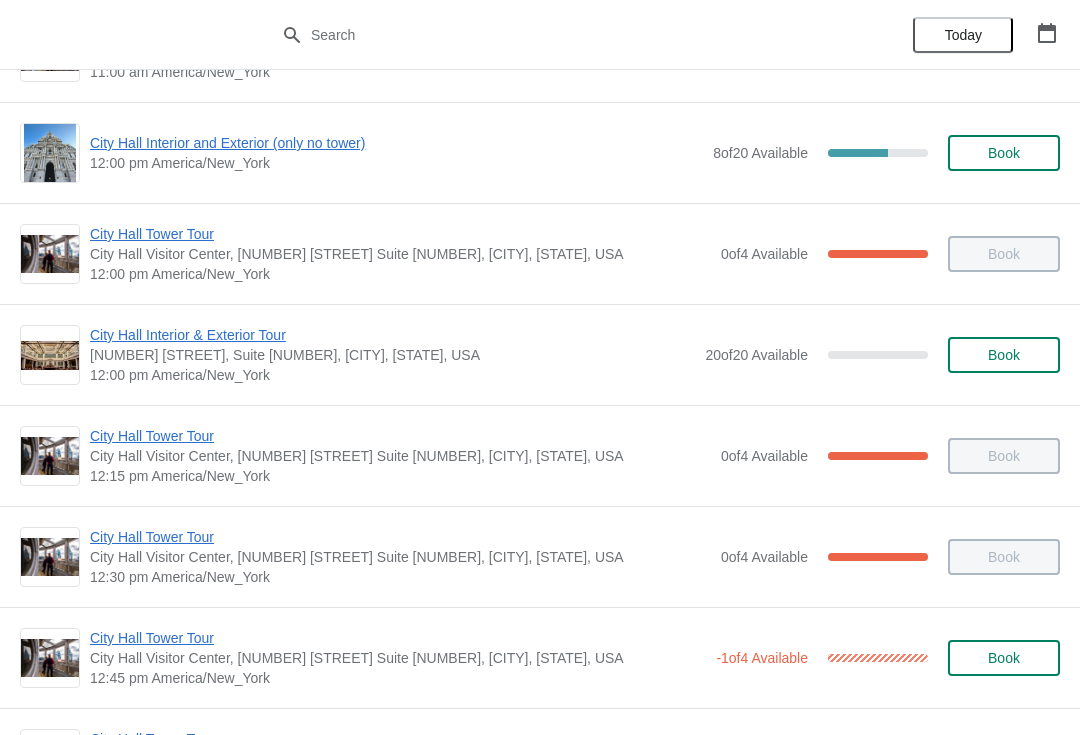 click on "City Hall Tower Tour" at bounding box center (400, 537) 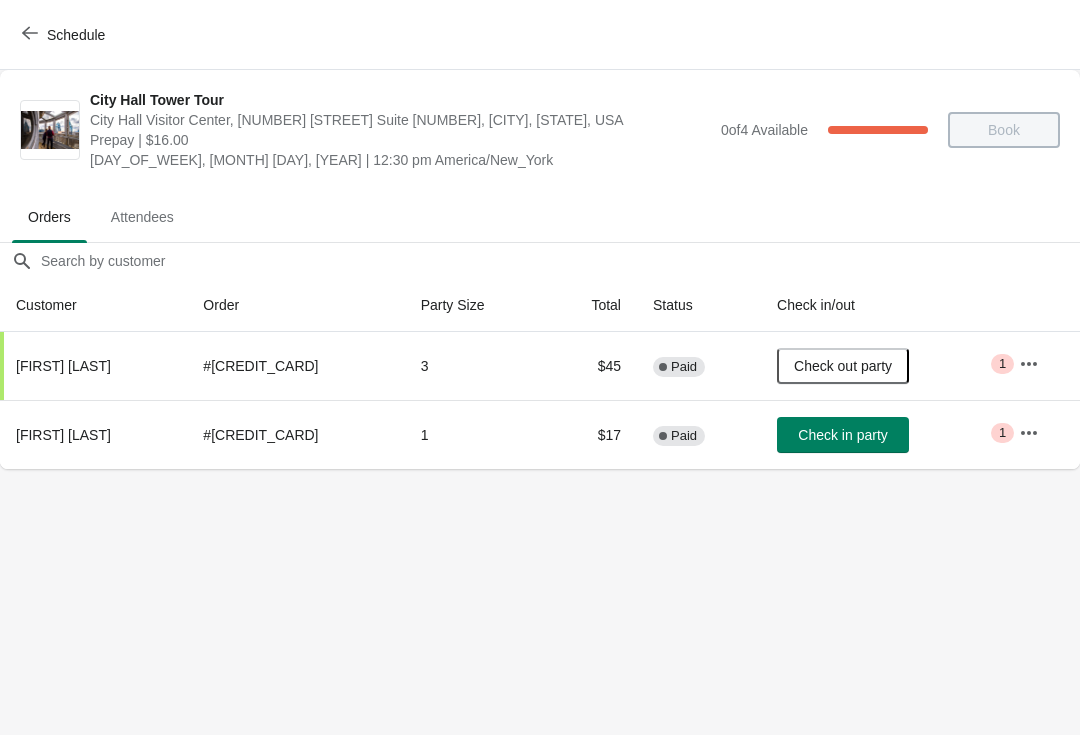 click on "Schedule" at bounding box center [65, 35] 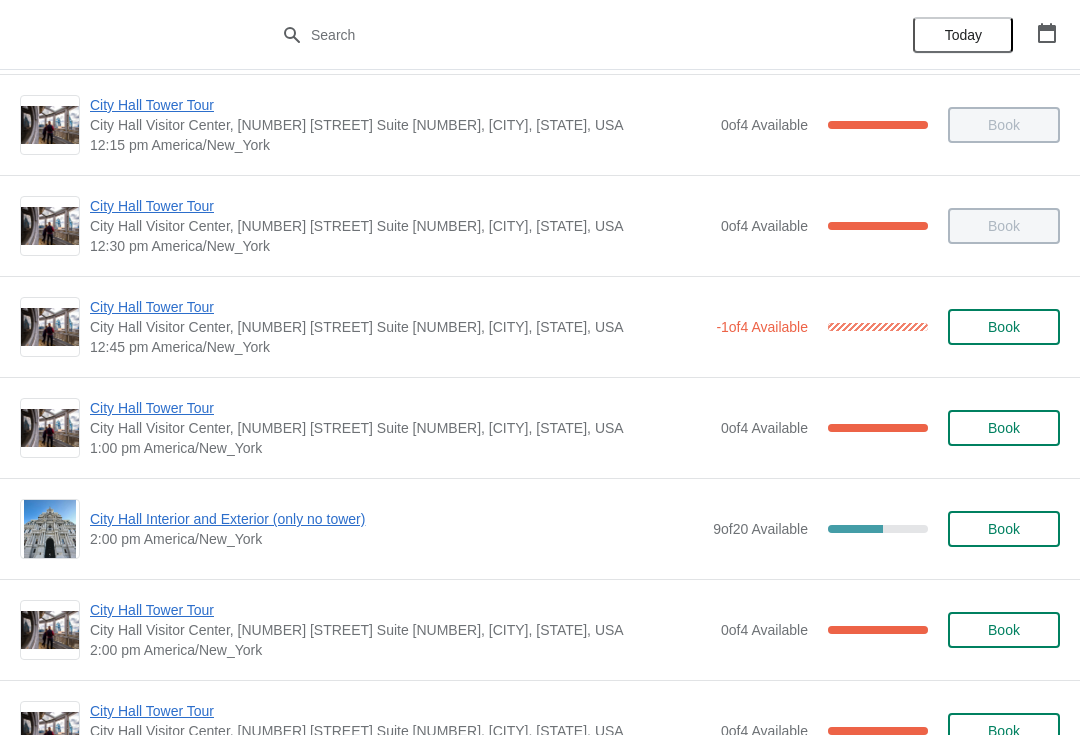scroll, scrollTop: 1146, scrollLeft: 0, axis: vertical 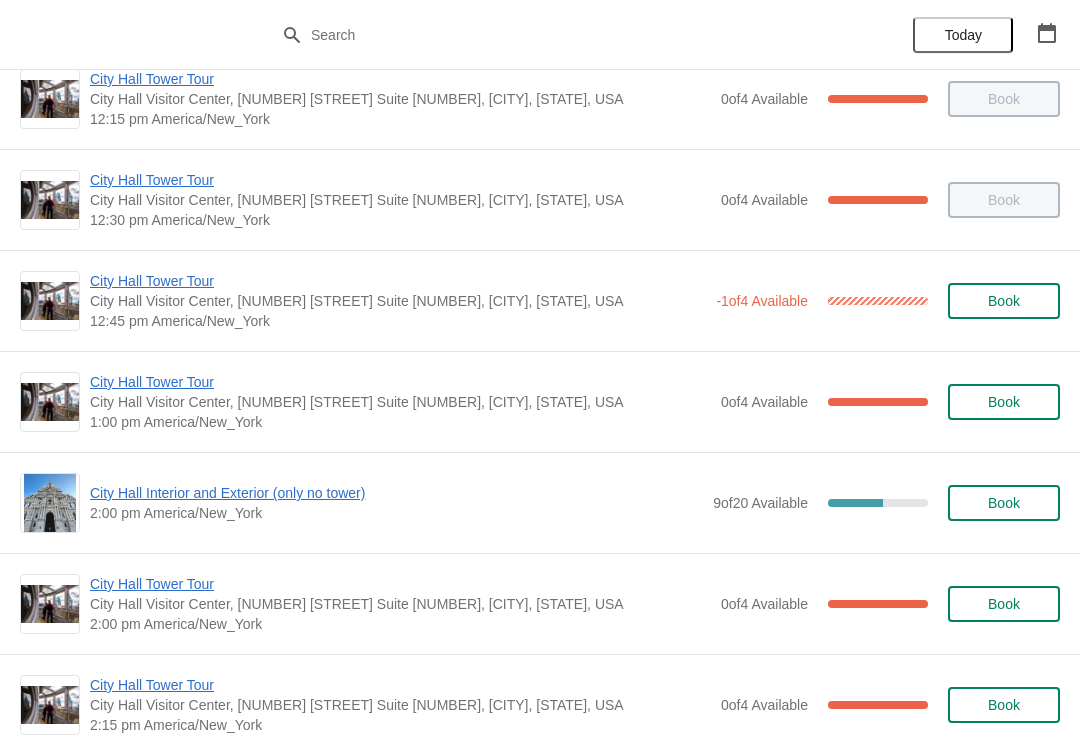 click on "City Hall Tower Tour" at bounding box center (400, 382) 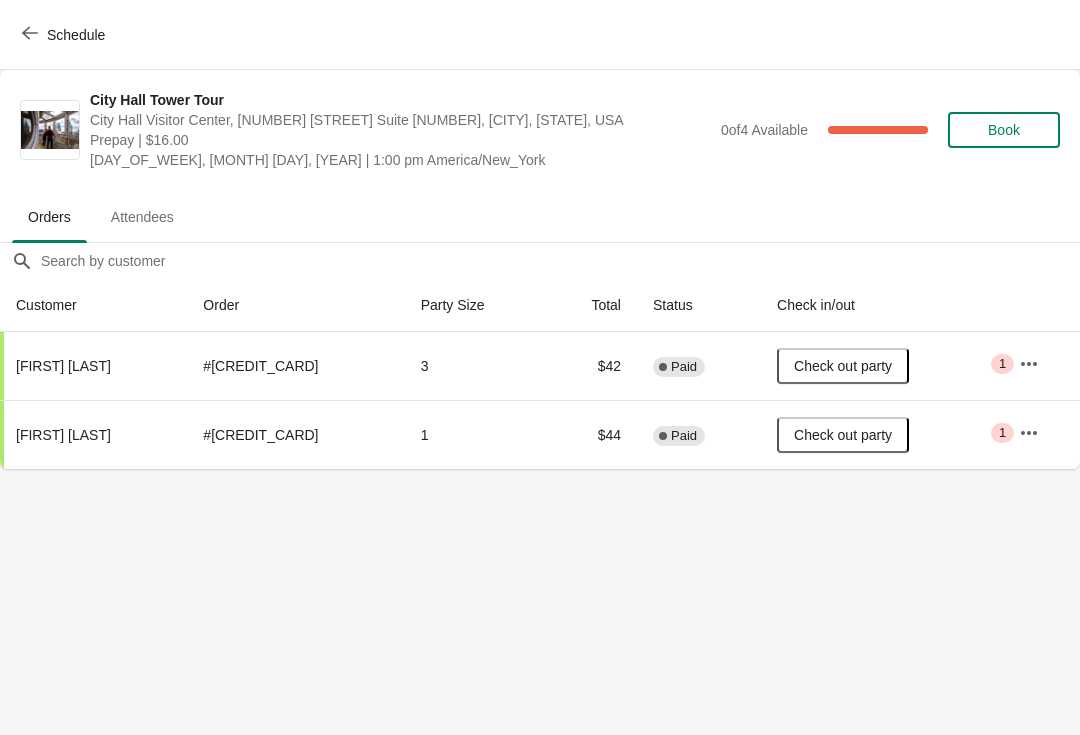 scroll, scrollTop: 0, scrollLeft: 0, axis: both 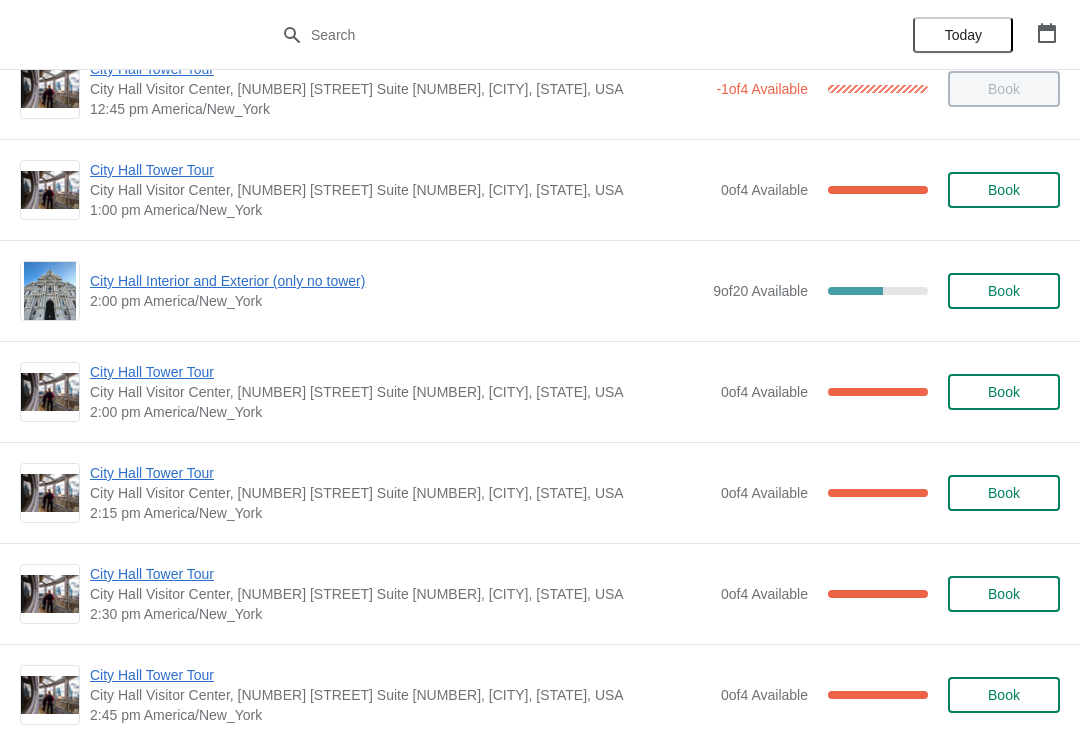 click on "City Hall Tower Tour" at bounding box center (400, 170) 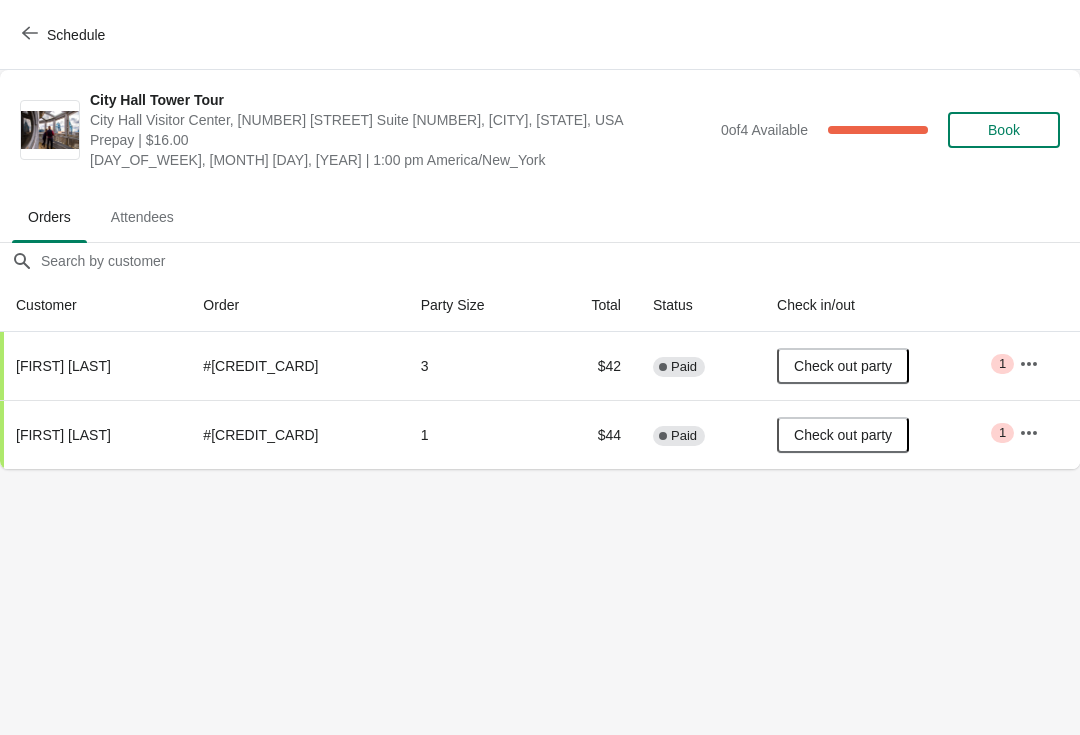 scroll, scrollTop: 0, scrollLeft: 0, axis: both 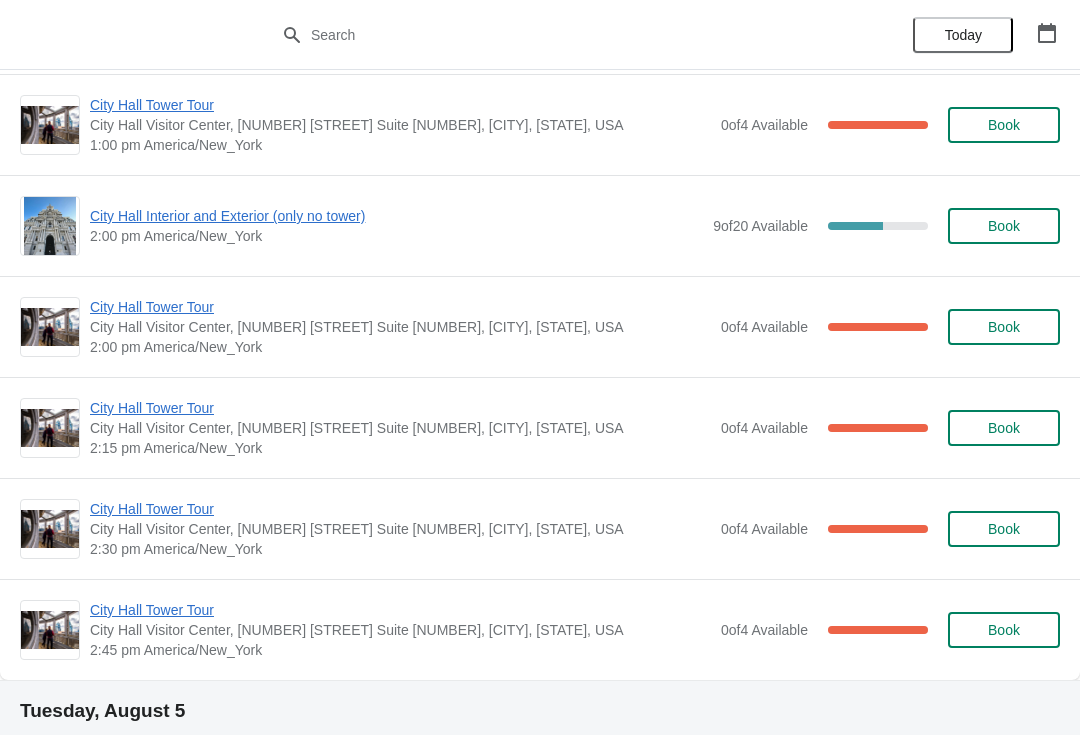 click on "Book" at bounding box center [1004, 327] 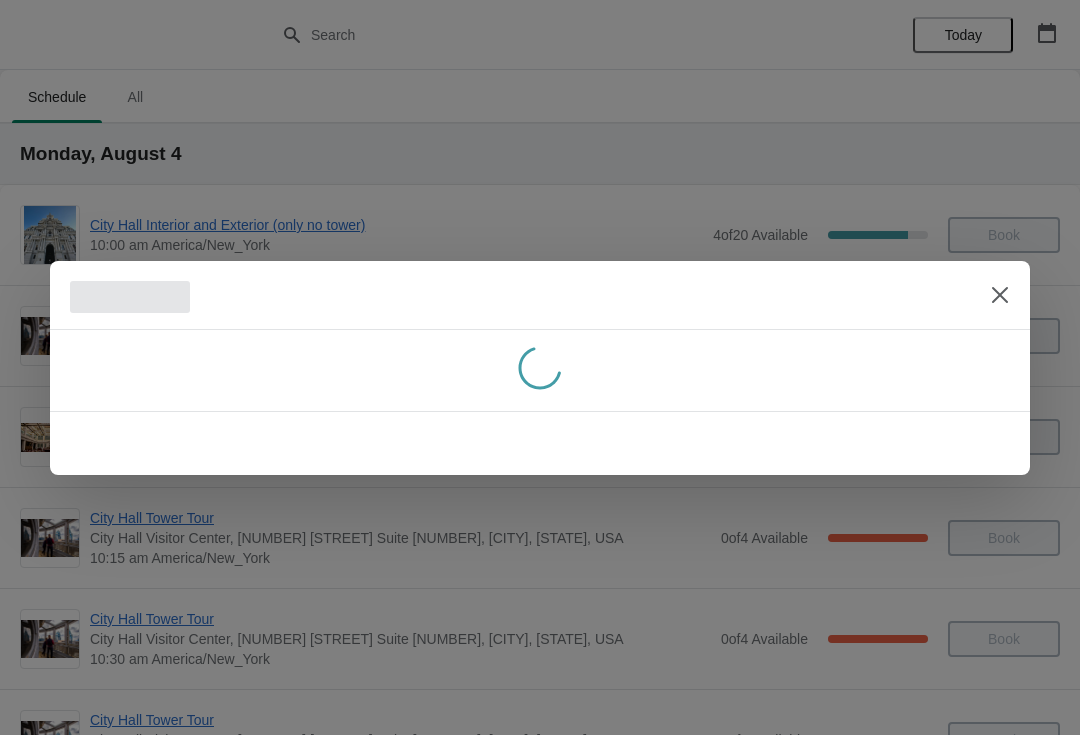 scroll, scrollTop: 0, scrollLeft: 0, axis: both 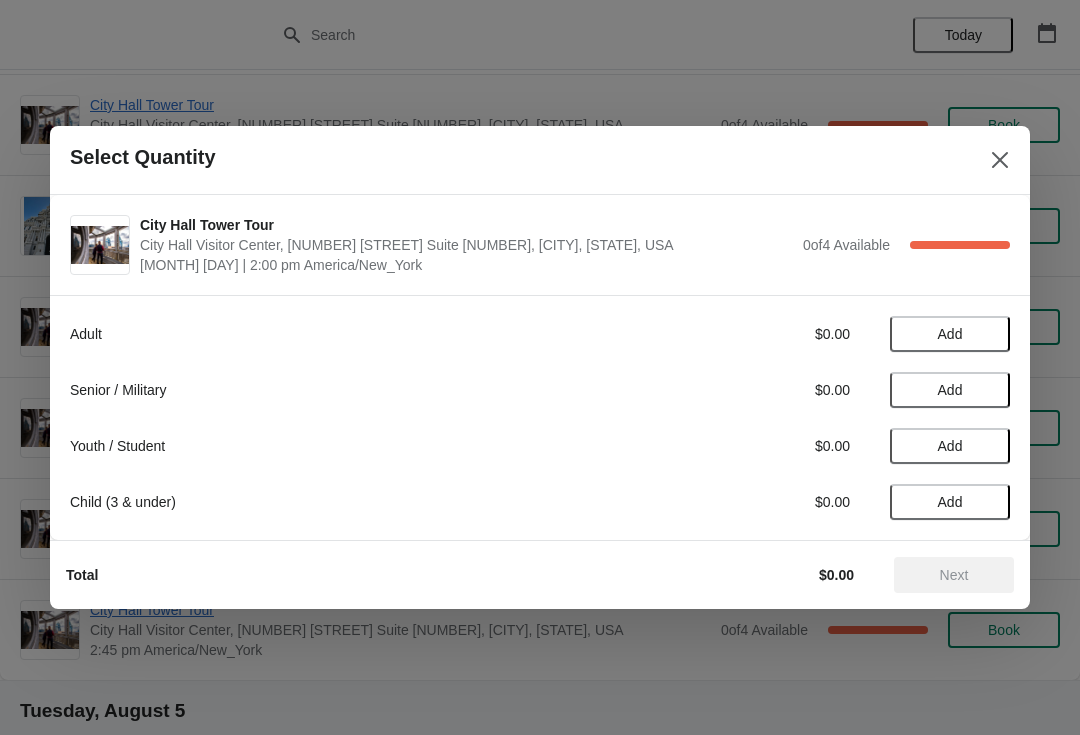 click on "Select Quantity" at bounding box center (540, 160) 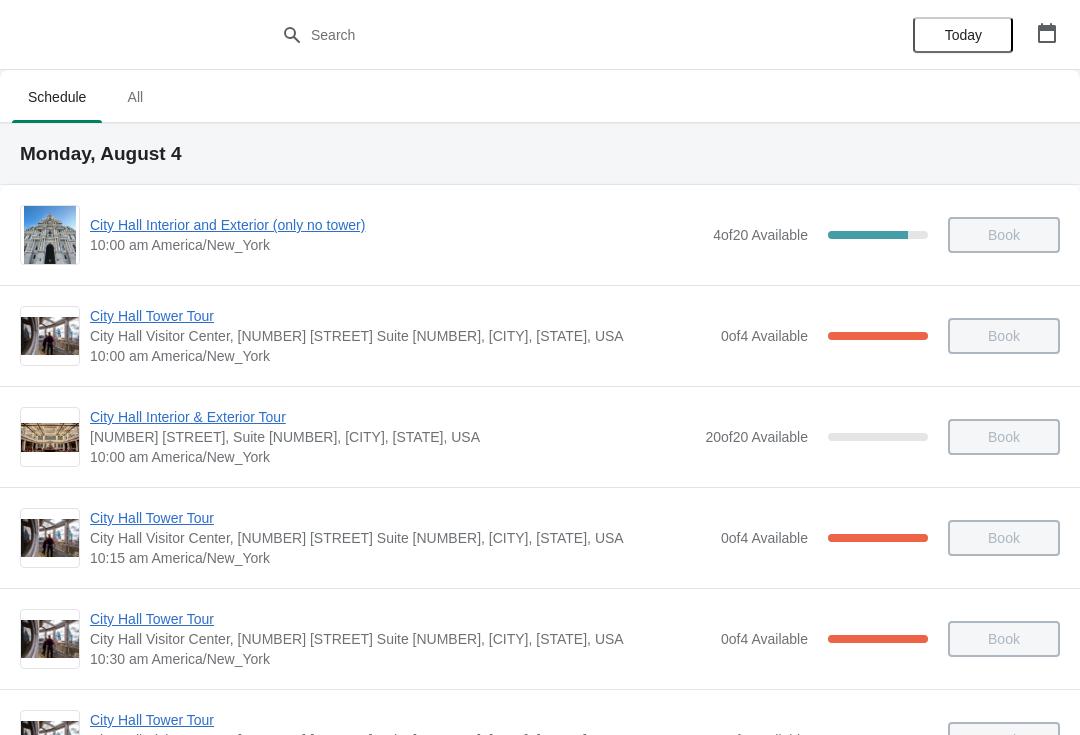 scroll, scrollTop: 1423, scrollLeft: 0, axis: vertical 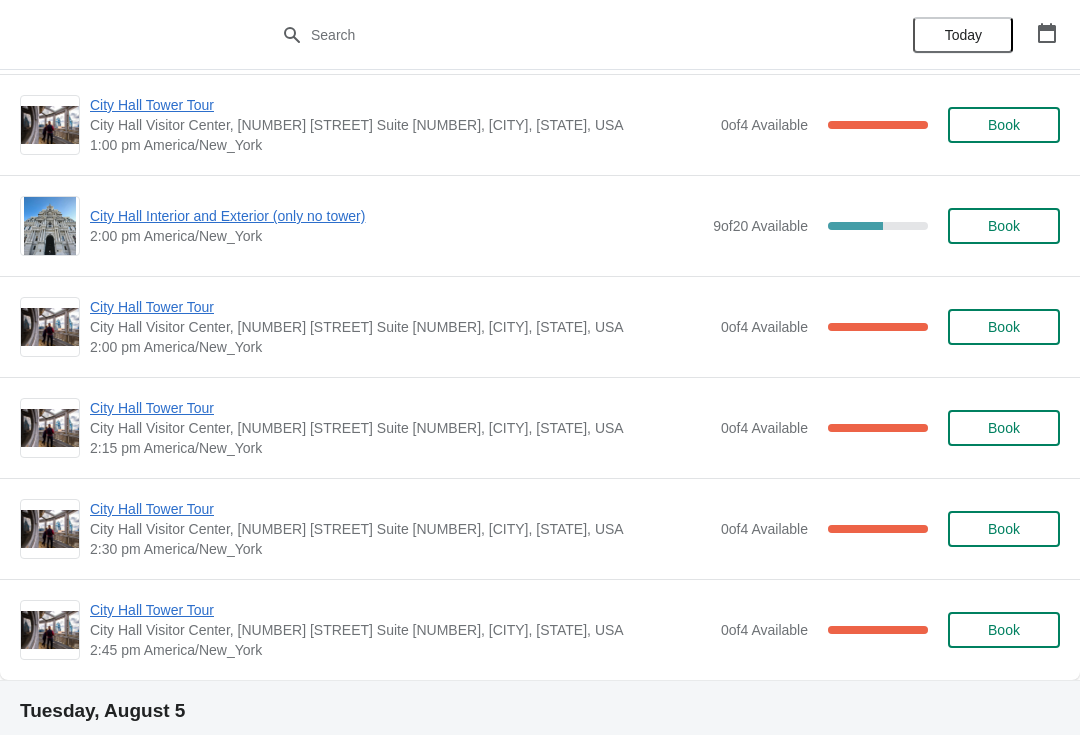 click on "City Hall Tower Tour" at bounding box center [400, 307] 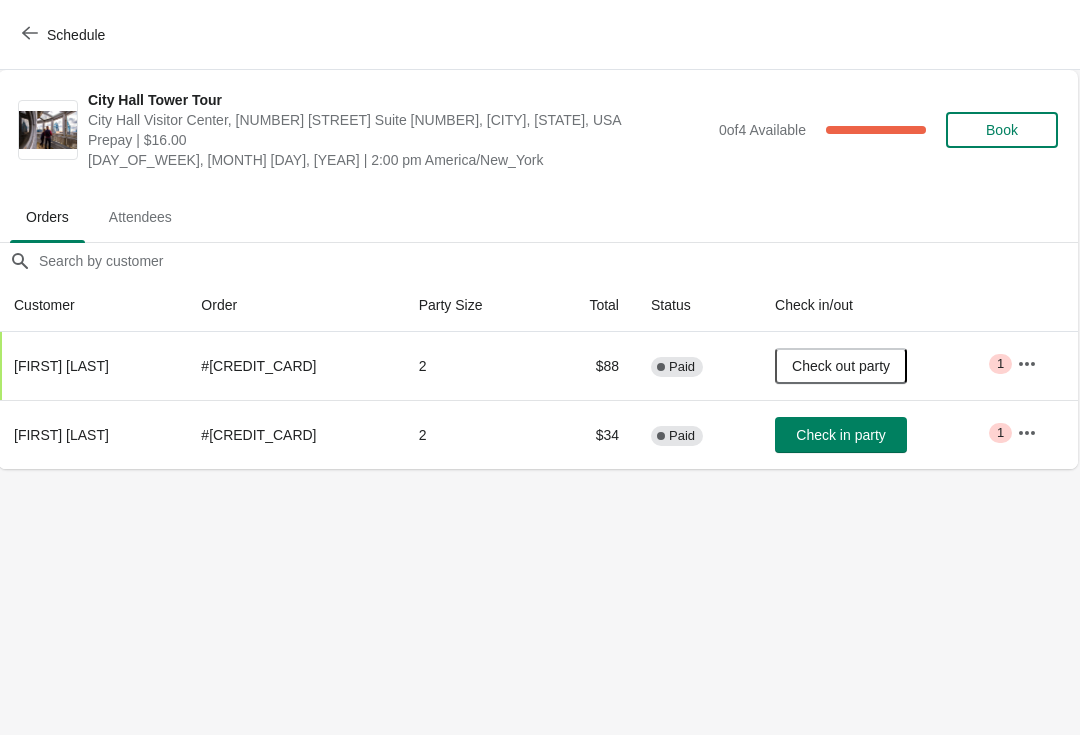 scroll, scrollTop: 0, scrollLeft: 1, axis: horizontal 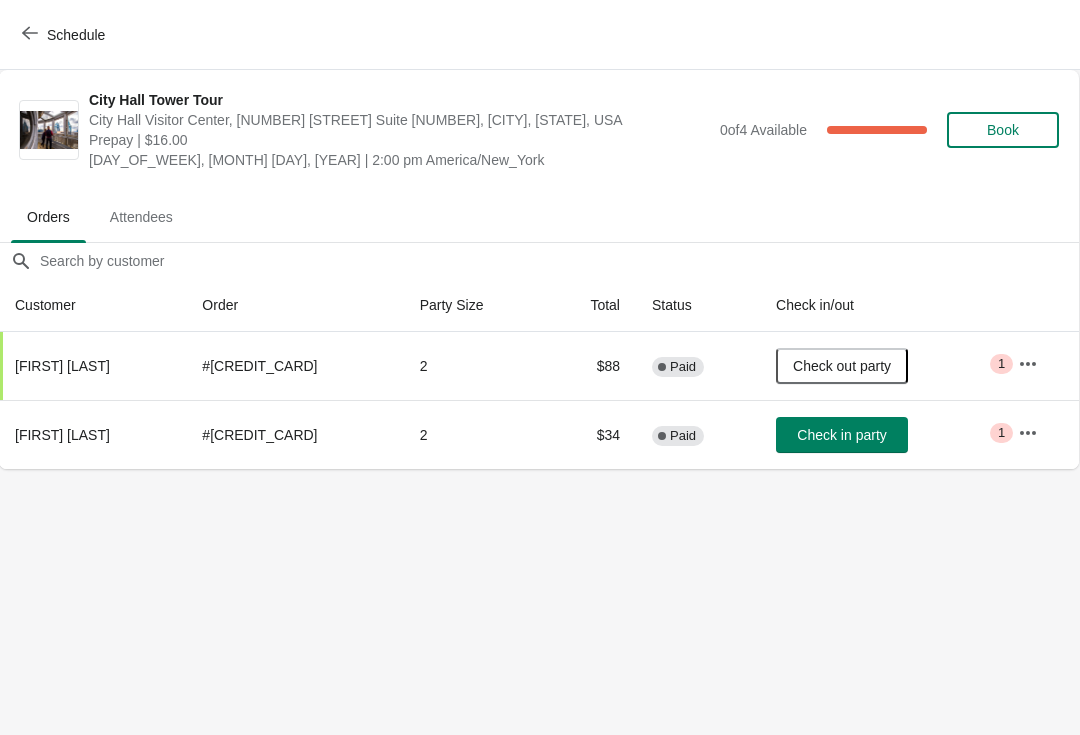 click 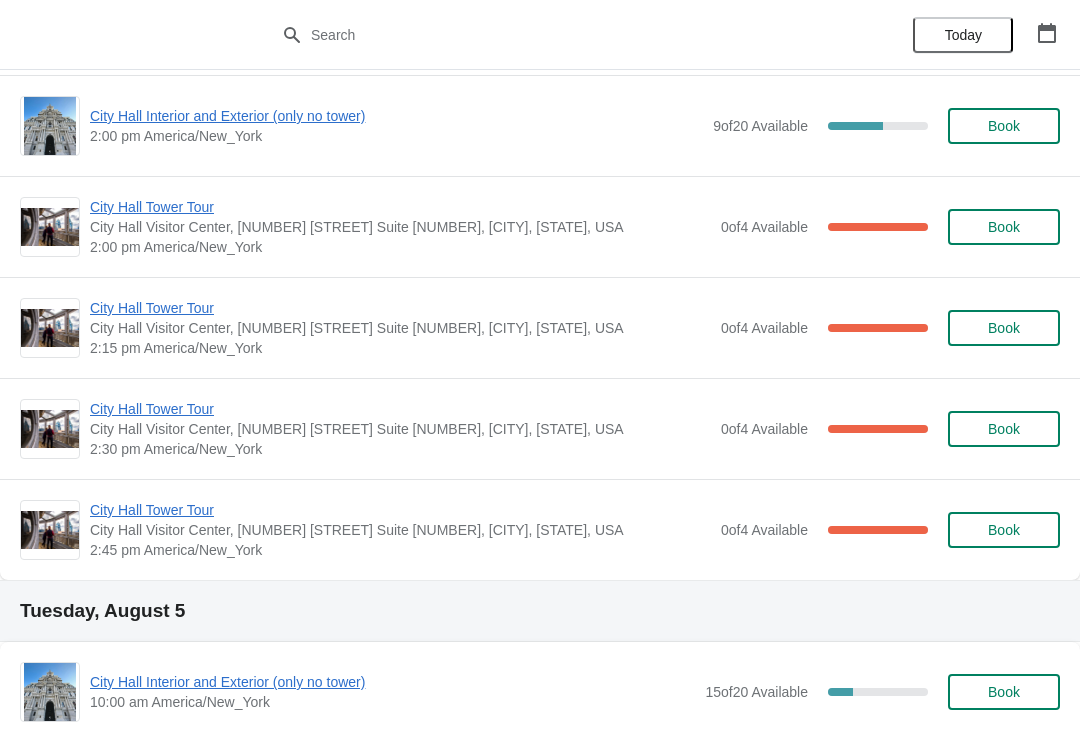scroll, scrollTop: 1526, scrollLeft: 0, axis: vertical 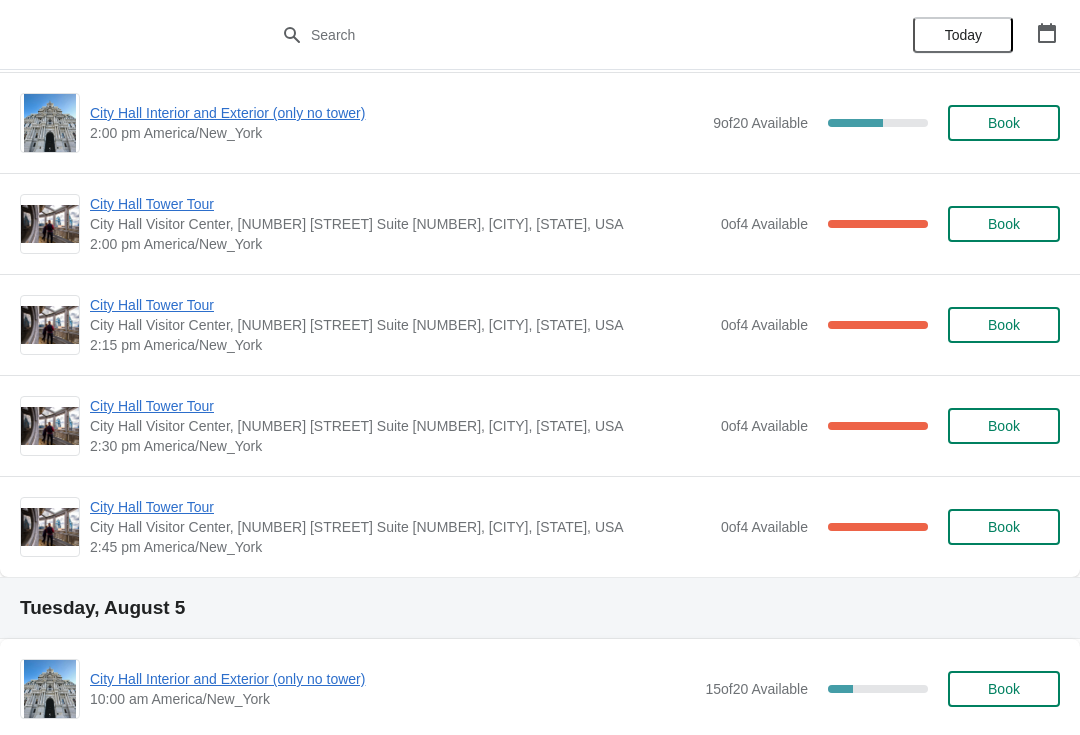 click on "City Hall Tower Tour" at bounding box center [400, 305] 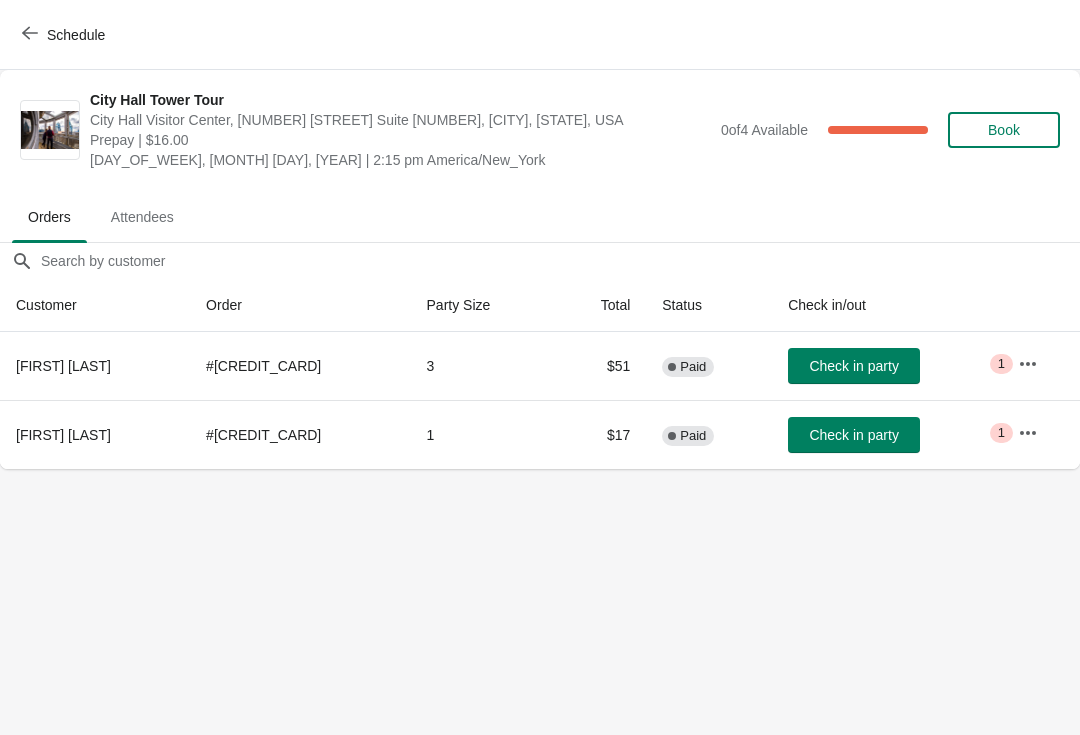 click on "Check in party" at bounding box center [854, 366] 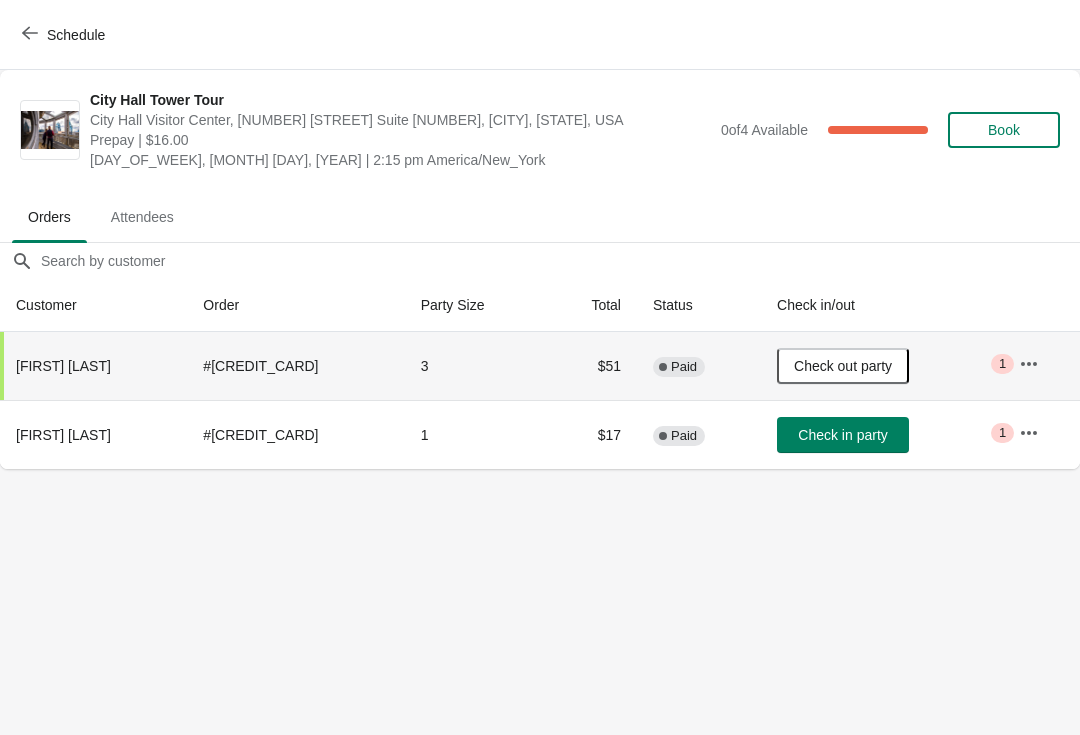 click on "Schedule" at bounding box center [65, 35] 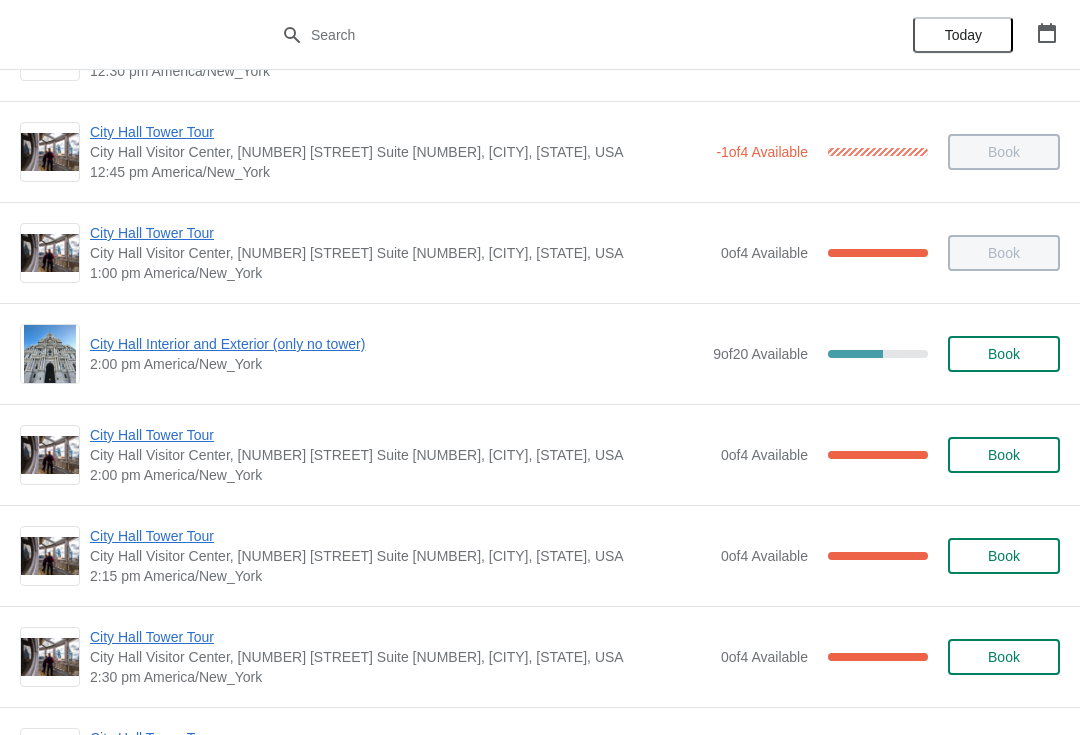 scroll, scrollTop: 1388, scrollLeft: 0, axis: vertical 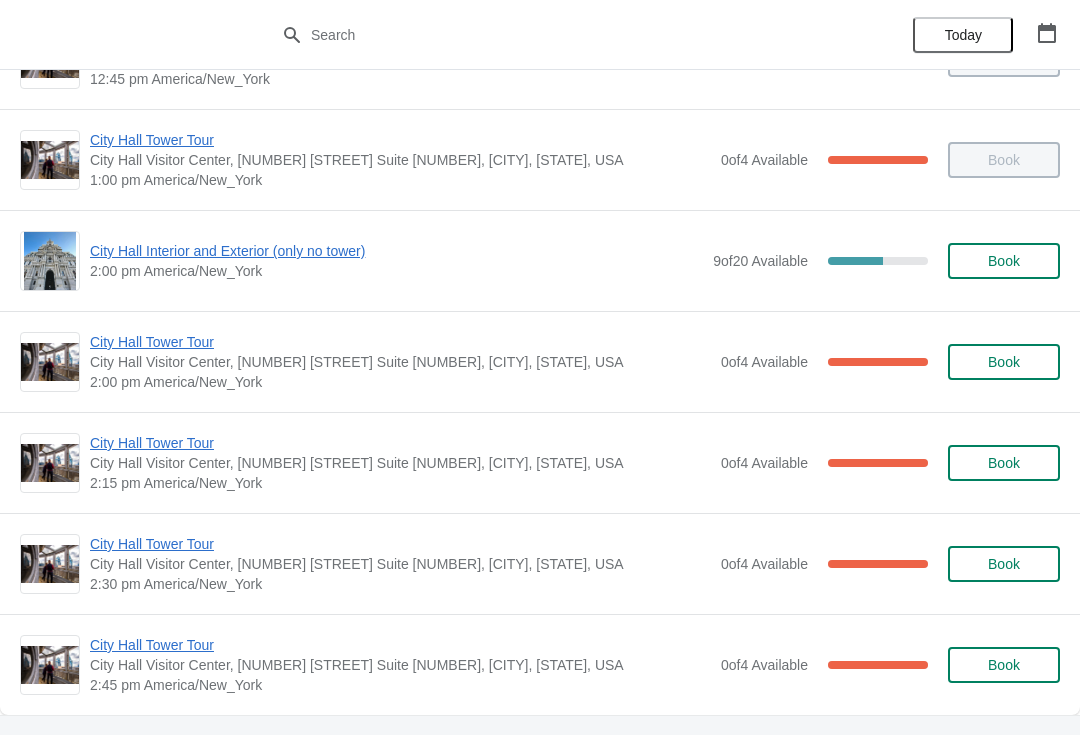 click on "City Hall Tower Tour" at bounding box center (400, 342) 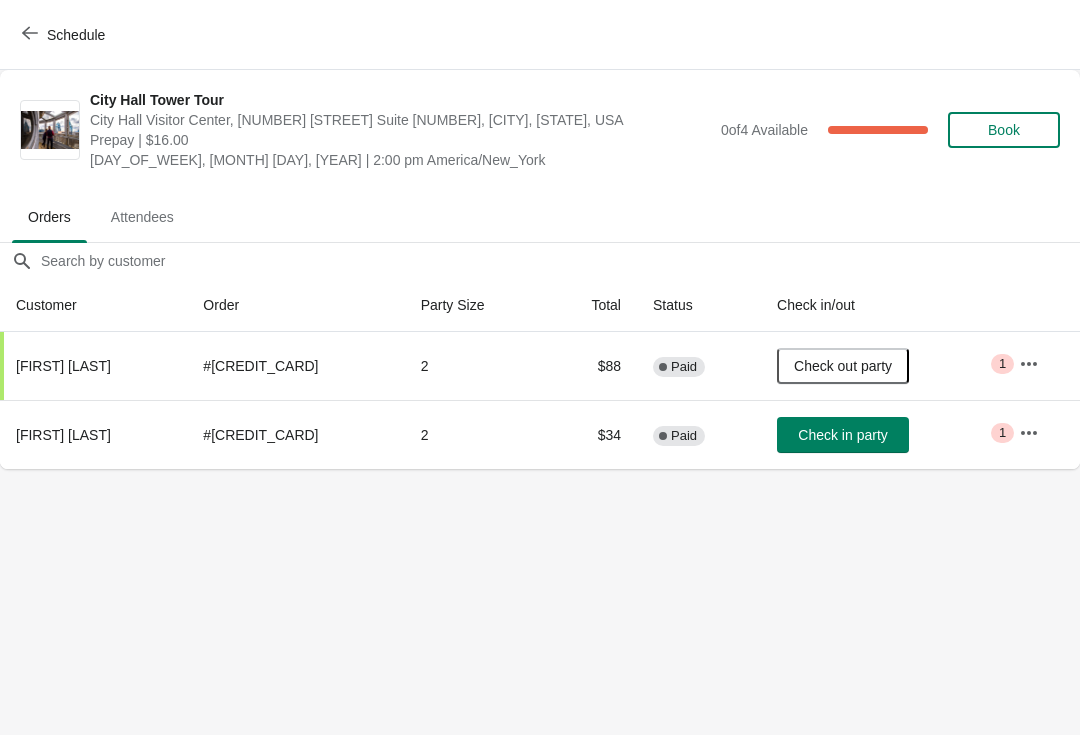 scroll, scrollTop: 0, scrollLeft: 0, axis: both 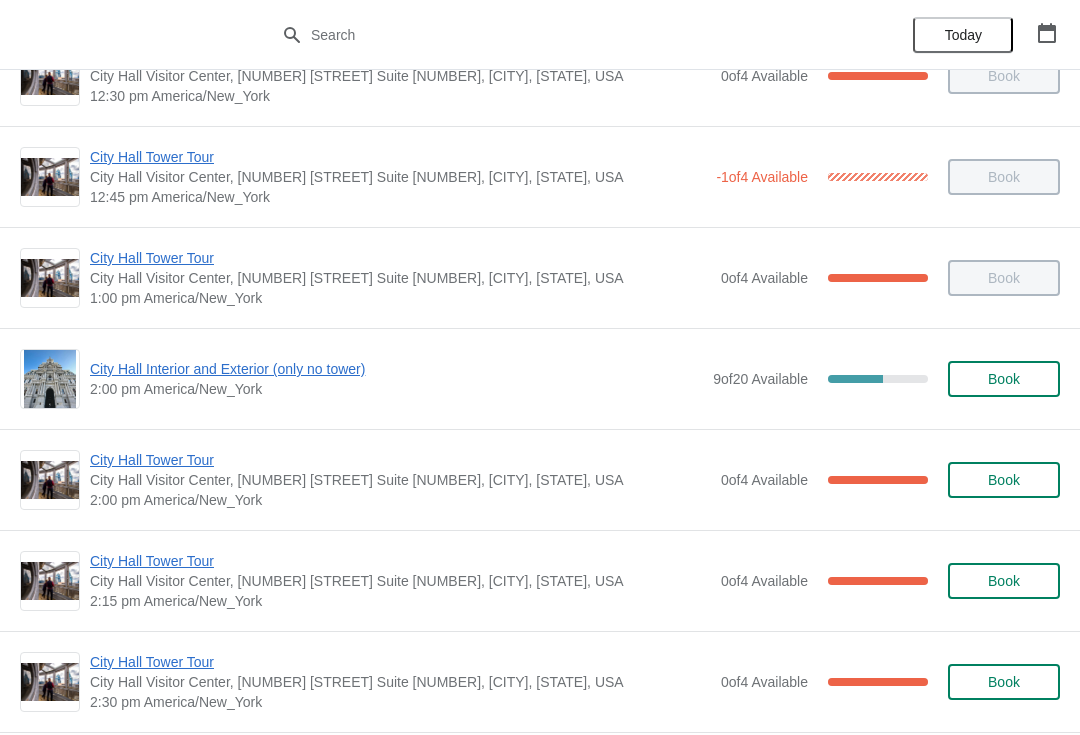 click on "City Hall Tower Tour" at bounding box center [400, 460] 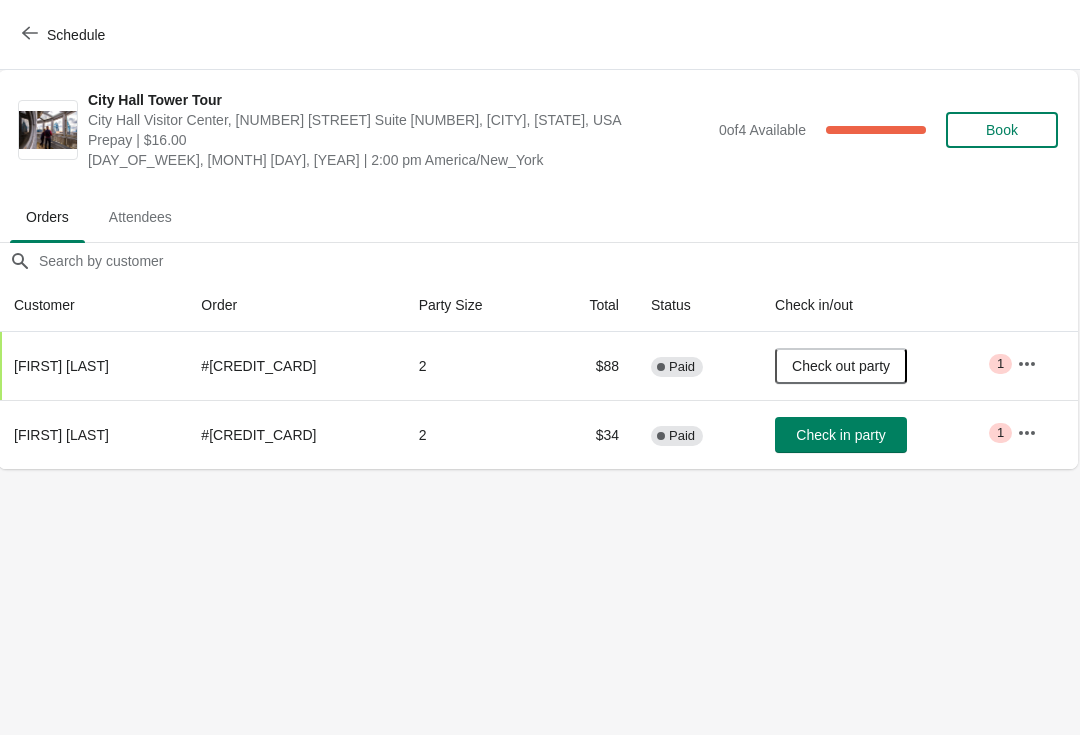 scroll, scrollTop: 0, scrollLeft: 1, axis: horizontal 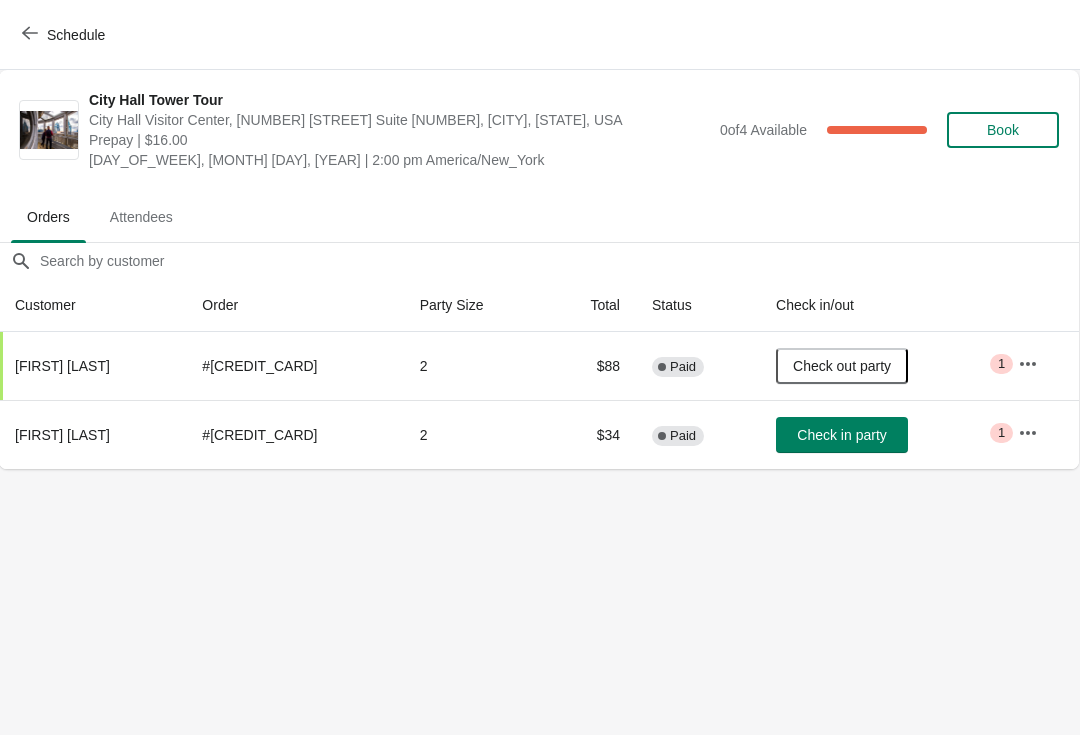 click on "Schedule" at bounding box center (65, 35) 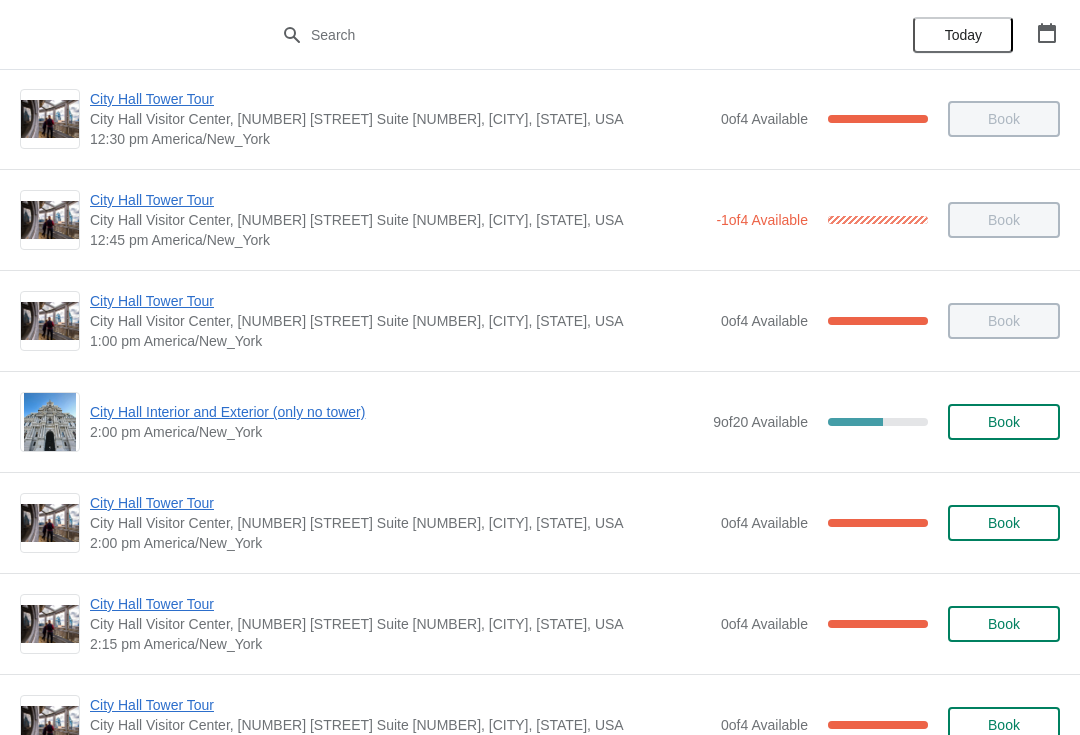 scroll, scrollTop: 1284, scrollLeft: 0, axis: vertical 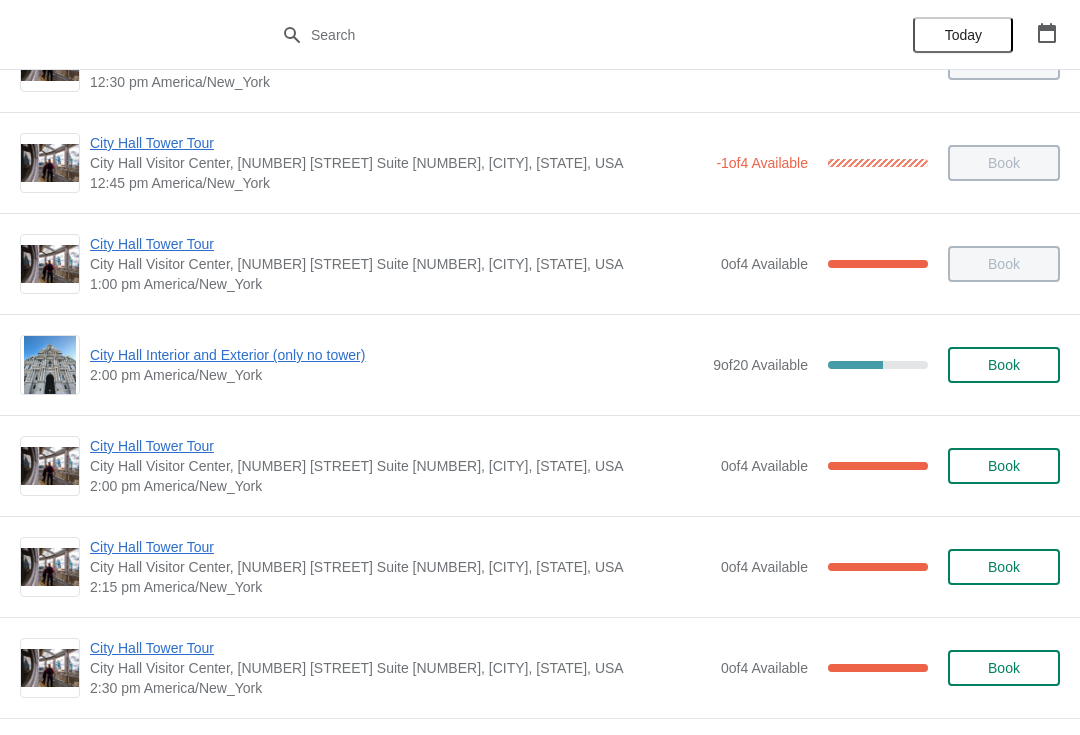click on "City Hall Tower Tour" at bounding box center (400, 547) 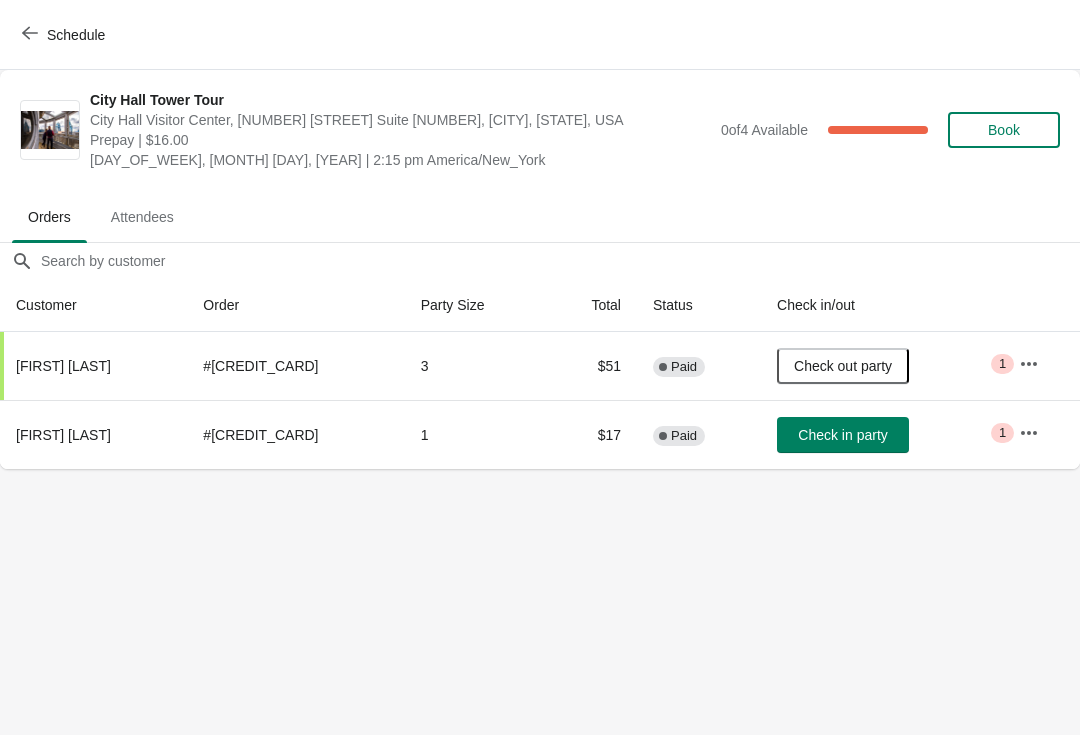 scroll, scrollTop: 0, scrollLeft: 0, axis: both 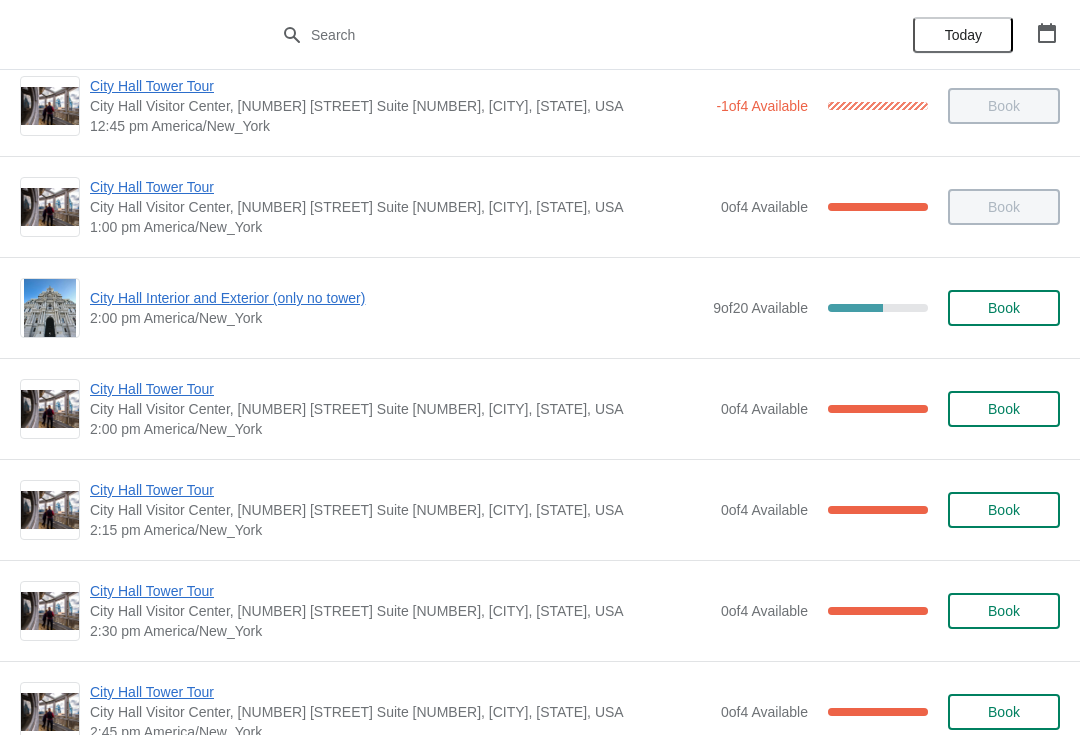 click on "City Hall Interior and Exterior (only no tower)" at bounding box center [396, 298] 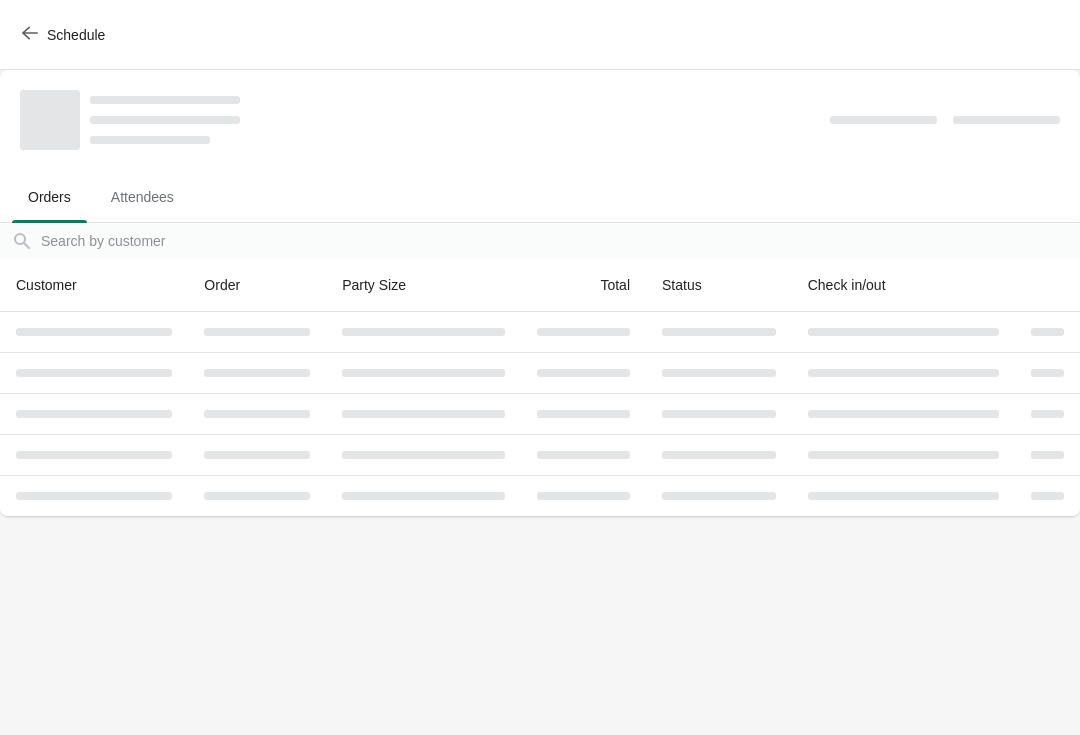 scroll, scrollTop: 0, scrollLeft: 0, axis: both 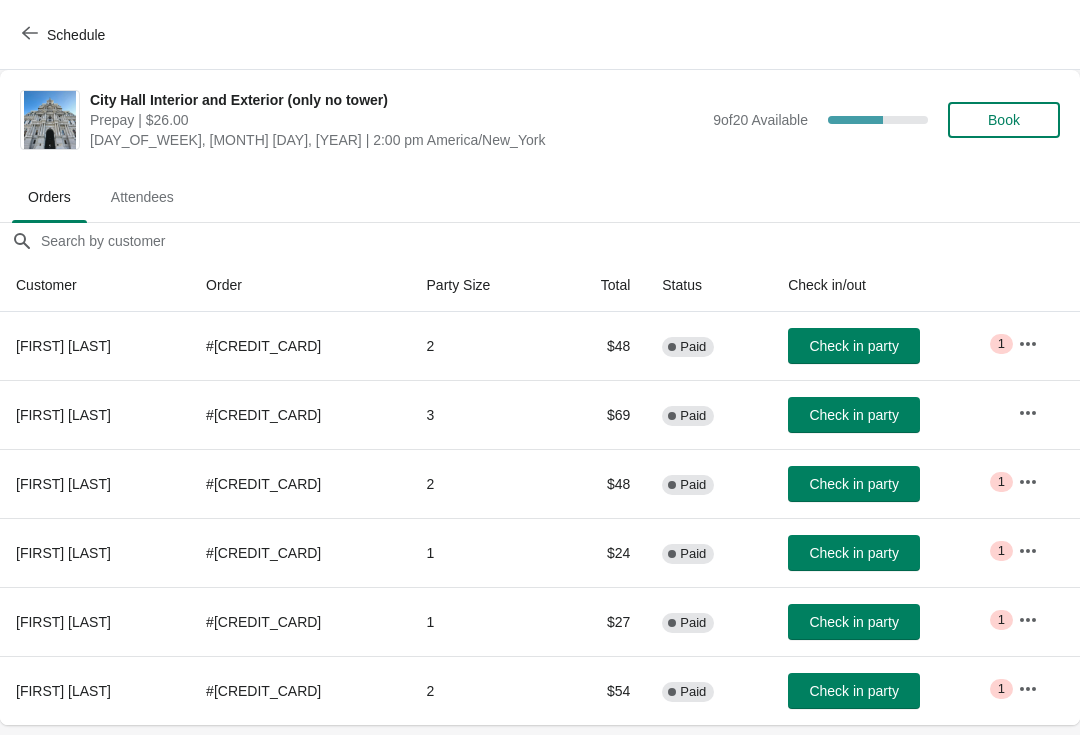 click on "Check in party" at bounding box center [854, 484] 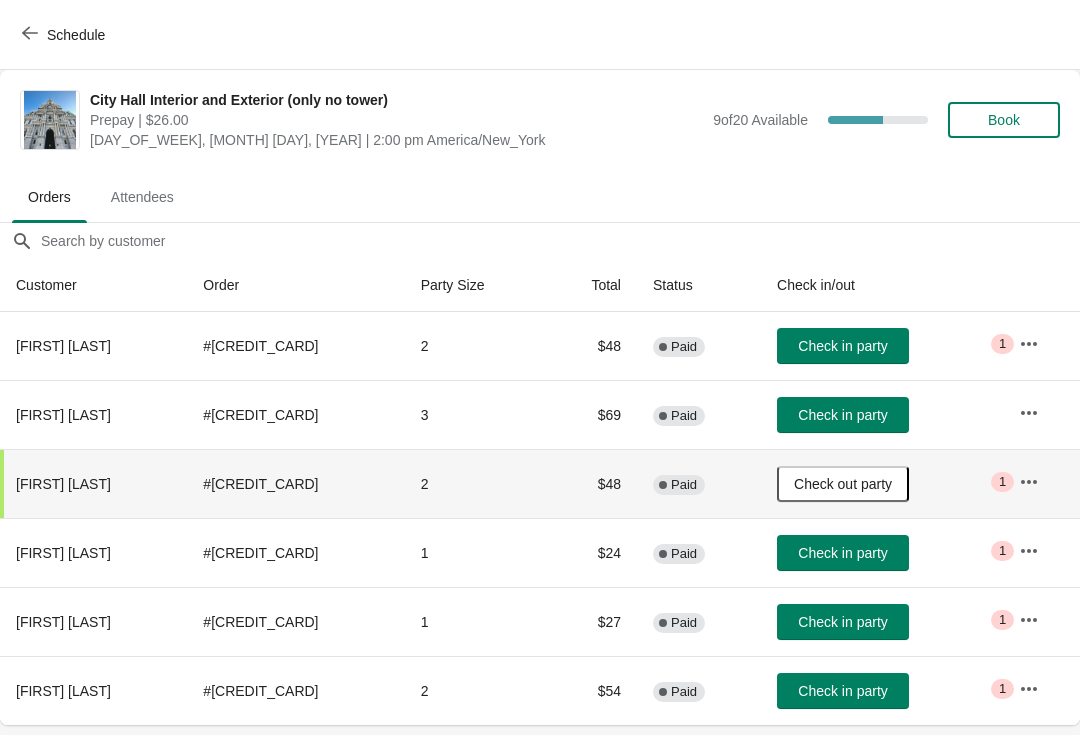 click on "Schedule" at bounding box center [76, 35] 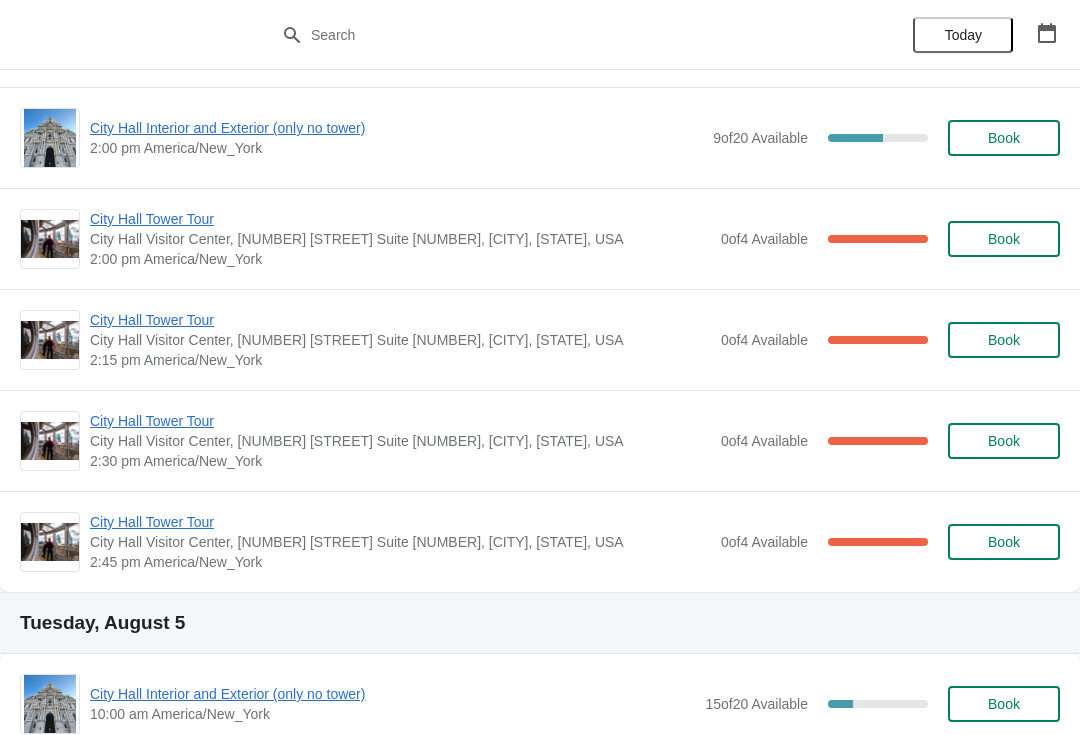 scroll, scrollTop: 1469, scrollLeft: 0, axis: vertical 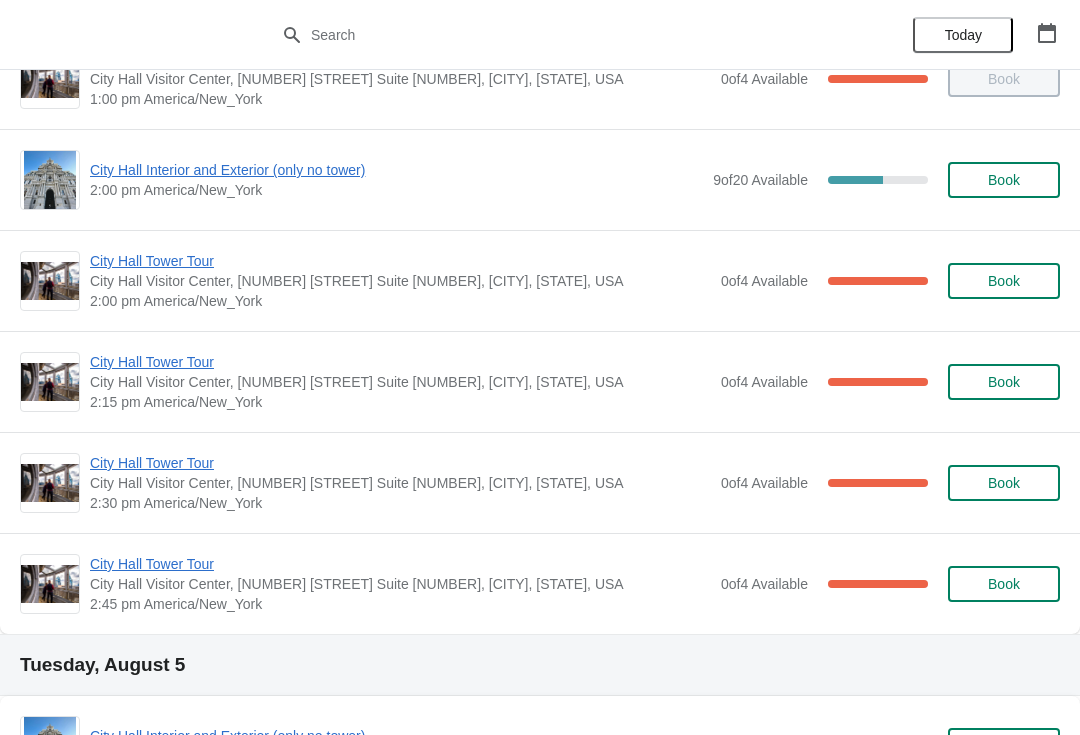 click on "City Hall Tower Tour" at bounding box center (400, 261) 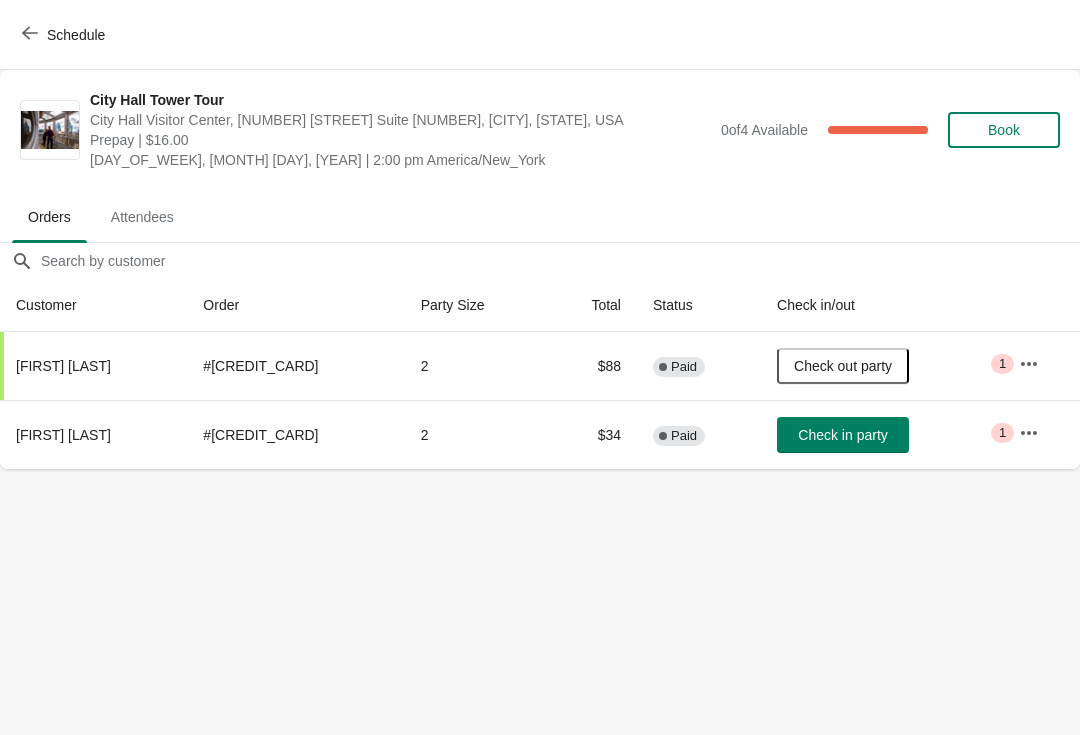 scroll, scrollTop: 0, scrollLeft: 0, axis: both 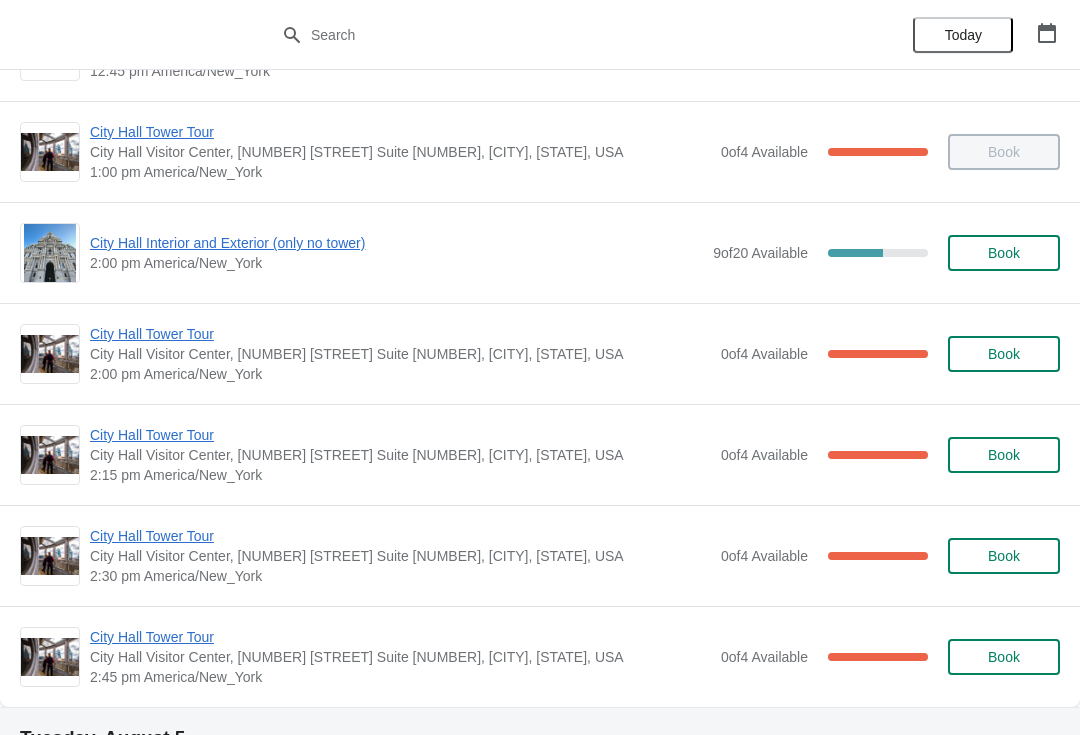 click on "2:00 pm America/New_York" at bounding box center [396, 263] 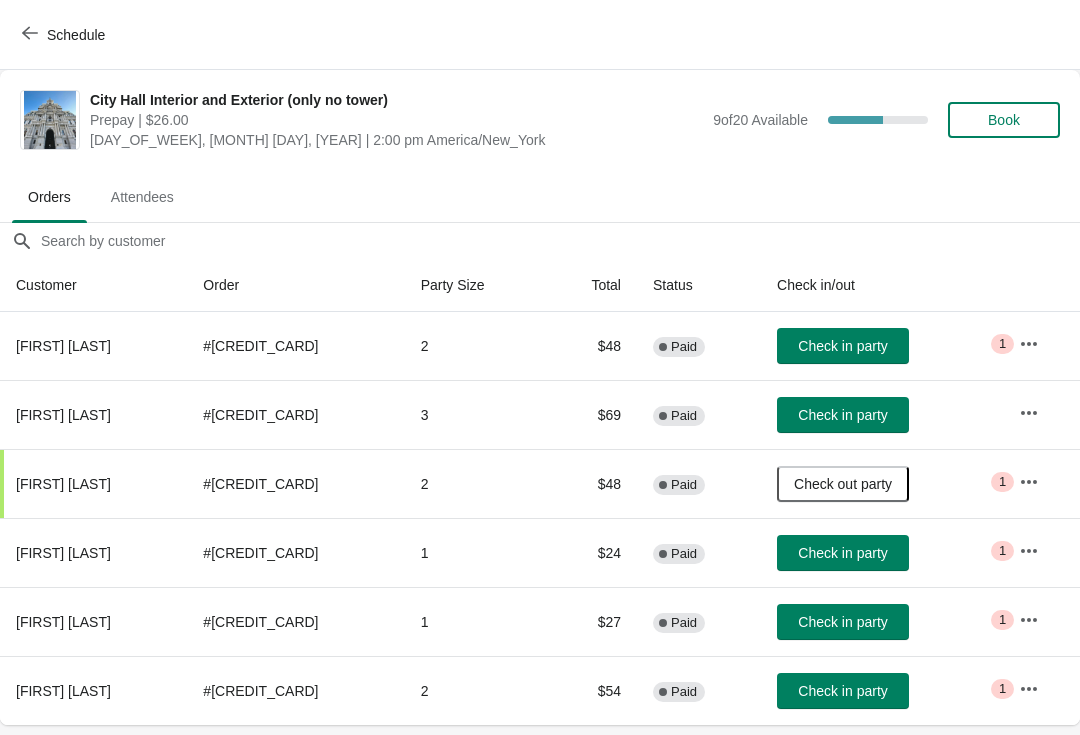 click on "Check in party" at bounding box center (842, 415) 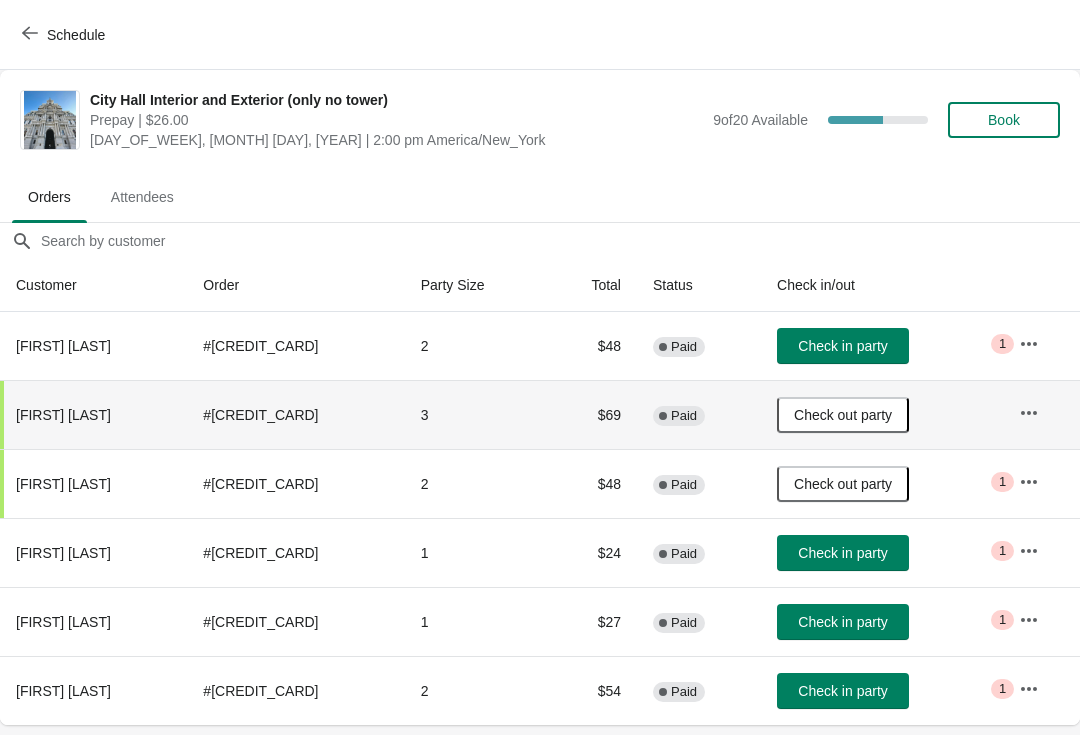 scroll, scrollTop: 0, scrollLeft: 0, axis: both 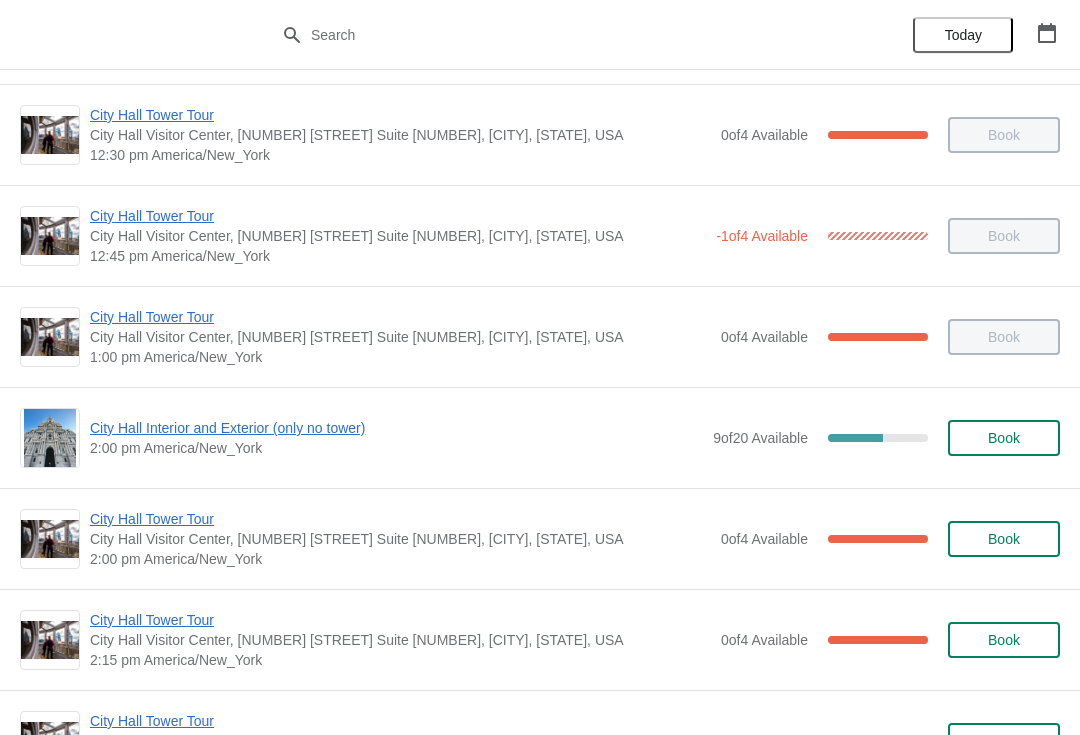 click on "City Hall Interior and Exterior (only no tower) 2:00 pm America/New_York 9  of  20   Available 55.00000000000001 % Book" at bounding box center (540, 438) 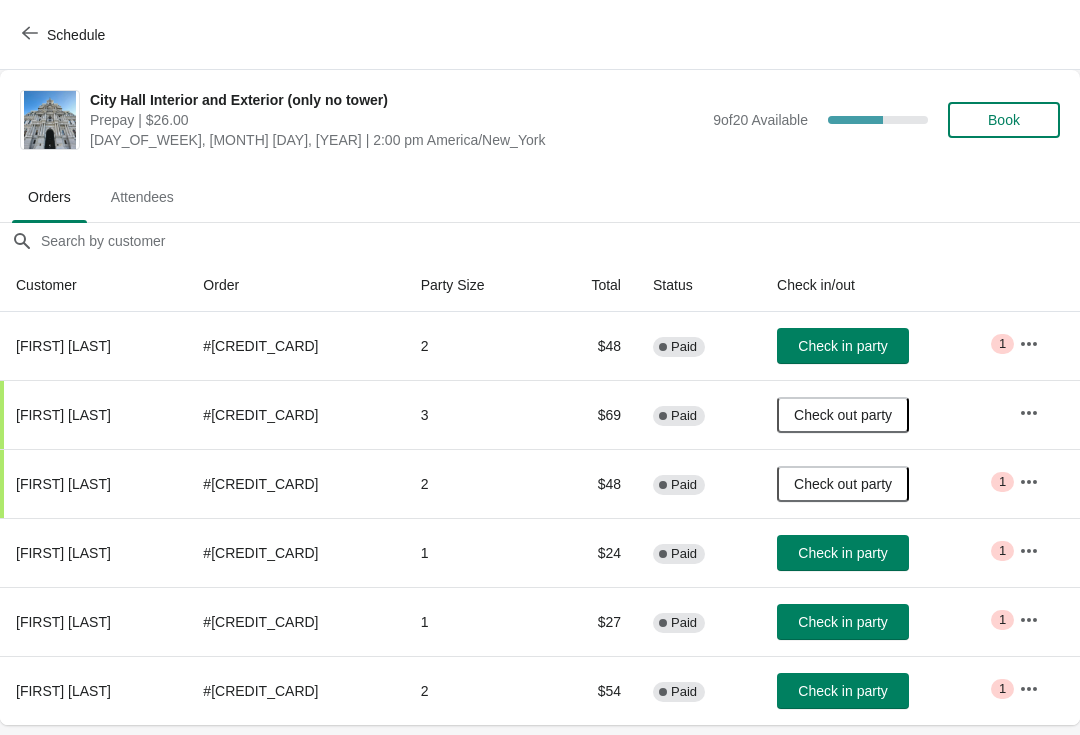 scroll, scrollTop: 0, scrollLeft: 0, axis: both 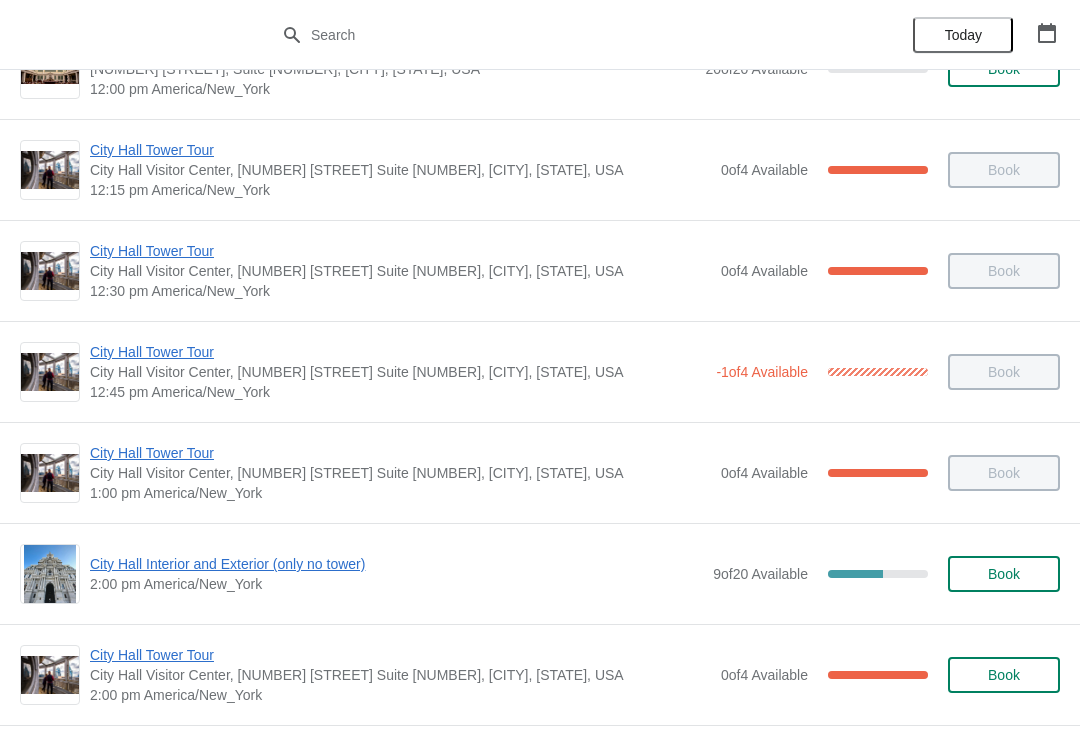 click on "City Hall Interior and Exterior (only no tower)" at bounding box center [396, 564] 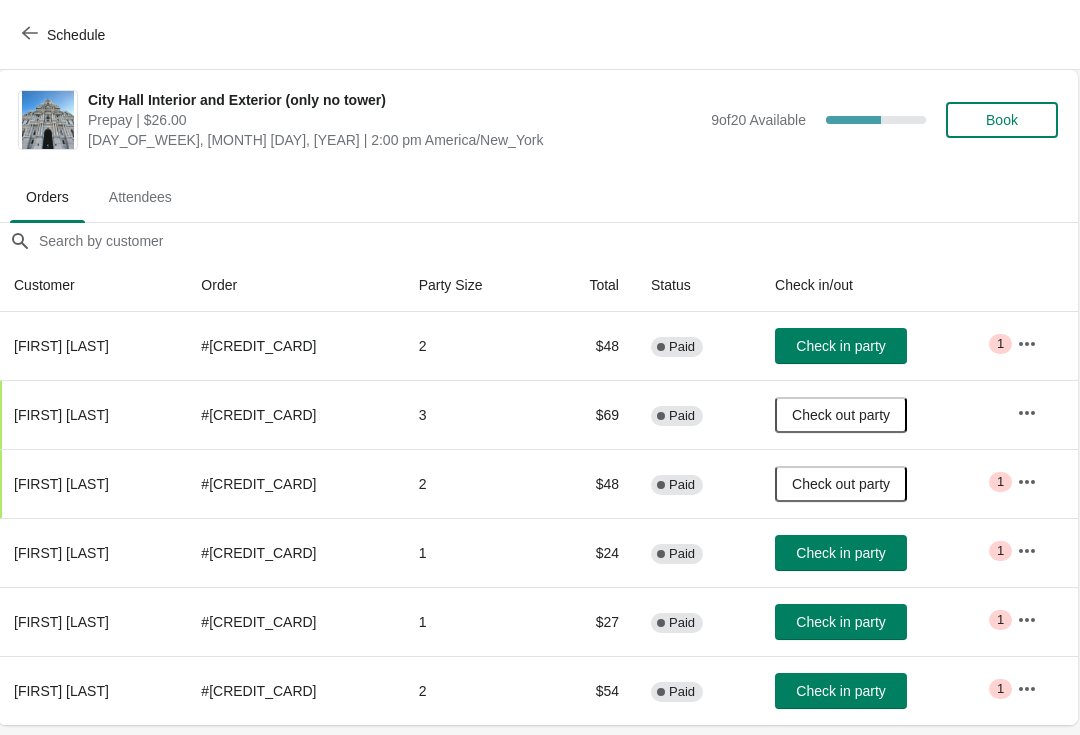 scroll, scrollTop: 0, scrollLeft: 1, axis: horizontal 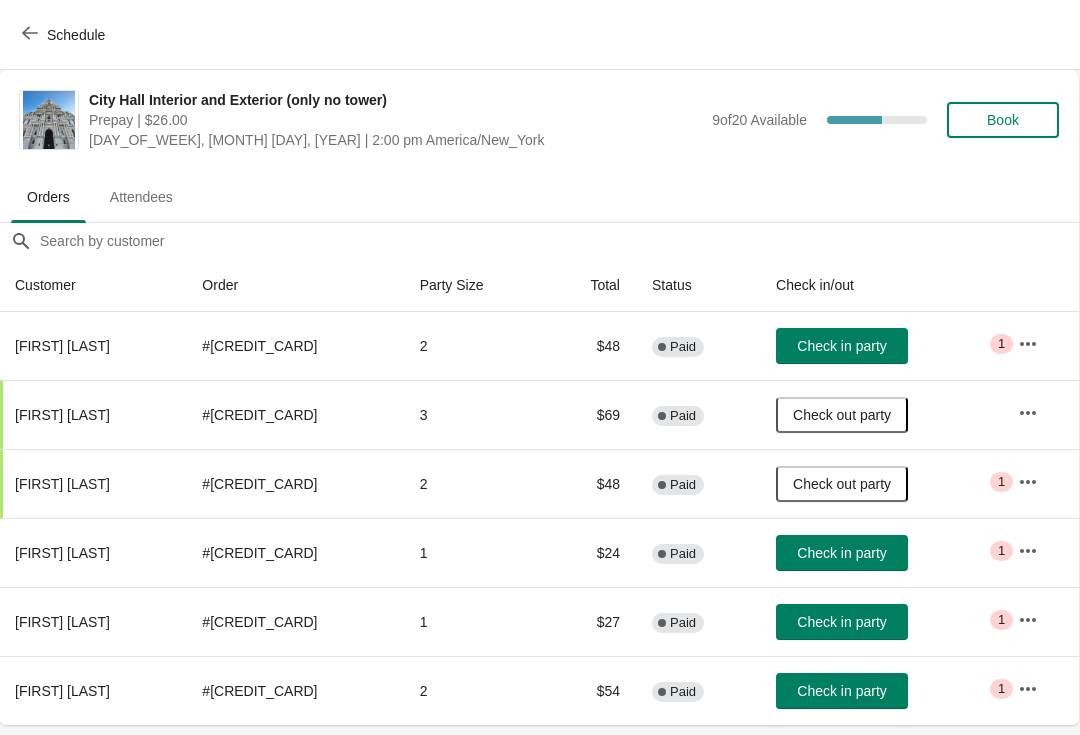 click on "Check in party" at bounding box center (841, 622) 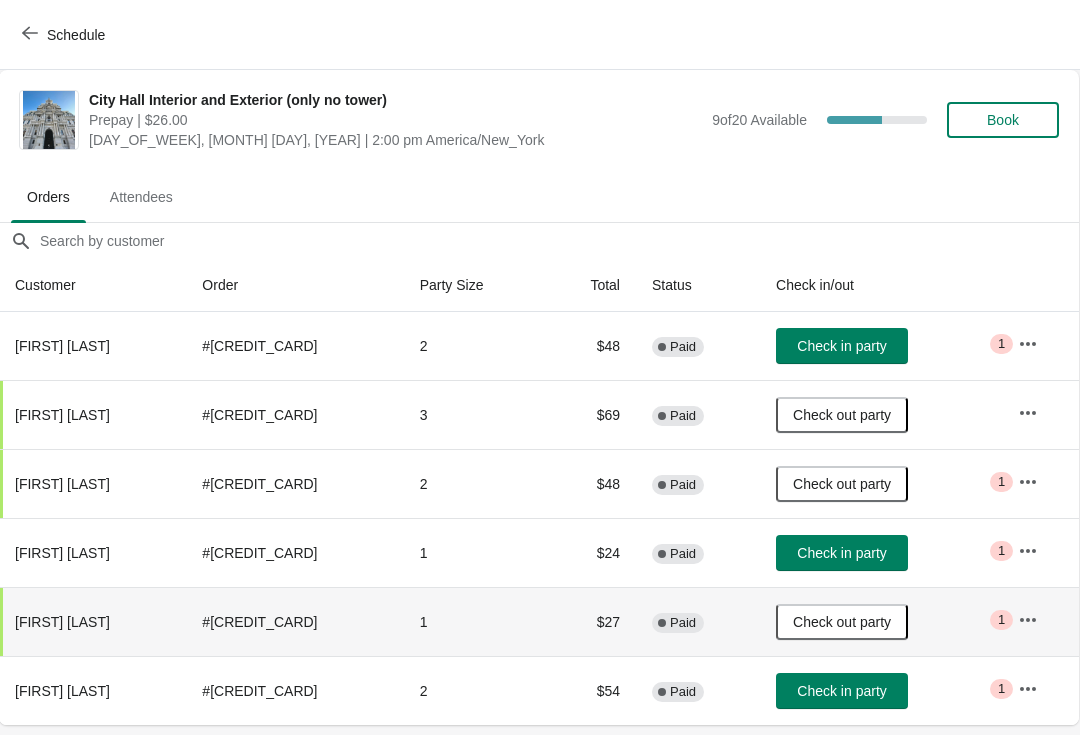 click on "Check in party" at bounding box center (841, 553) 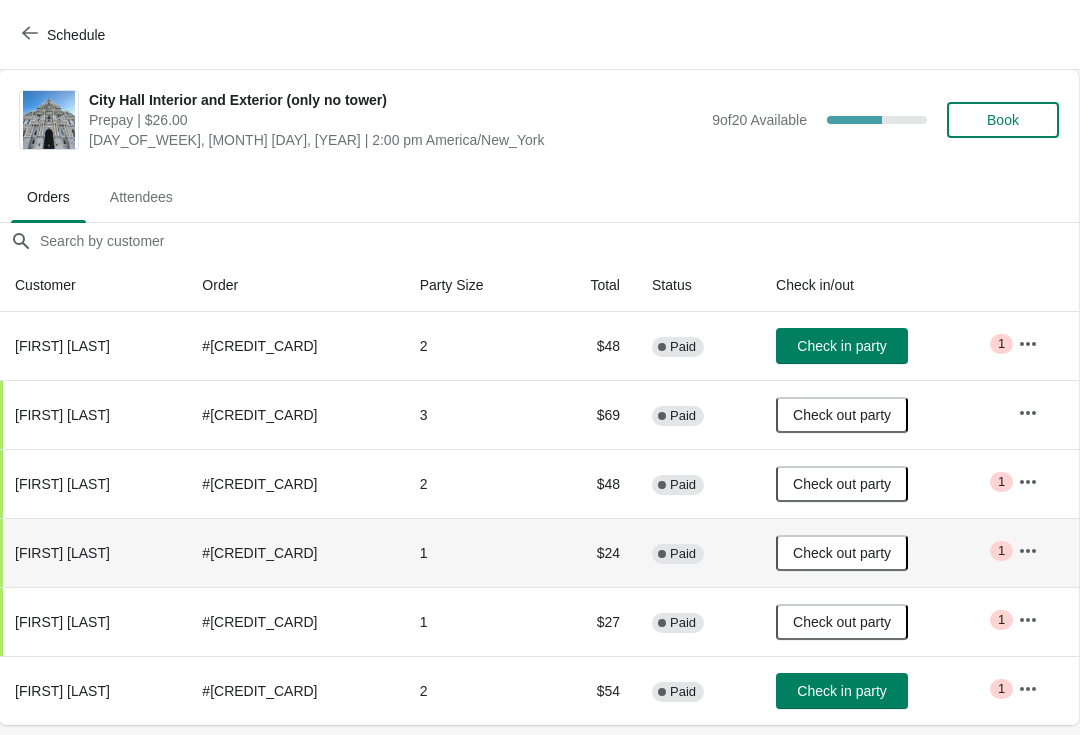 click on "Check in party" at bounding box center [841, 346] 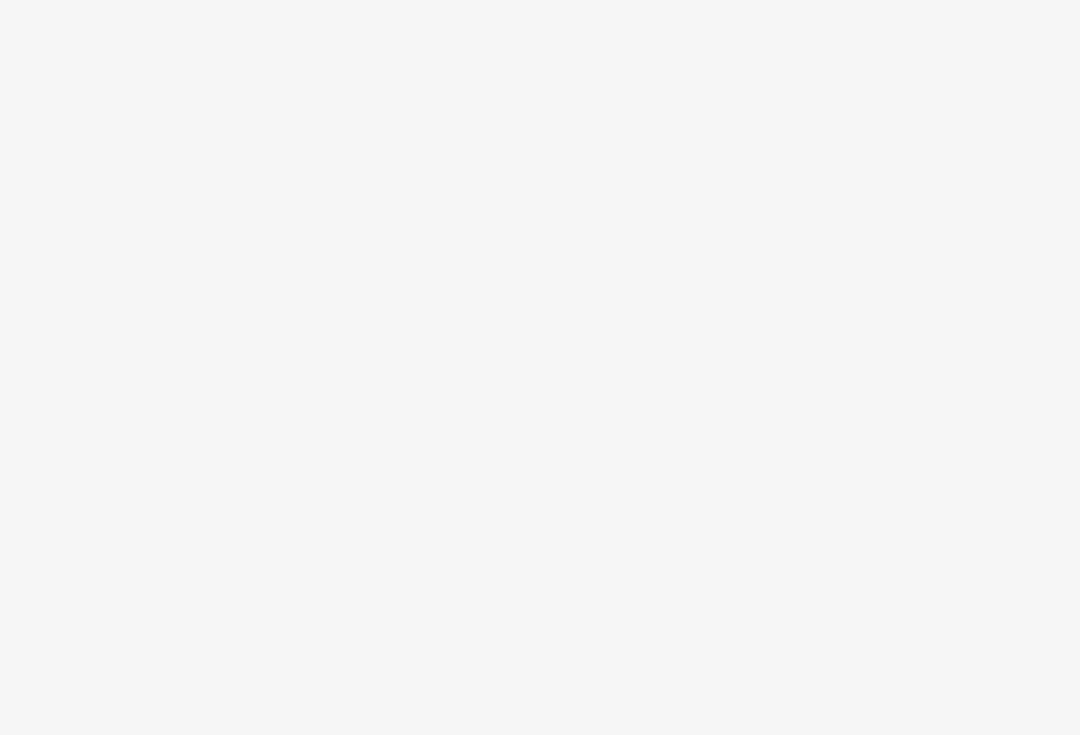 scroll, scrollTop: 0, scrollLeft: 0, axis: both 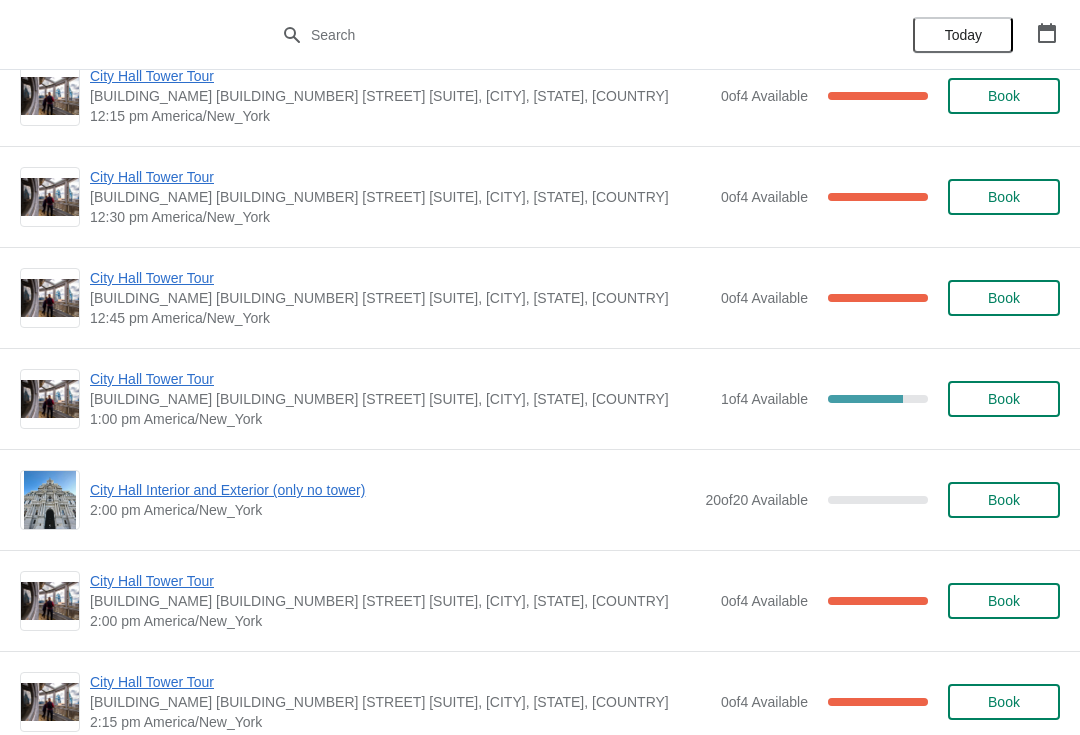 click on "City Hall Interior and Exterior (only no tower)" at bounding box center [392, 490] 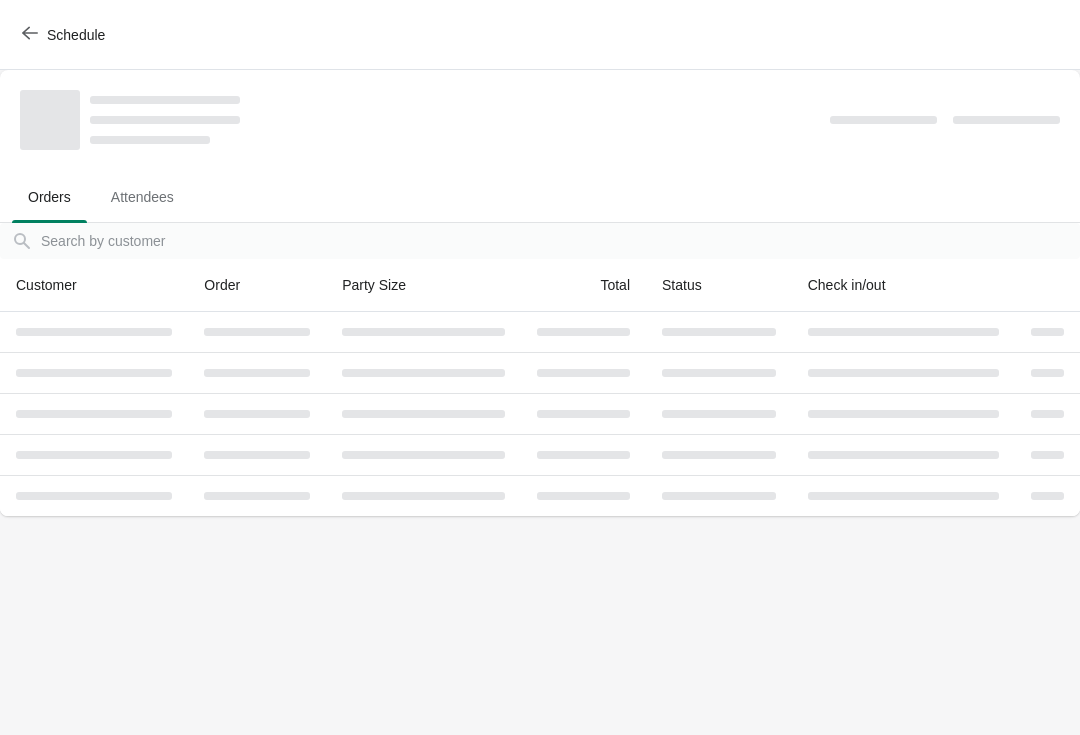 scroll, scrollTop: 0, scrollLeft: 0, axis: both 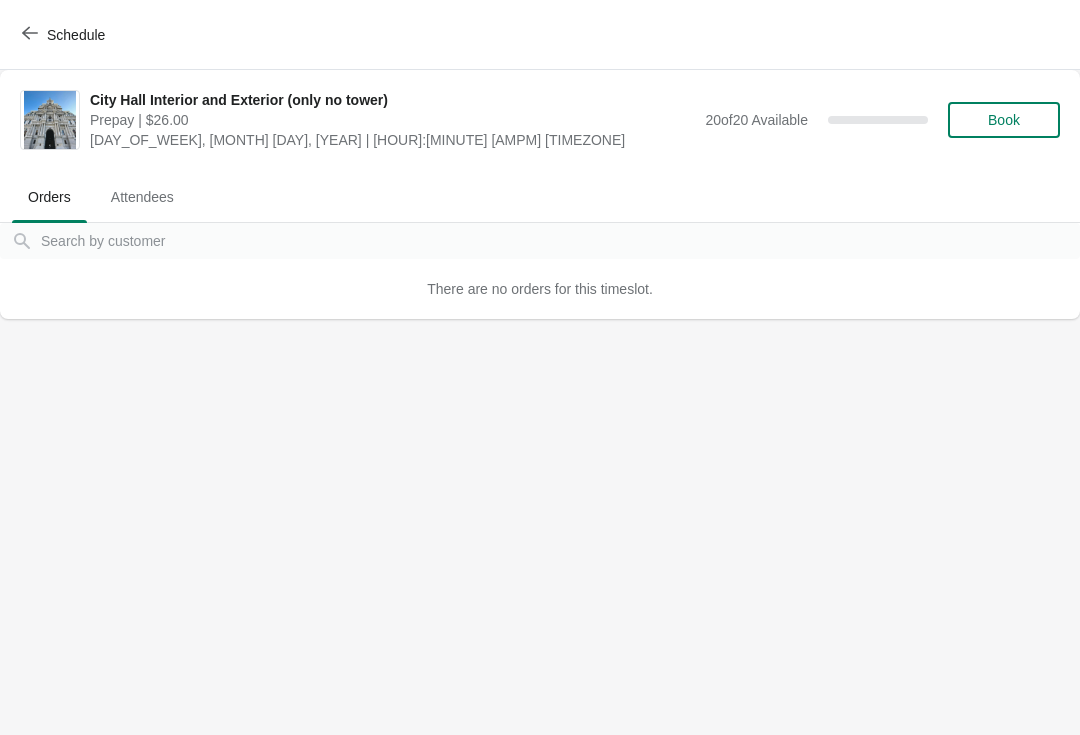 click on "Schedule" at bounding box center (65, 35) 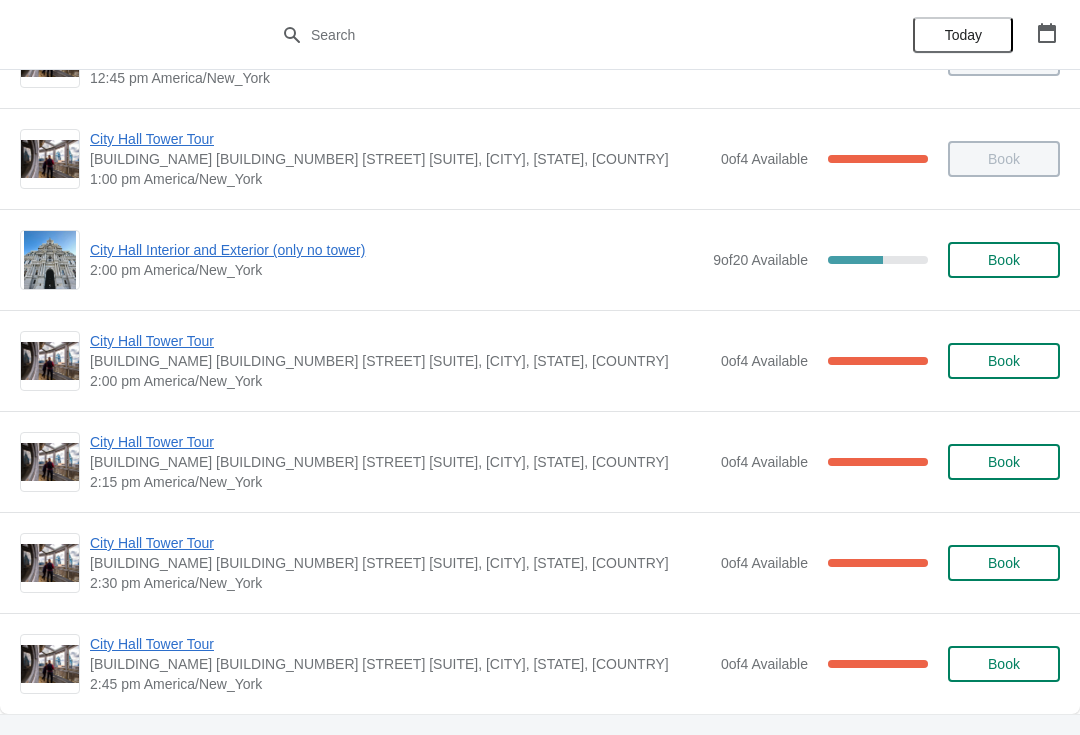 scroll, scrollTop: 1387, scrollLeft: 0, axis: vertical 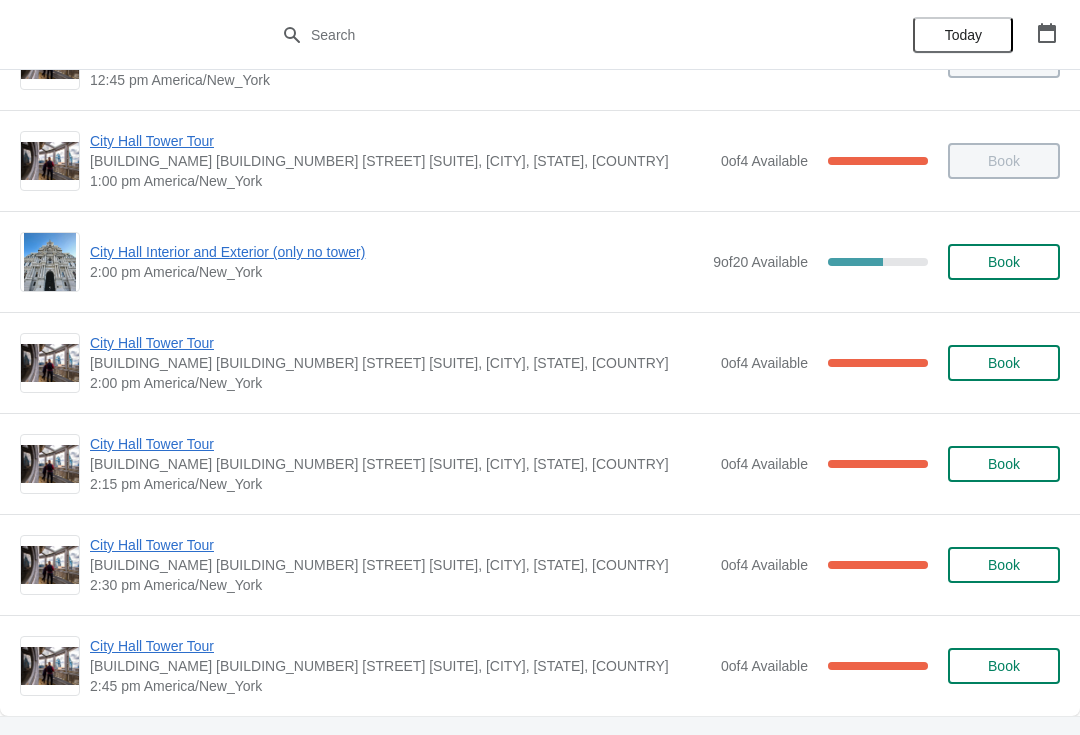 click on "City Hall Interior and Exterior (only no tower)" at bounding box center (396, 252) 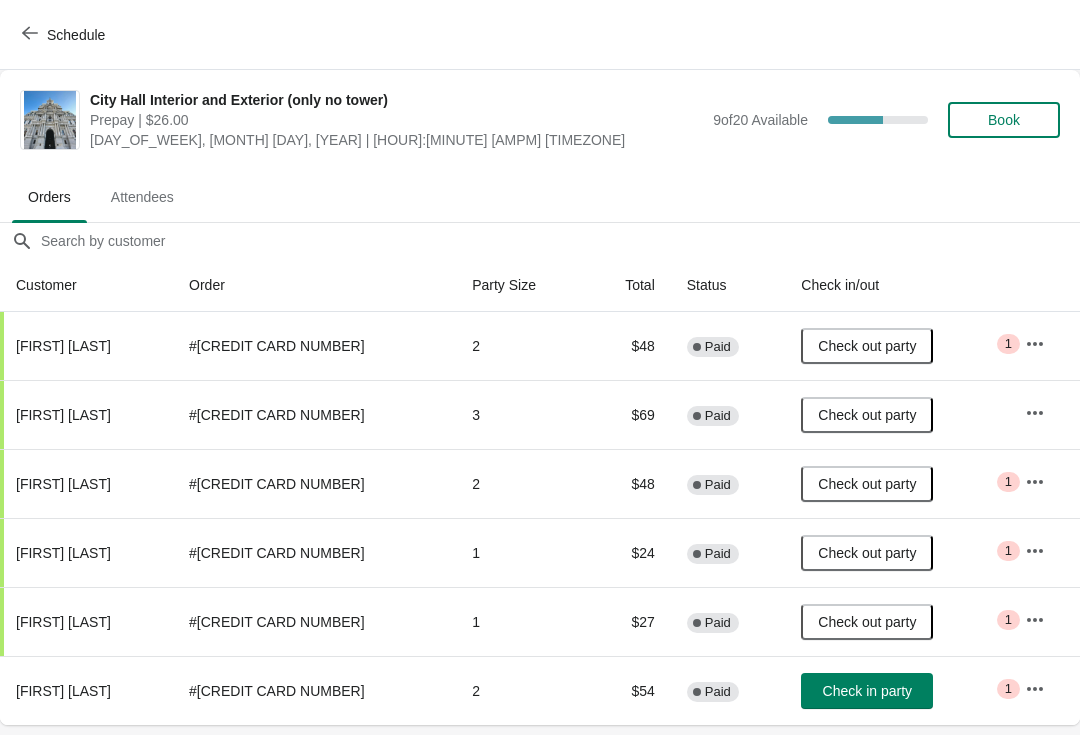 scroll, scrollTop: 0, scrollLeft: 0, axis: both 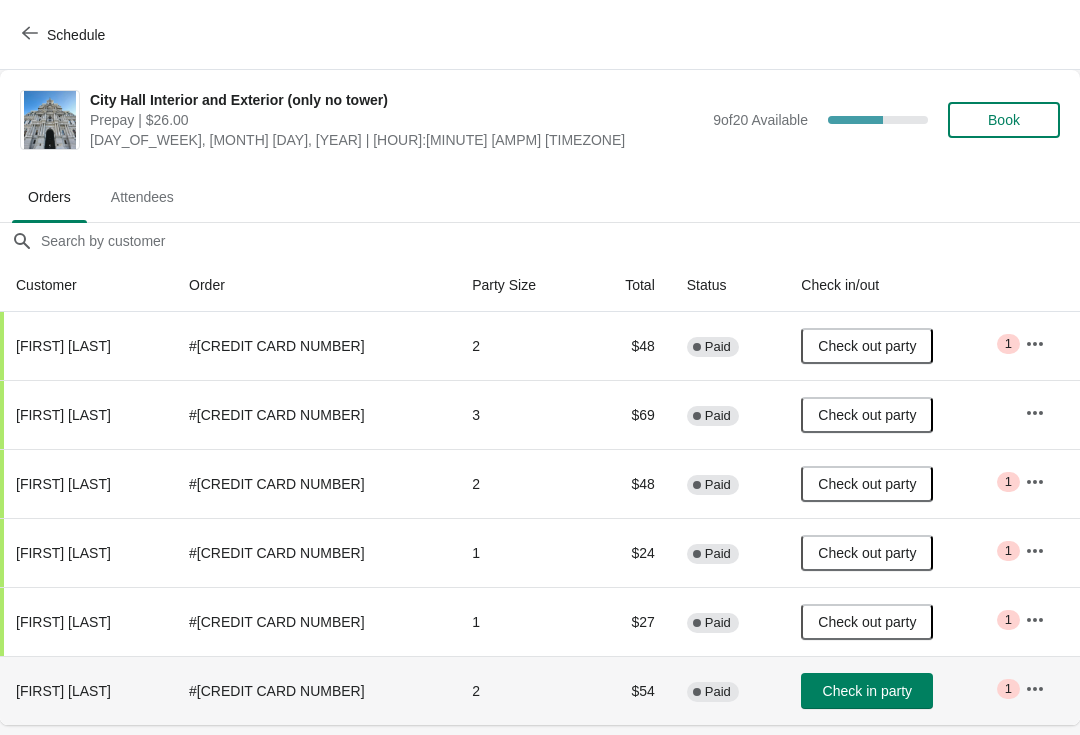 click on "Check in party" at bounding box center (897, 690) 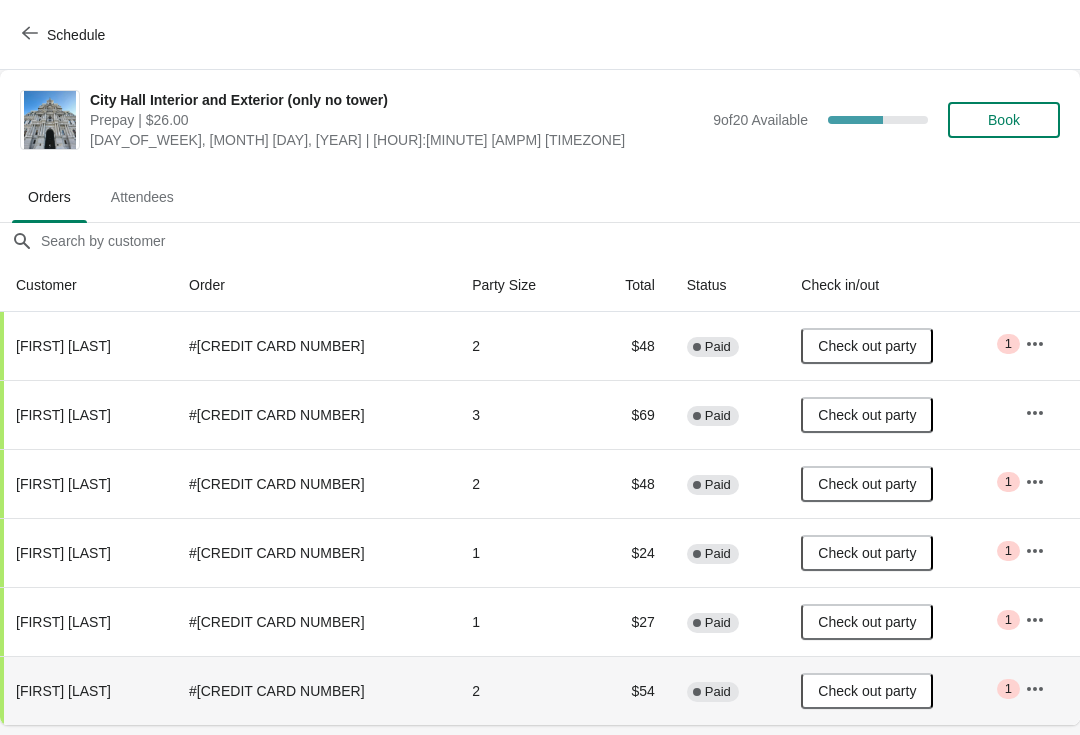 click on "Schedule" at bounding box center [65, 34] 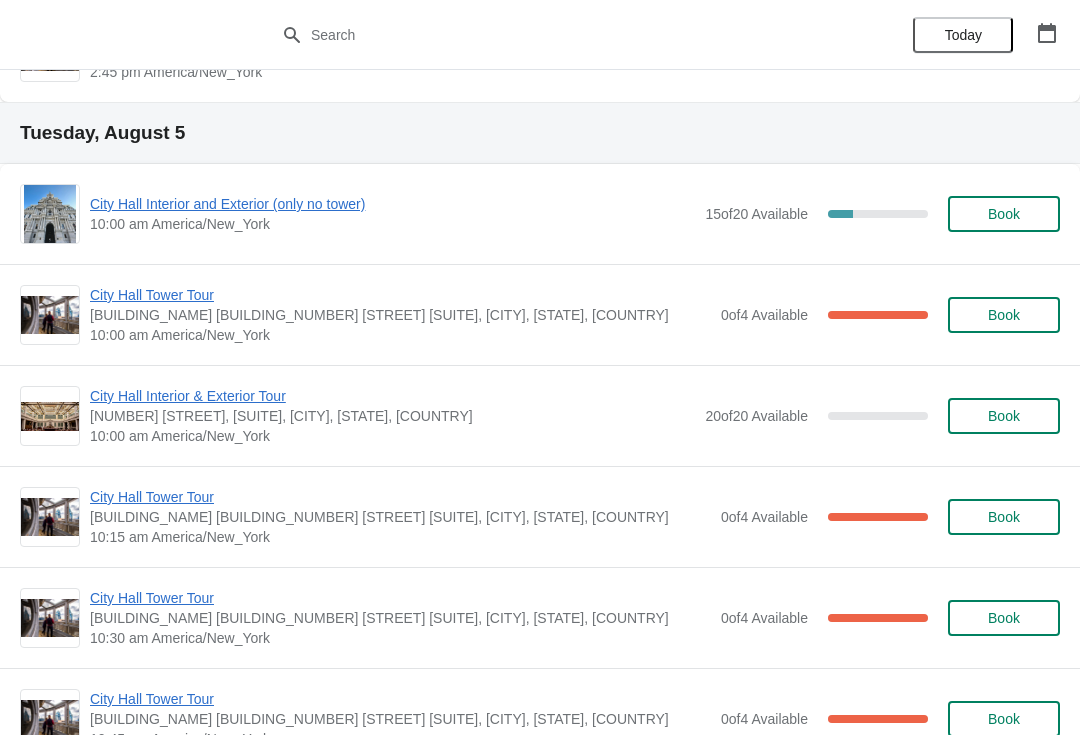 scroll, scrollTop: 2011, scrollLeft: 0, axis: vertical 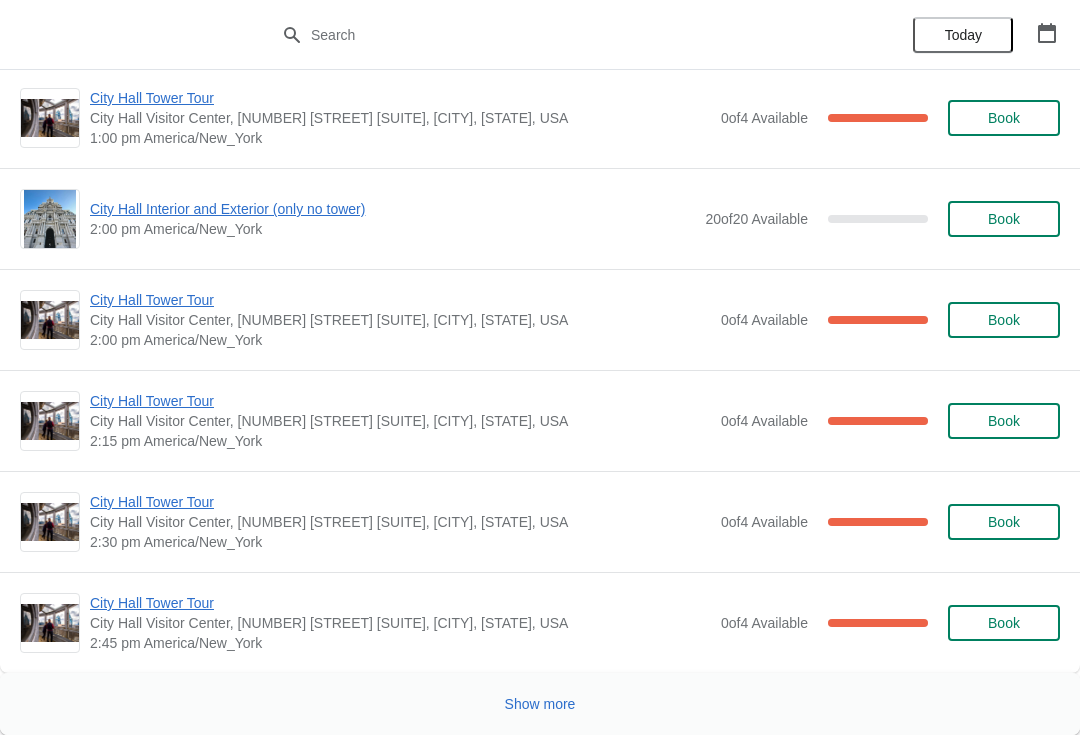 click on "Show more" at bounding box center [540, 704] 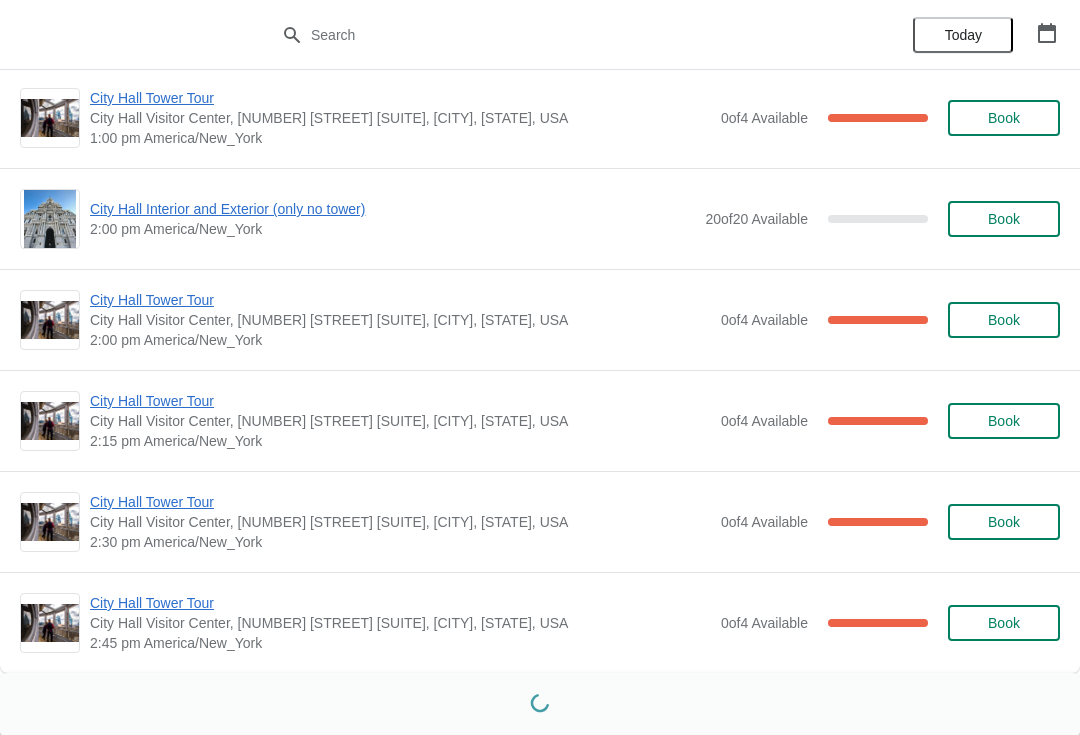 click at bounding box center [532, 697] 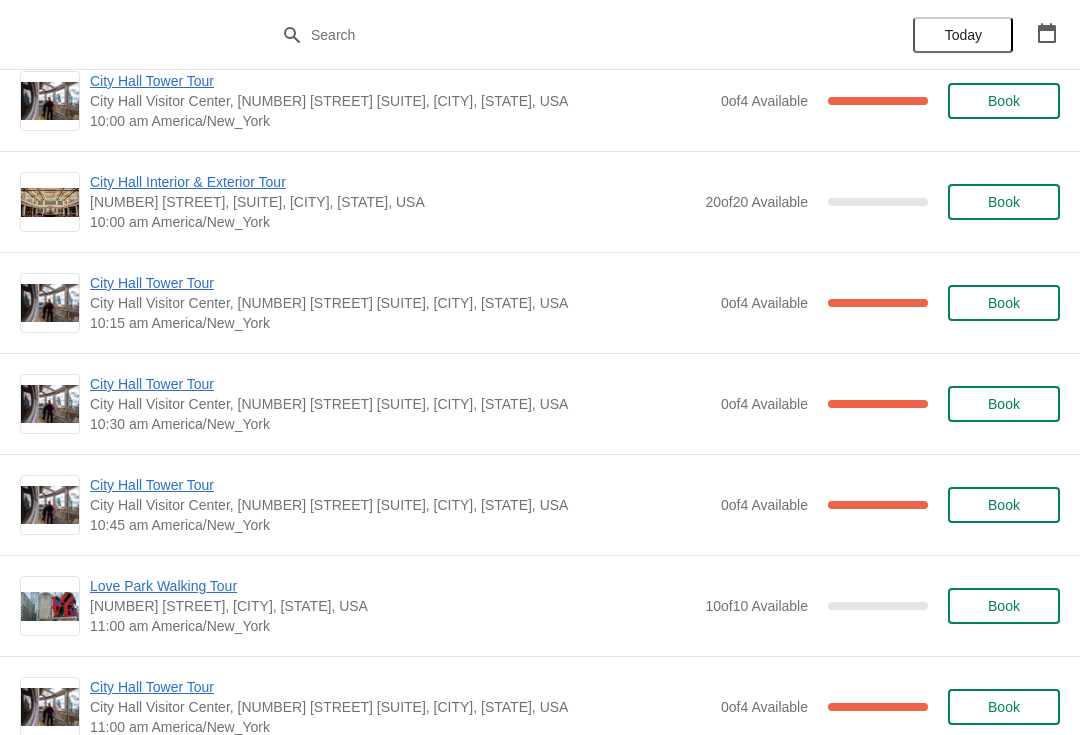 scroll, scrollTop: 6177, scrollLeft: 0, axis: vertical 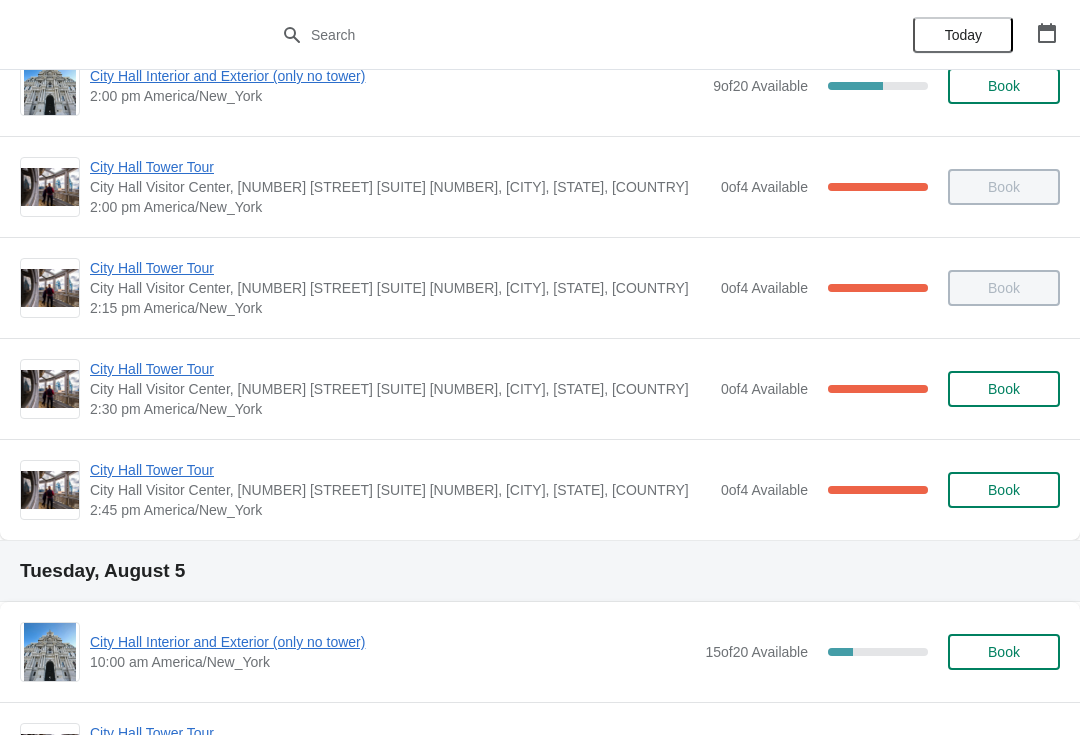 click on "City Hall Tower Tour" at bounding box center [400, 470] 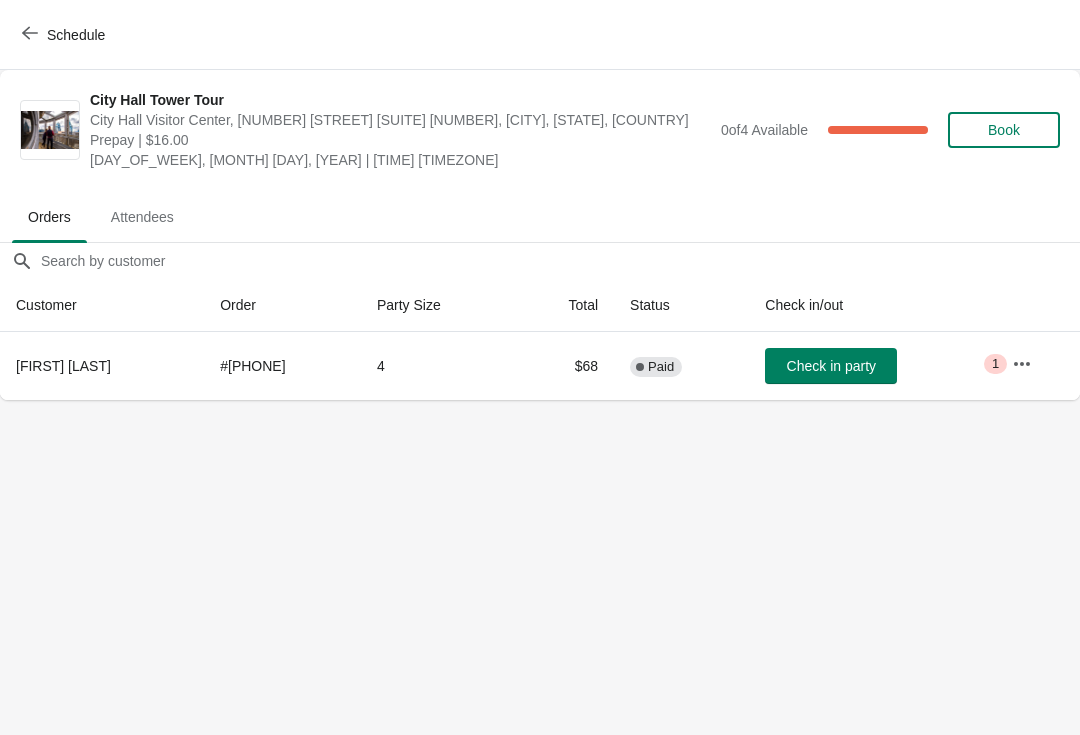 click on "Check in party" at bounding box center [831, 366] 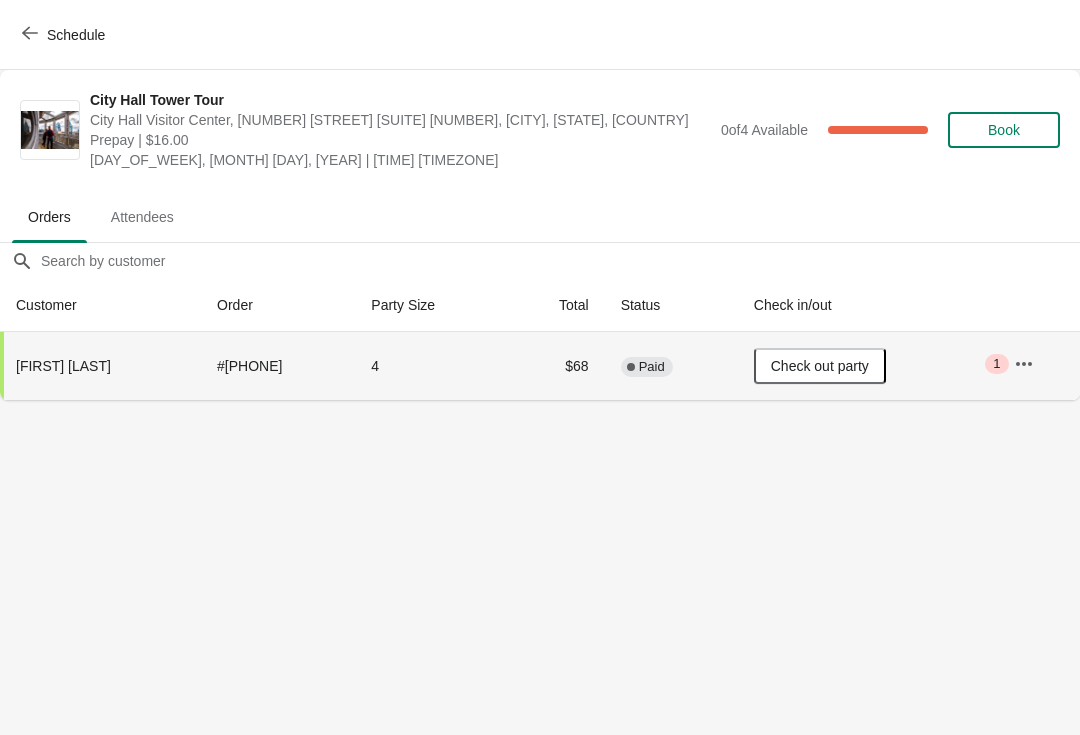 click on "Schedule" at bounding box center (65, 35) 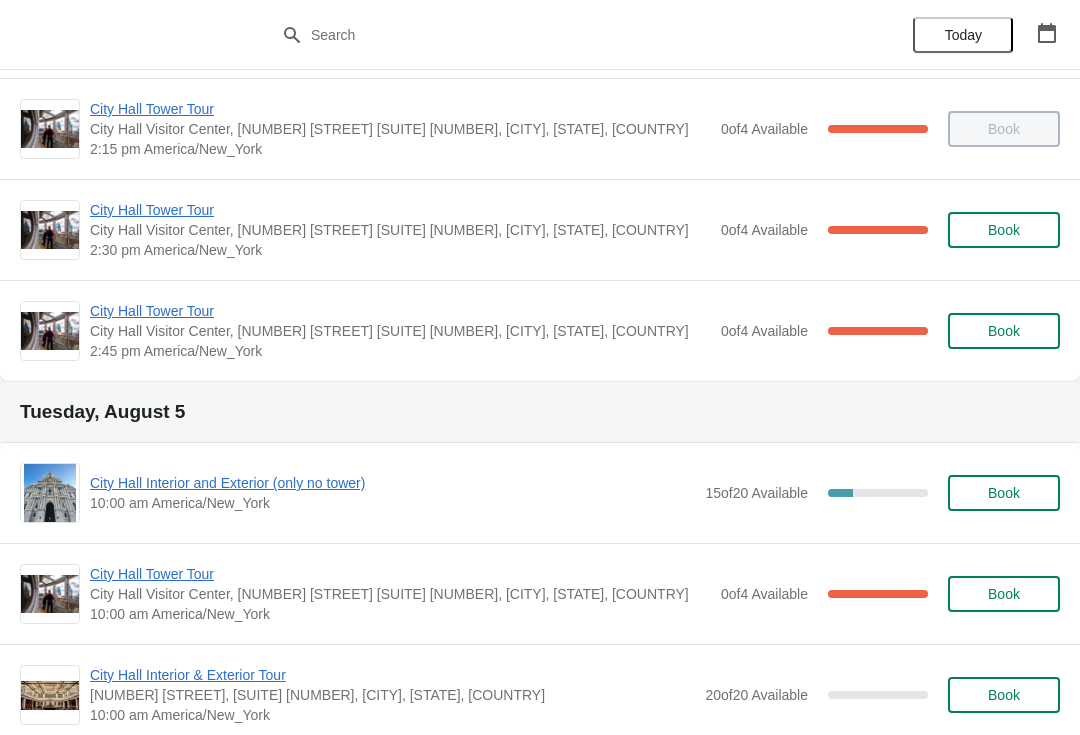 scroll, scrollTop: 1704, scrollLeft: 0, axis: vertical 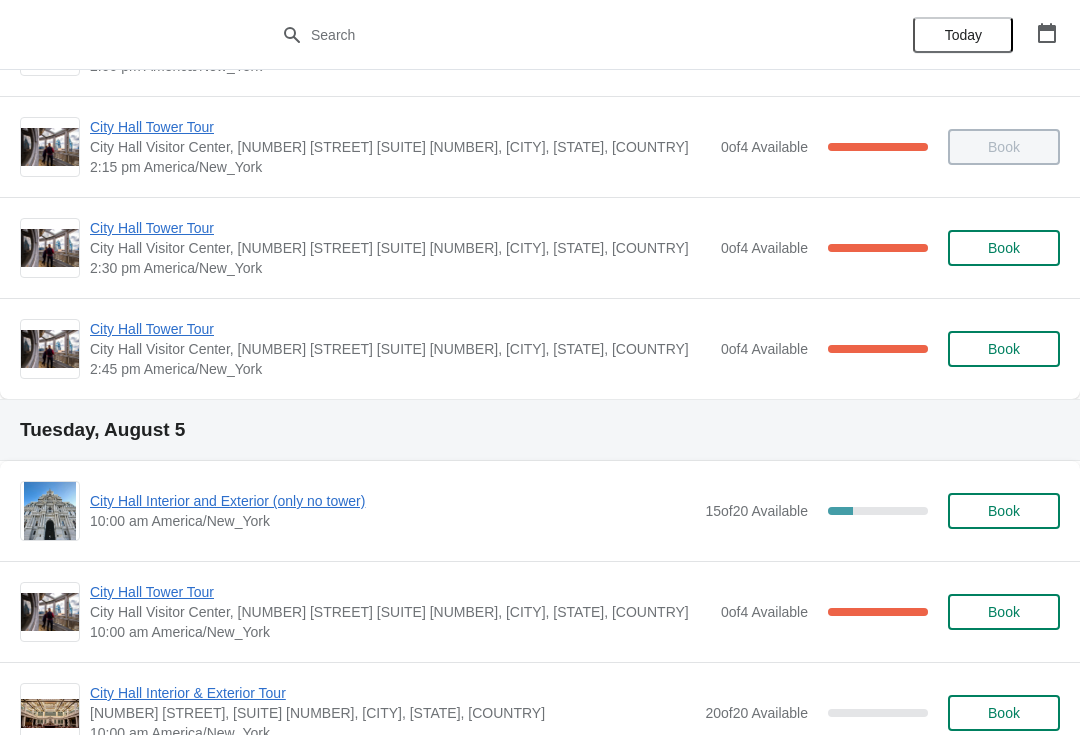 click on "City Hall Tower Tour" at bounding box center (400, 329) 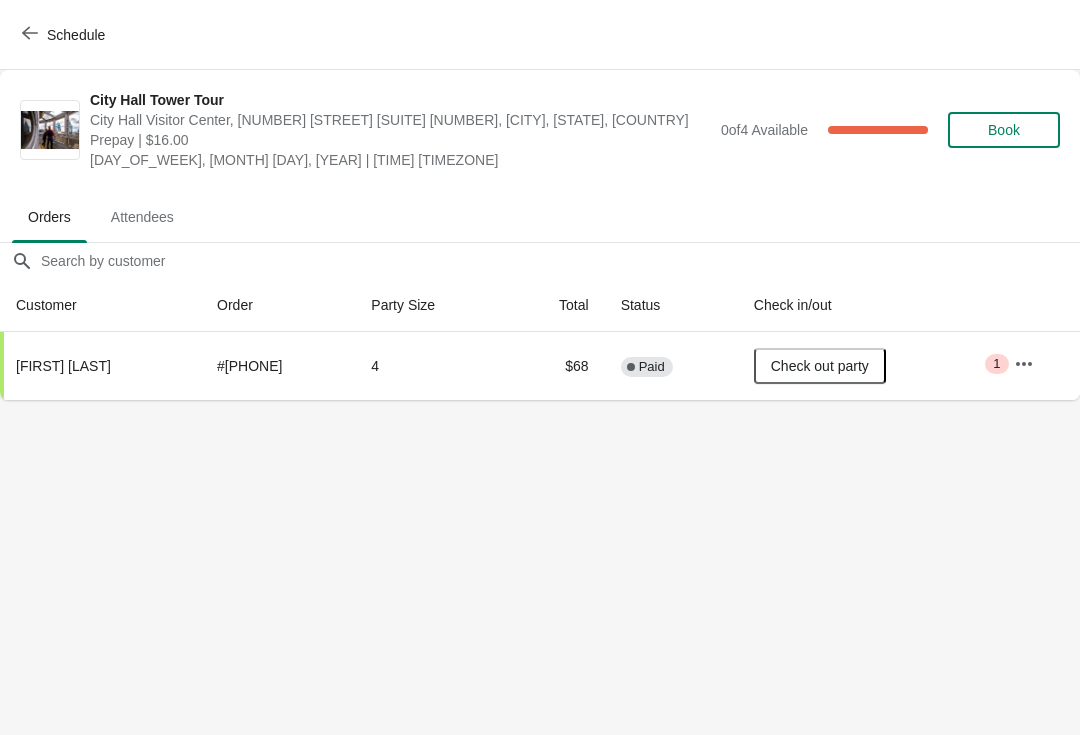 scroll, scrollTop: 0, scrollLeft: 0, axis: both 